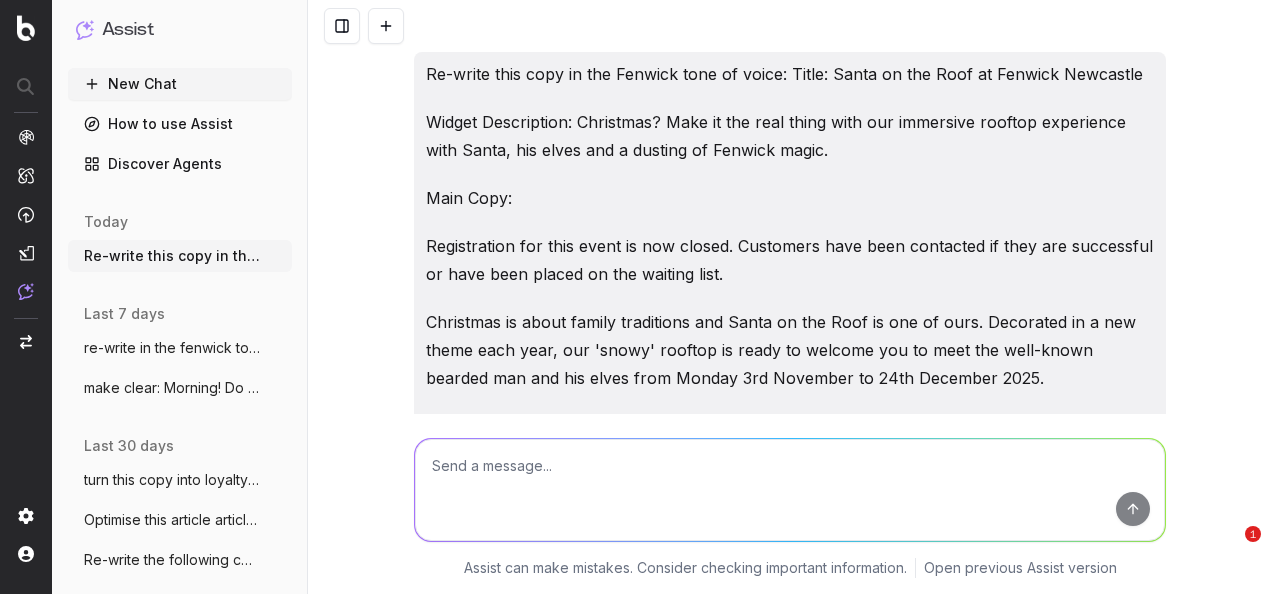 scroll, scrollTop: 0, scrollLeft: 0, axis: both 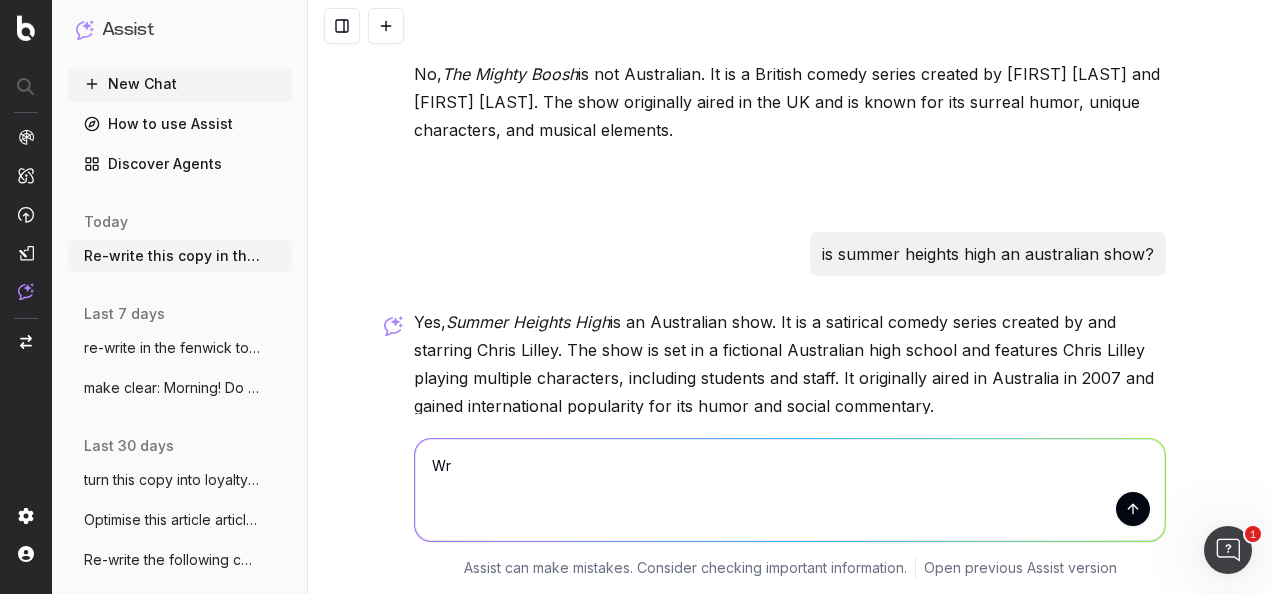 type on "W" 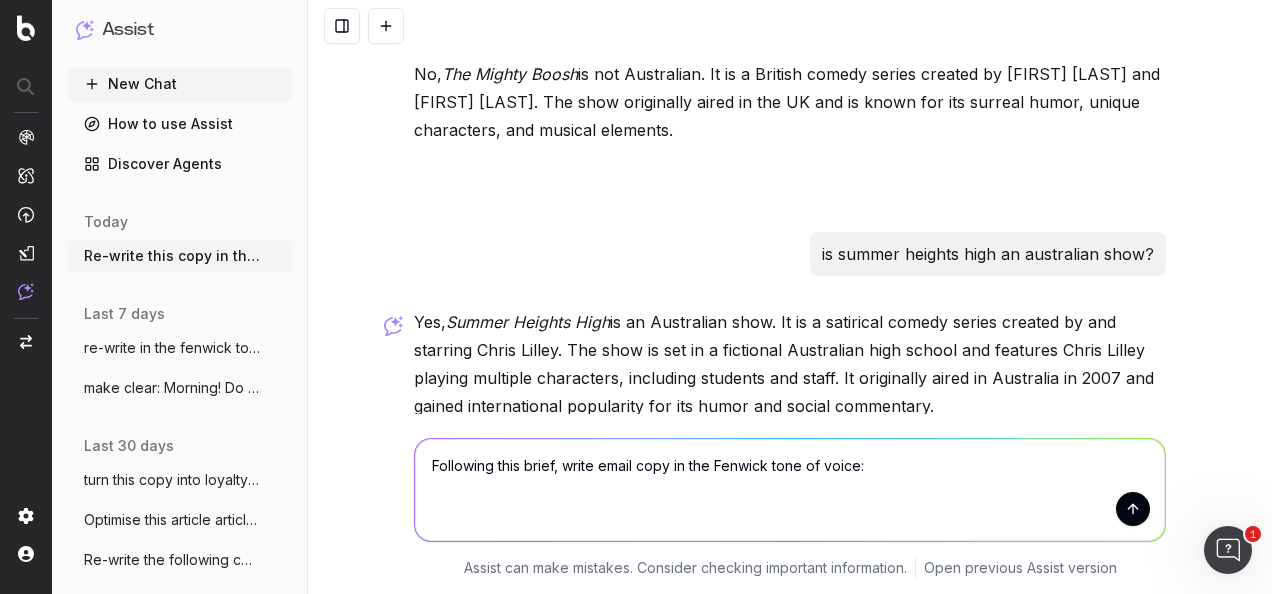 type on "Following this brief, write email copy in the Fenwick tone of voice: For loyalty, we are creating "sign up for email" and "sign up for SMS" forms (2 separate ones), where the customer fills out their name and email and name and phone number + accepts marketing communication.
Once the customer has filled it out, the form should say something like "thank you for signing up, you have been rewarded 10 points blabla"" 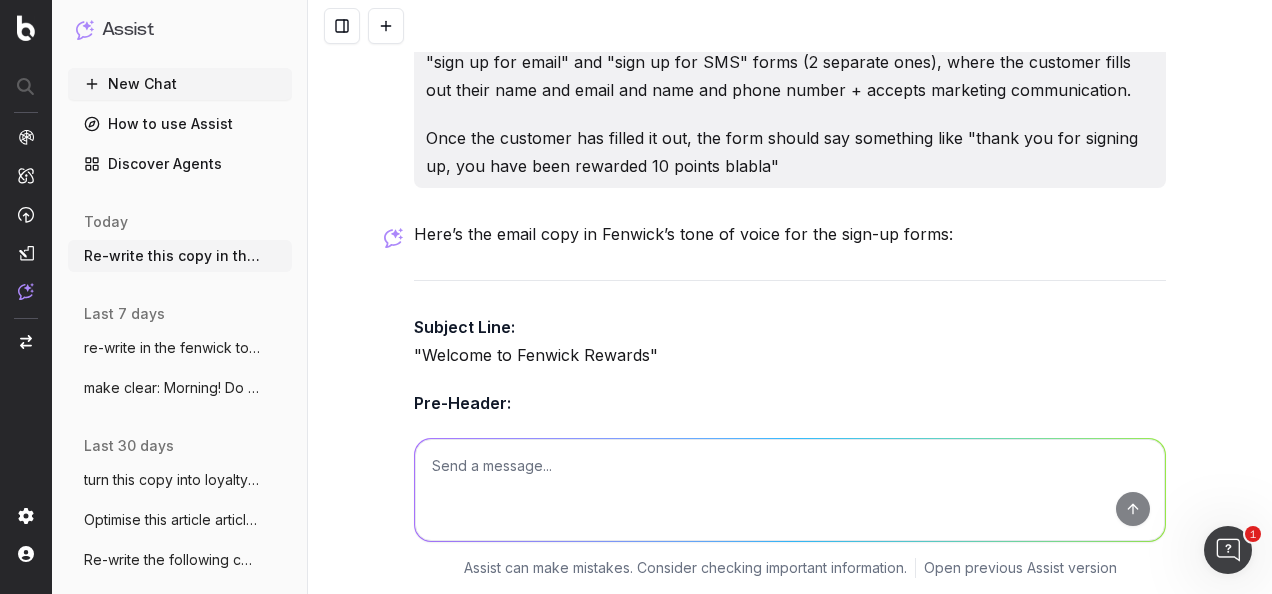 scroll, scrollTop: 21468, scrollLeft: 0, axis: vertical 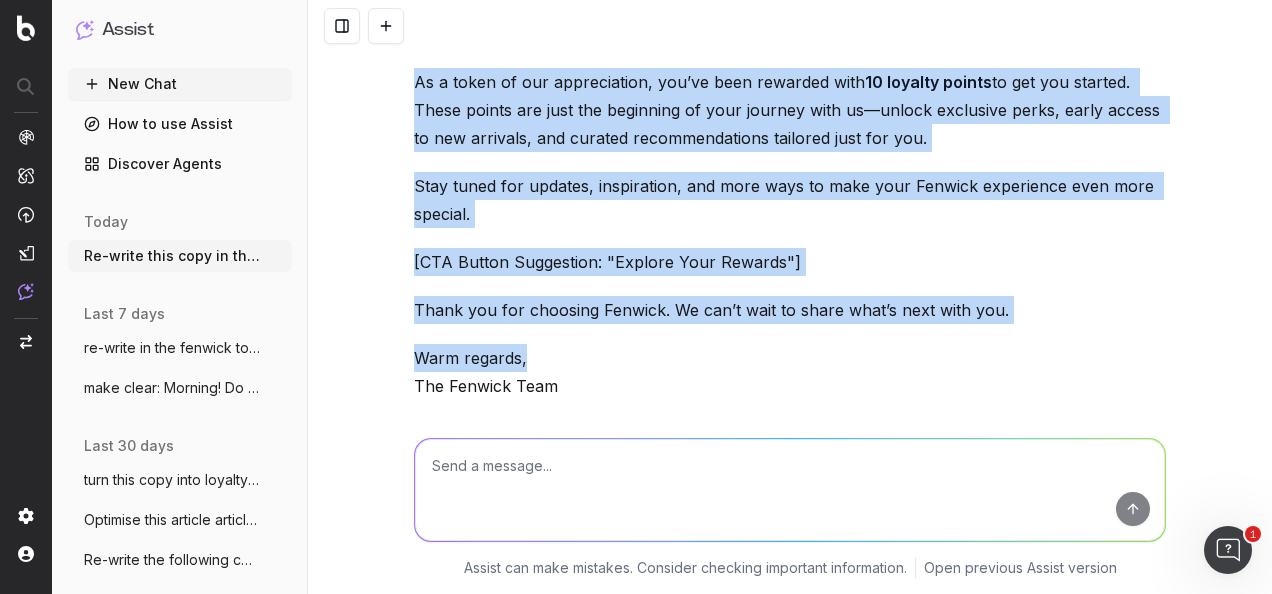 drag, startPoint x: 404, startPoint y: 143, endPoint x: 592, endPoint y: 286, distance: 236.20541 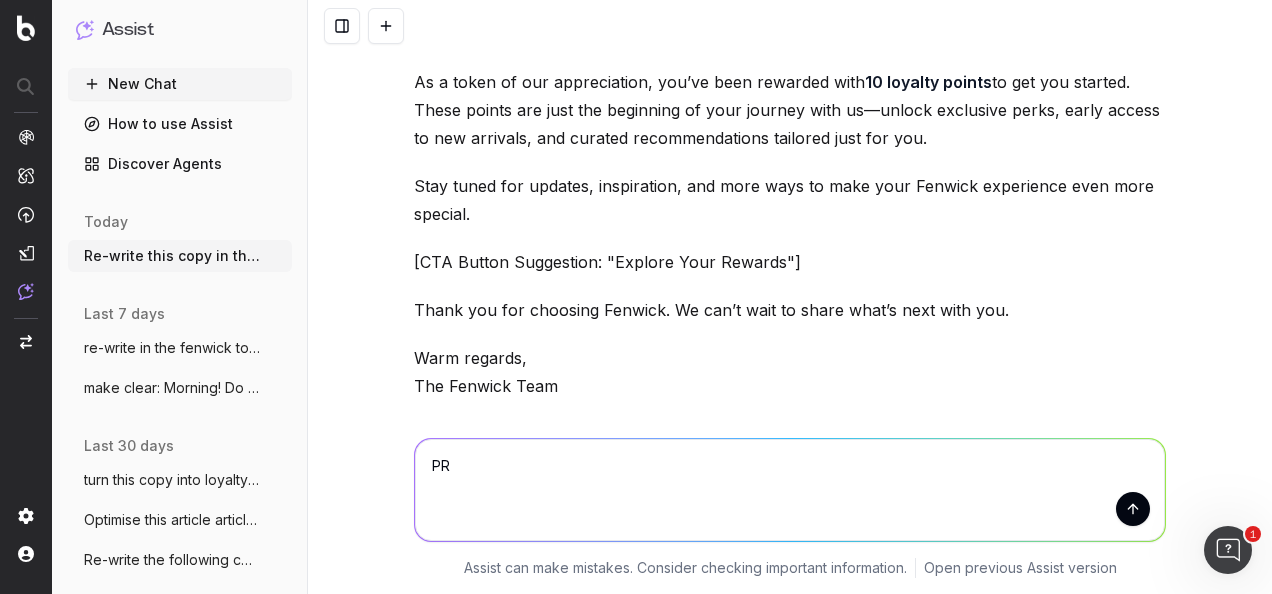 type on "P" 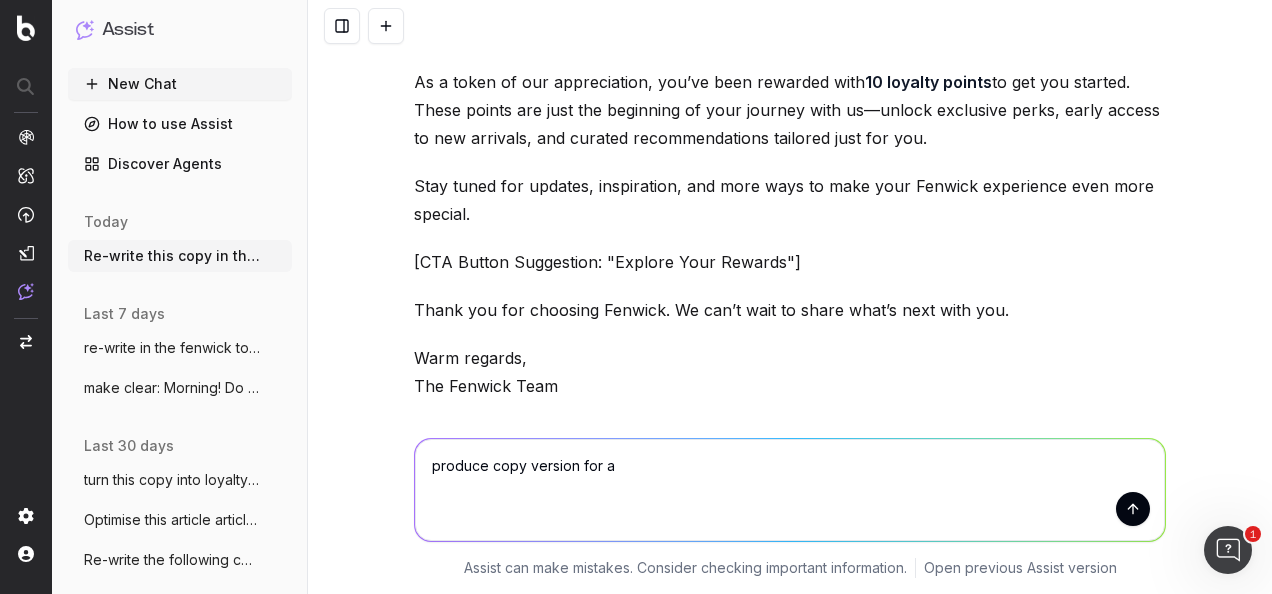 click on "produce copy version for a" at bounding box center (790, 490) 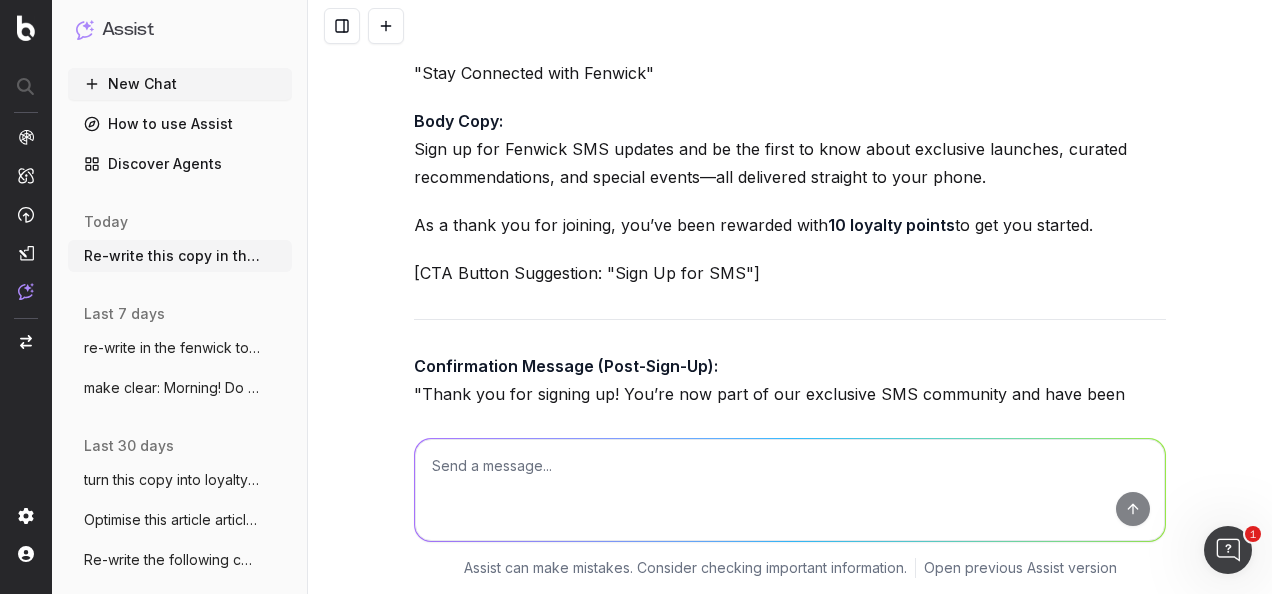 scroll, scrollTop: 22750, scrollLeft: 0, axis: vertical 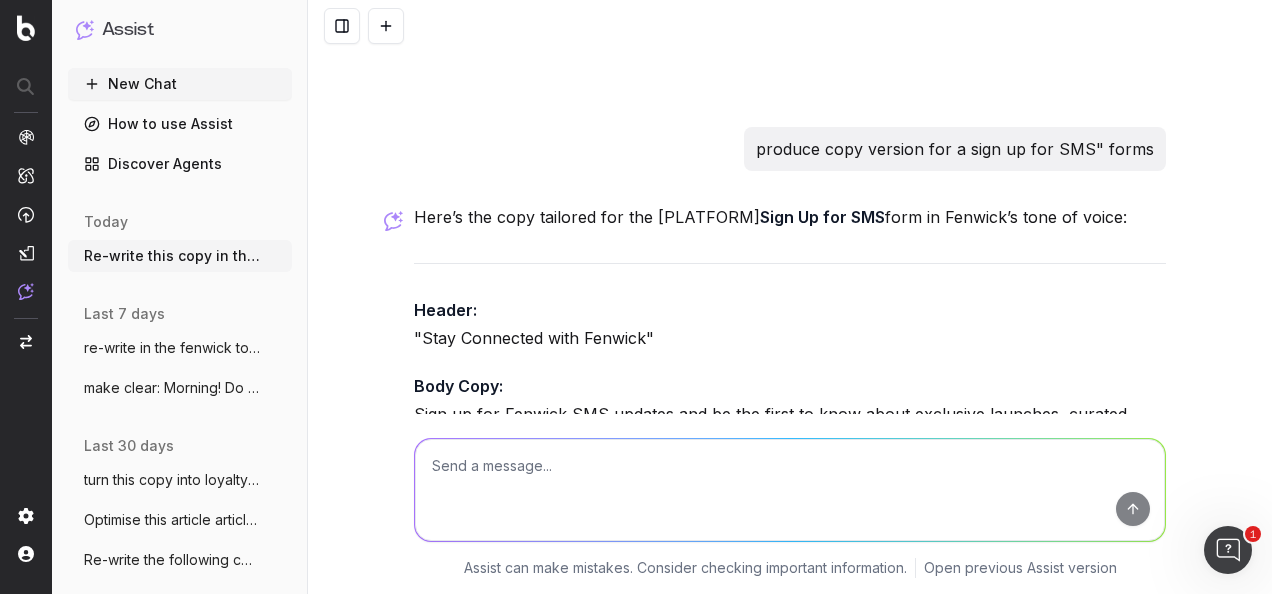 drag, startPoint x: 1062, startPoint y: 397, endPoint x: 381, endPoint y: 214, distance: 705.15955 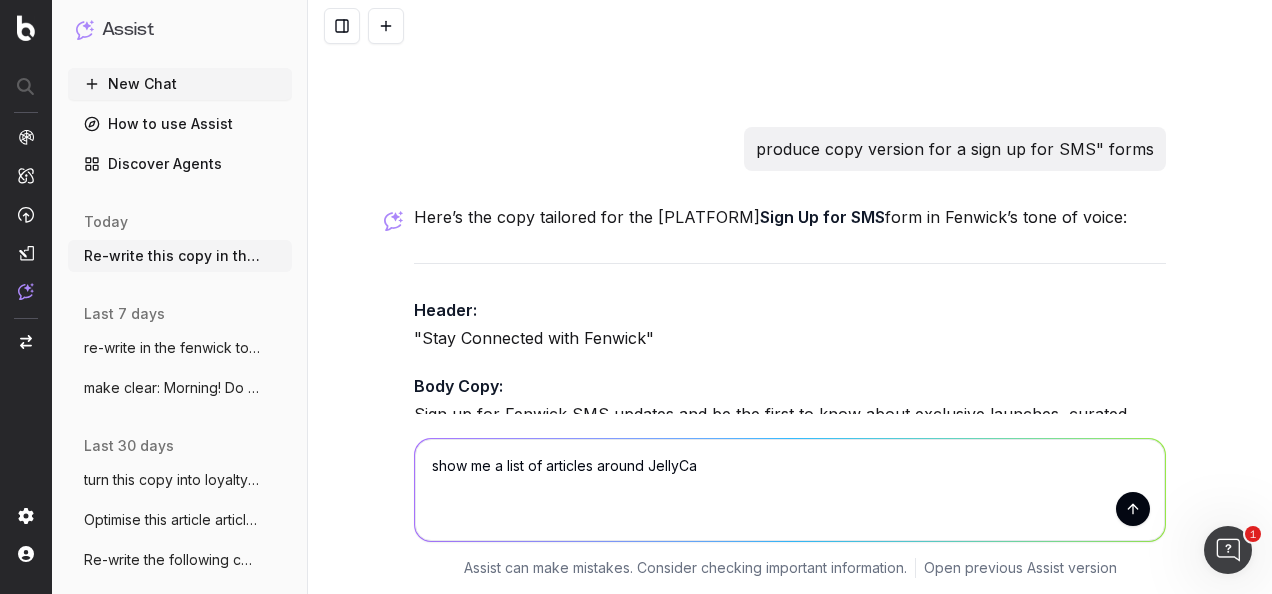 type on "show me a list of articles around JellyCat" 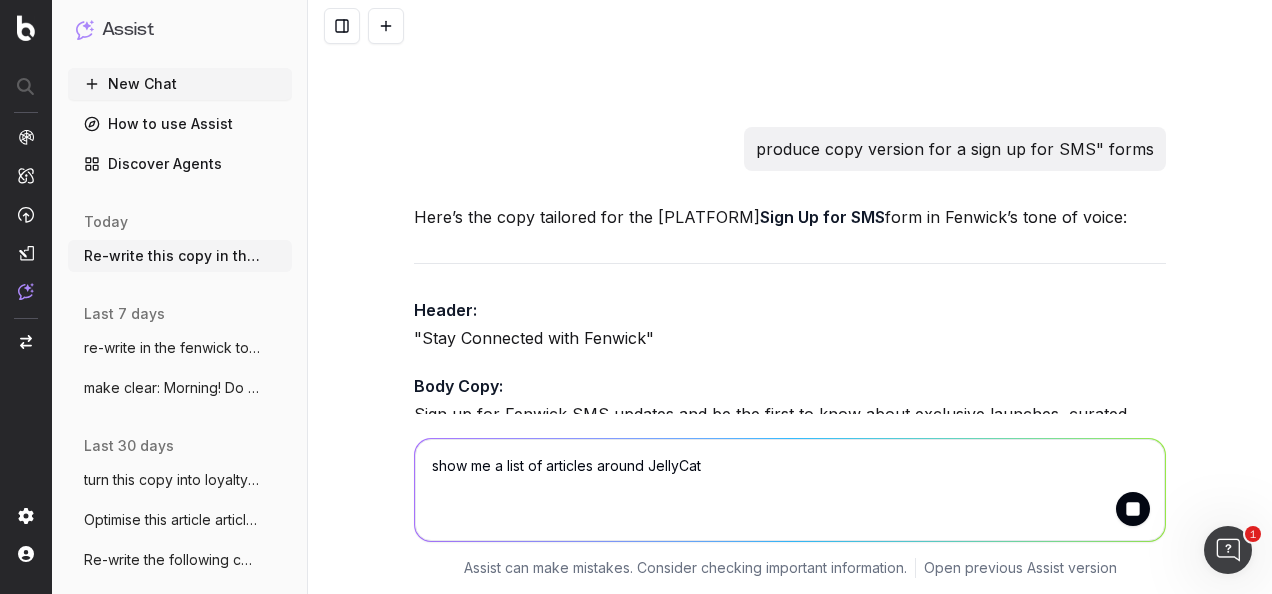 type 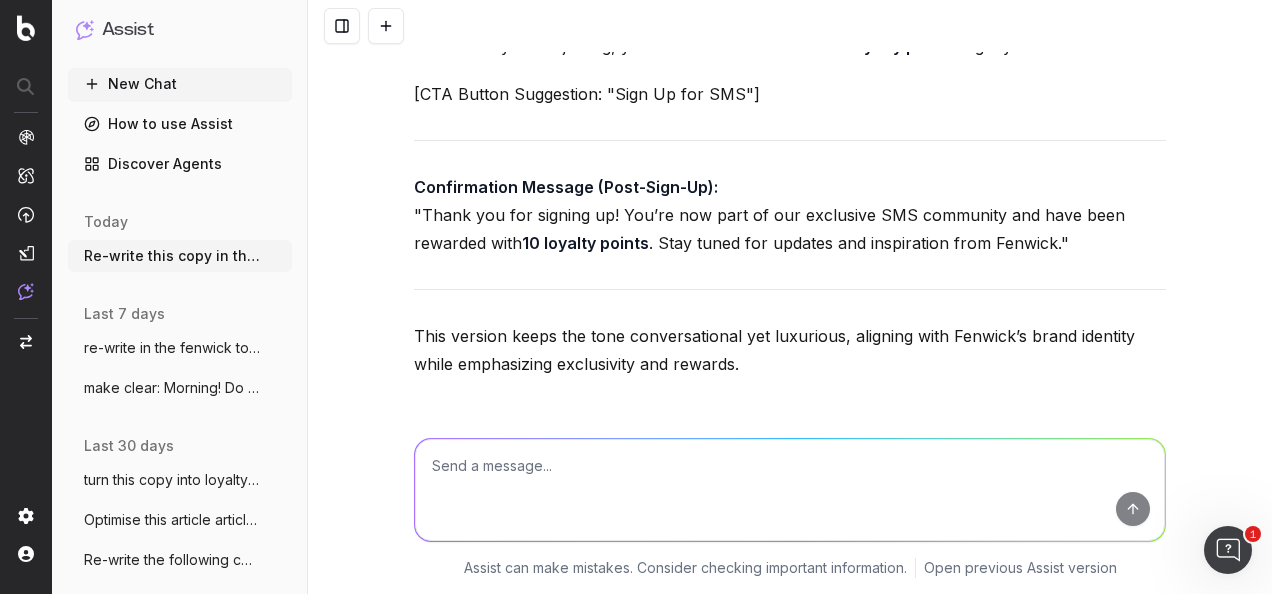 scroll, scrollTop: 22994, scrollLeft: 0, axis: vertical 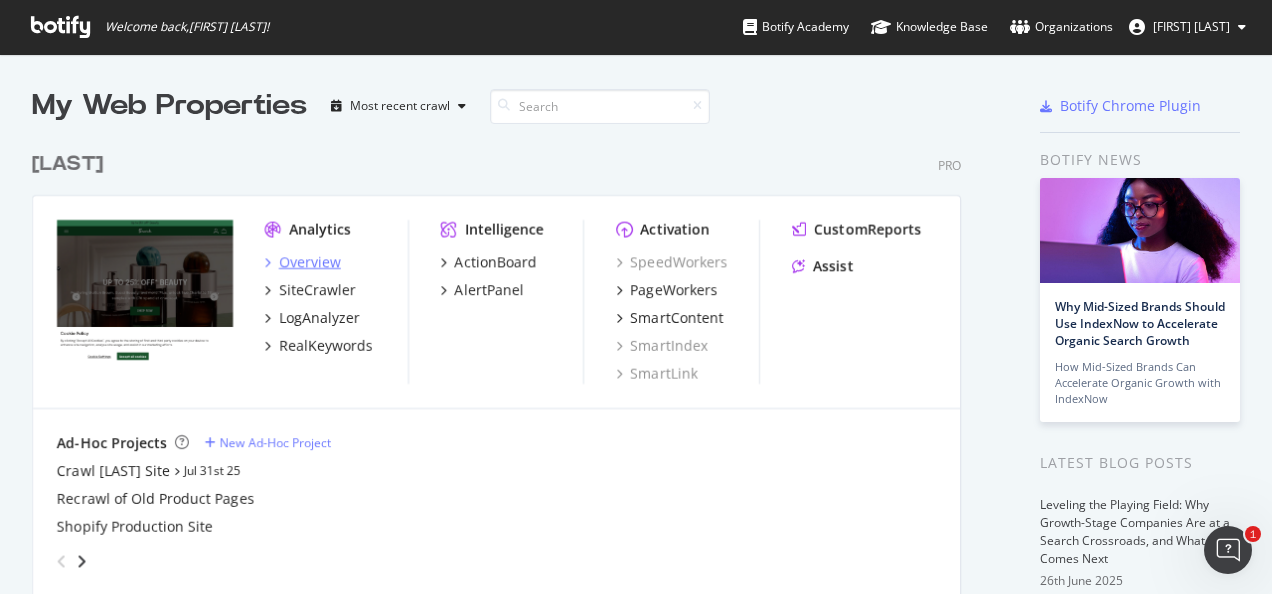 click on "Overview" at bounding box center [310, 262] 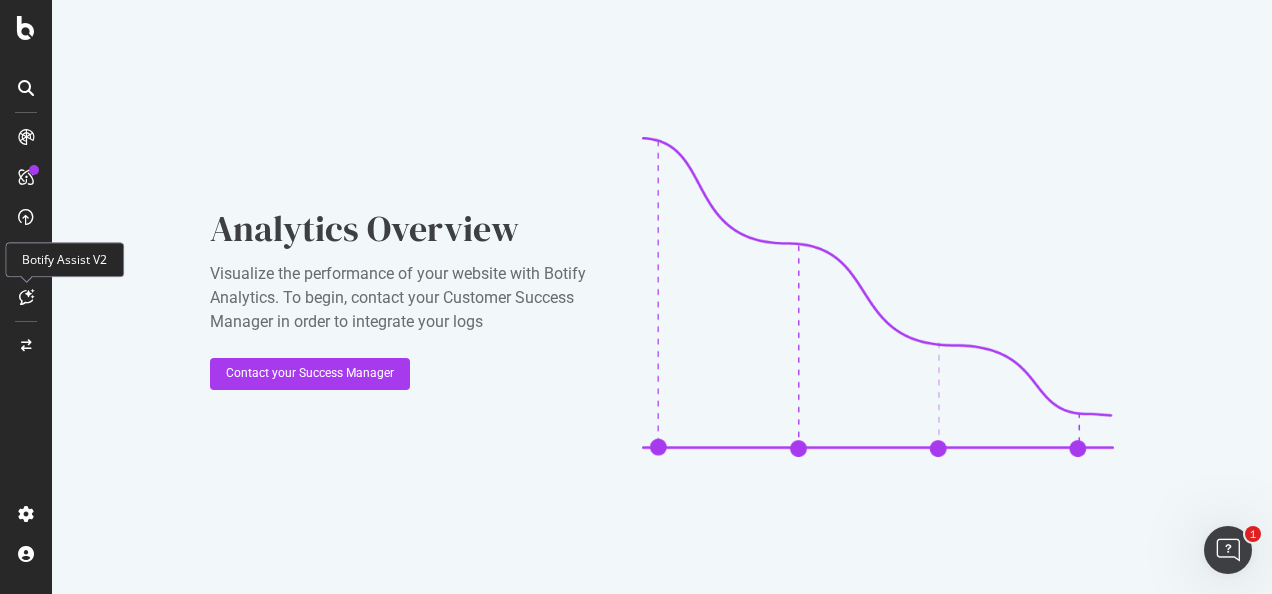 click at bounding box center (26, 297) 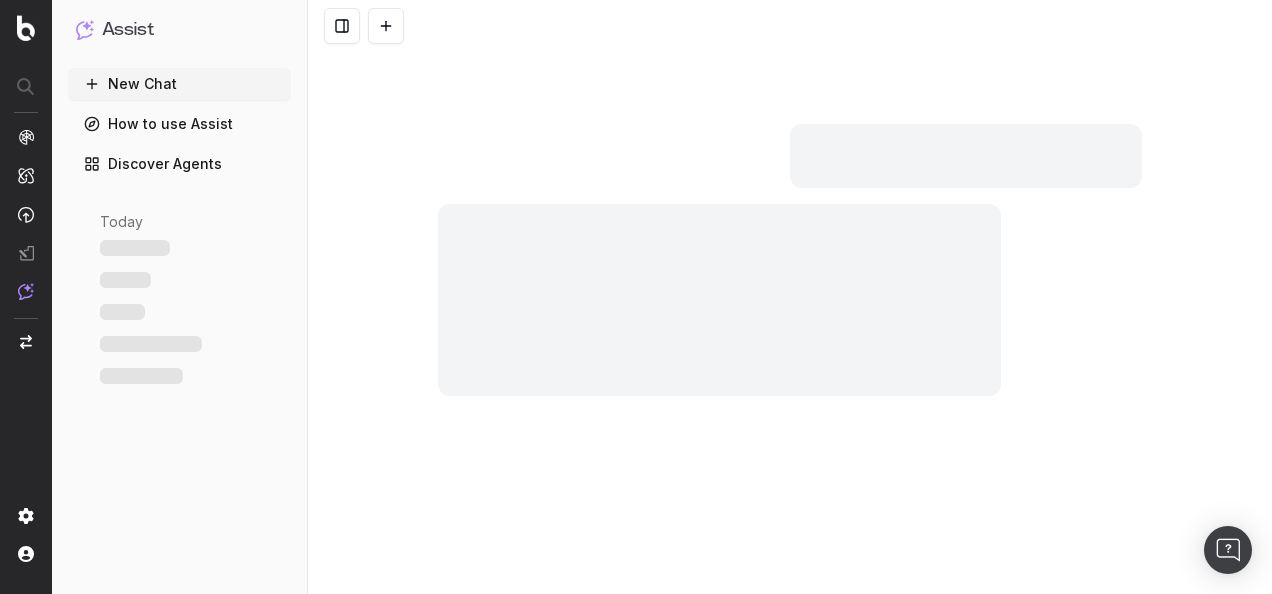 scroll, scrollTop: 0, scrollLeft: 0, axis: both 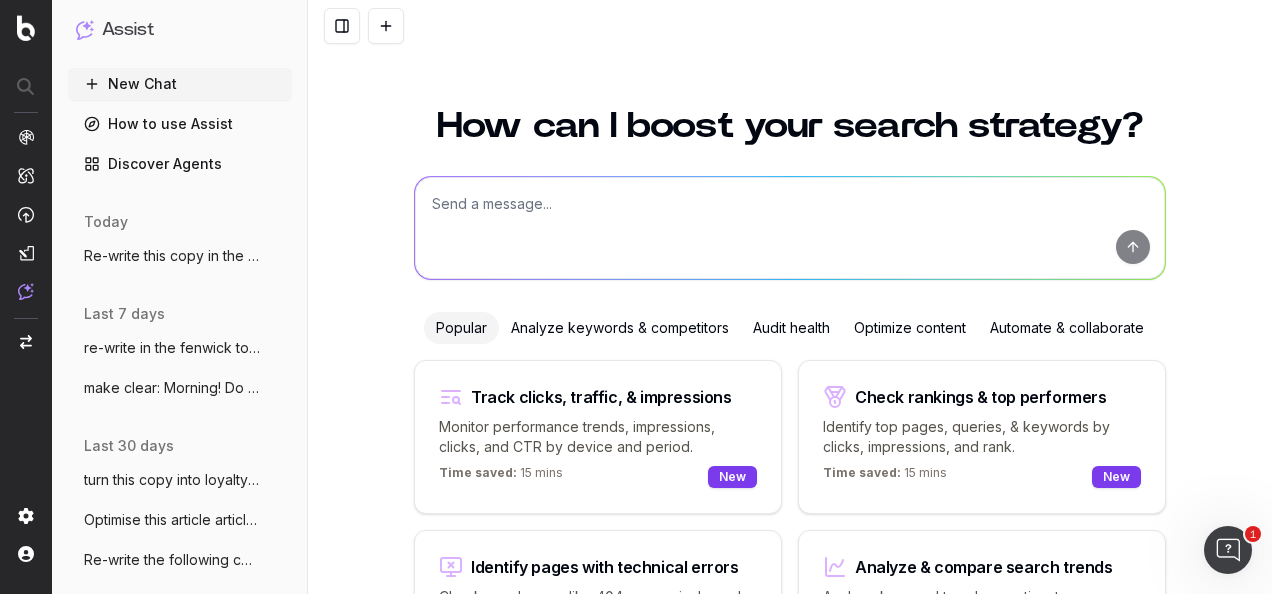 click on "Optimize content" at bounding box center (910, 328) 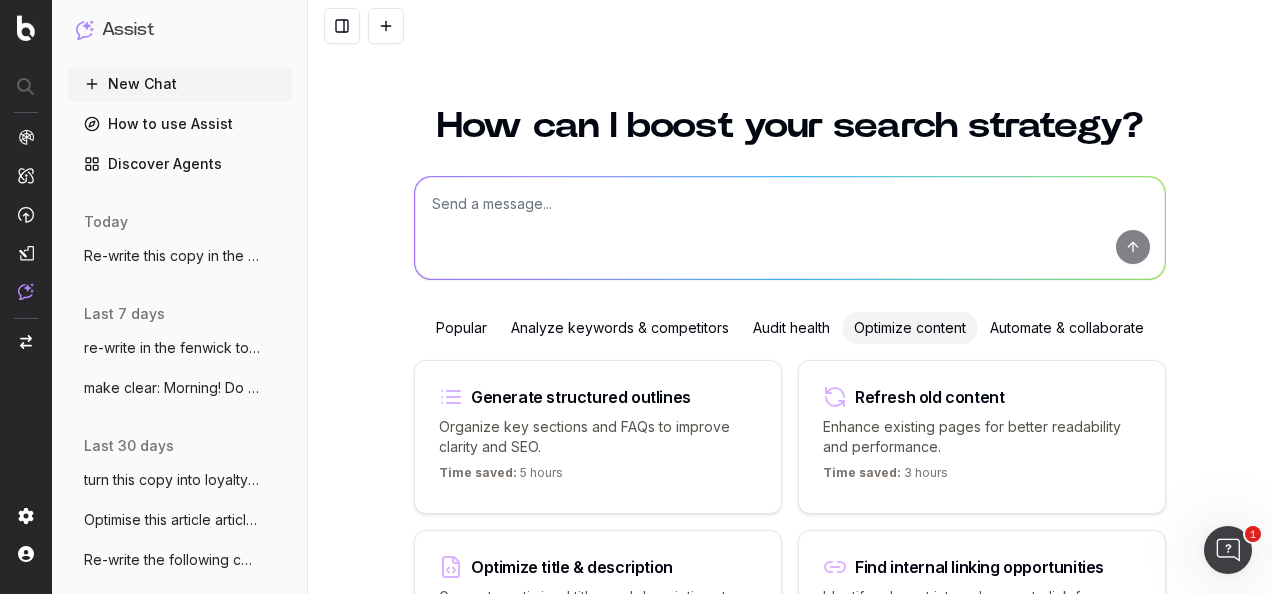 click at bounding box center (790, 228) 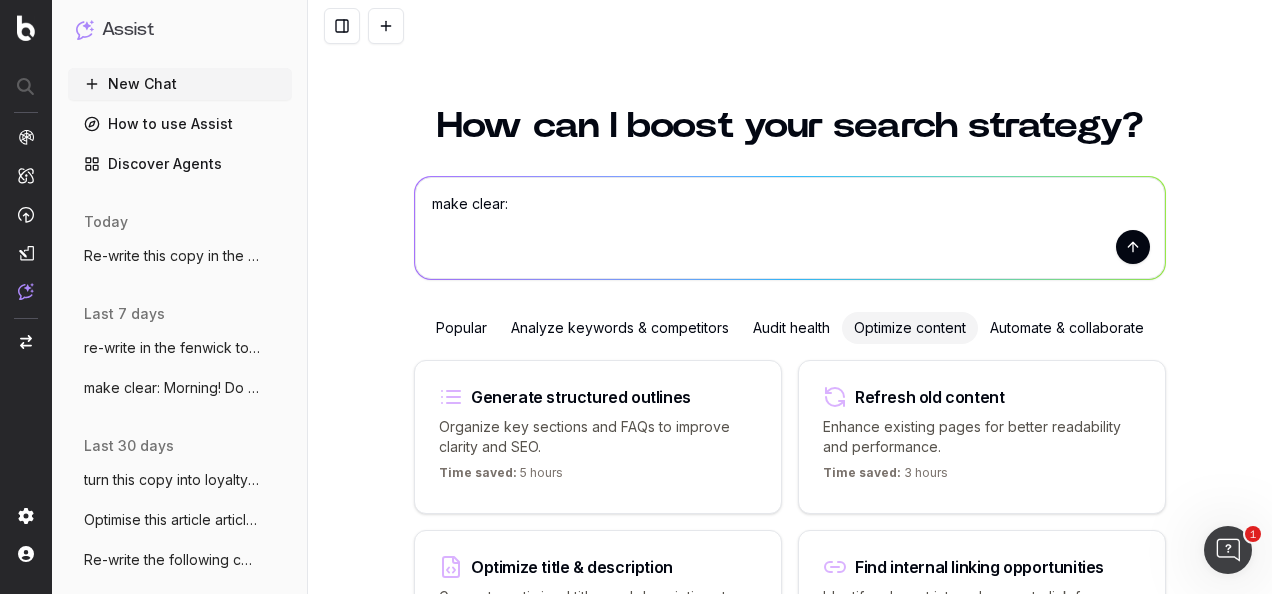 paste on "Shannon was steering the direction for this piece, think it's more brand-led than SEO focused." 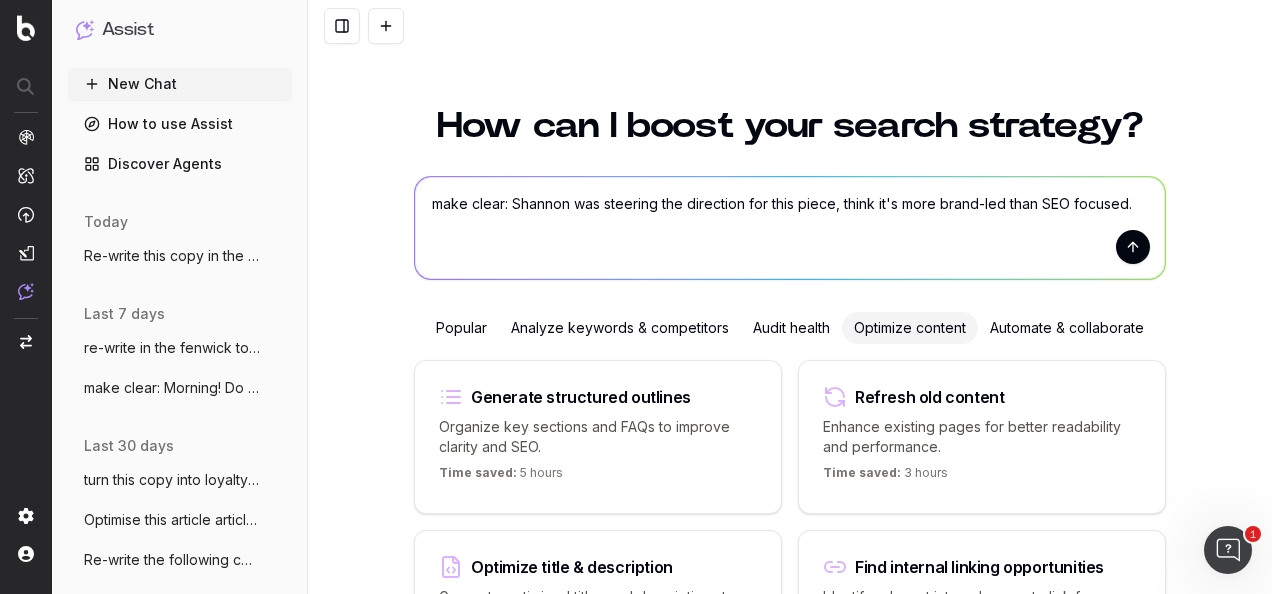 type on "make clear: Shannon was steering the direction for this piece, think it's more brand-led than SEO focused." 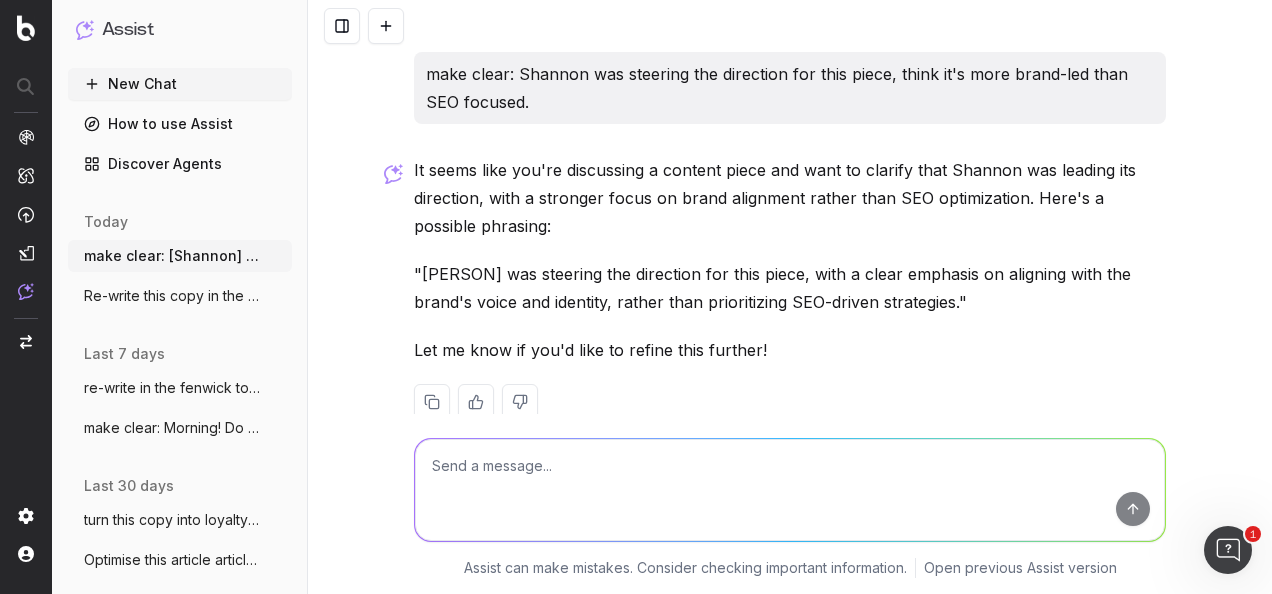 click at bounding box center [790, 490] 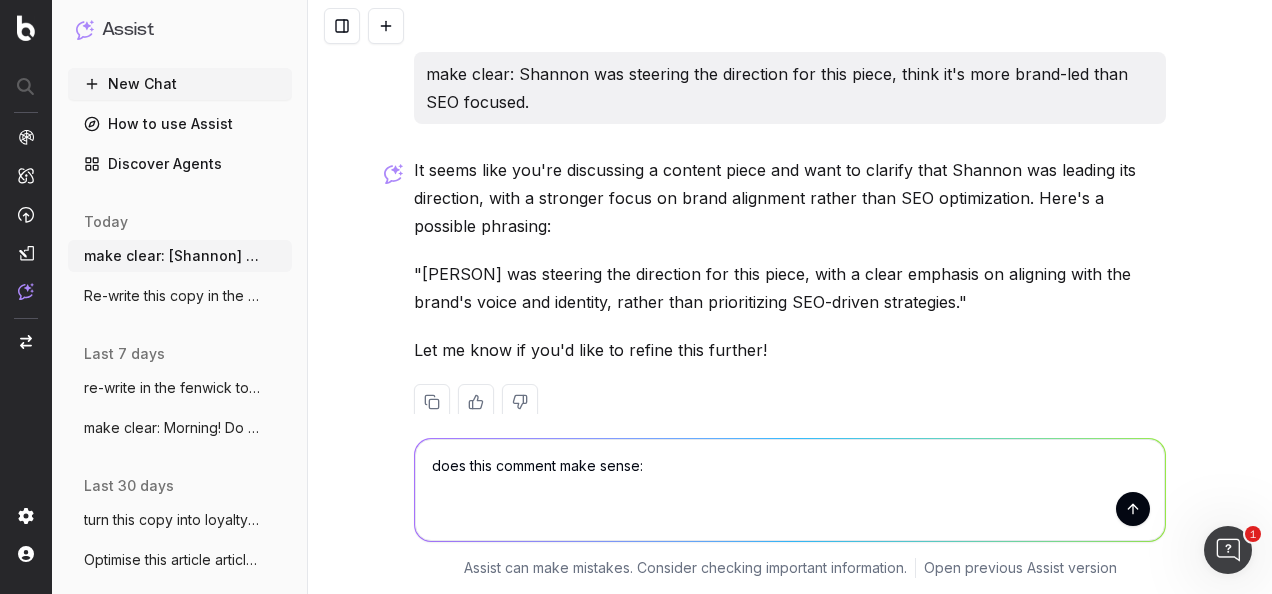 paste on "Shannon was steering the direction for this piece, think it's more brand-led than SEO focused." 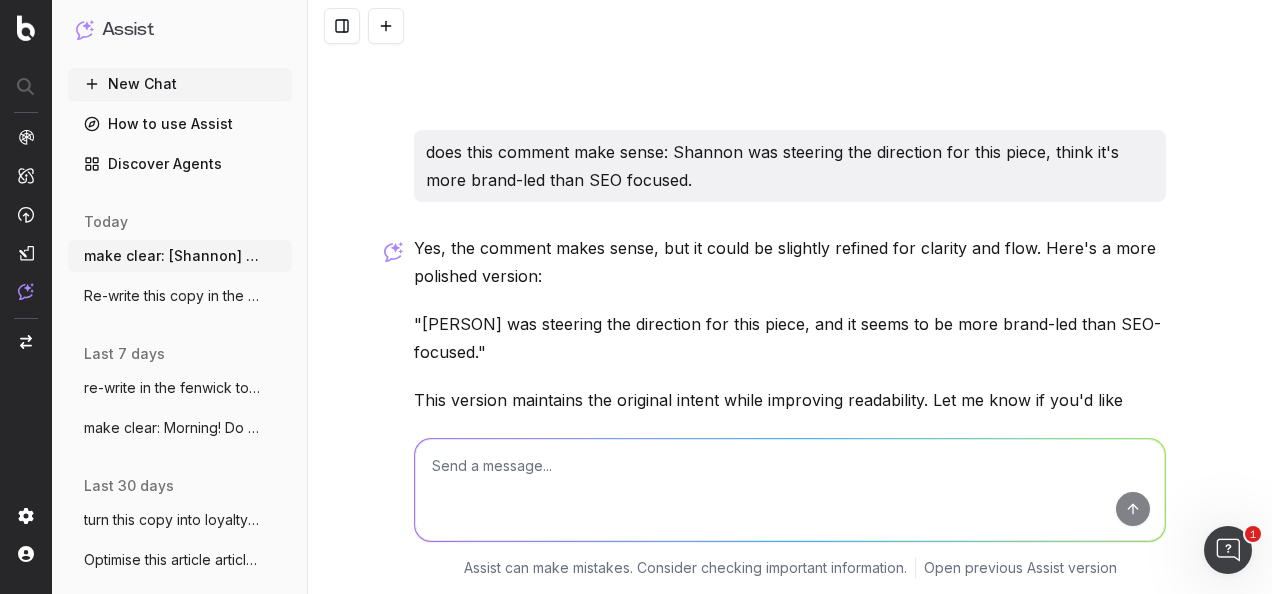 scroll, scrollTop: 438, scrollLeft: 0, axis: vertical 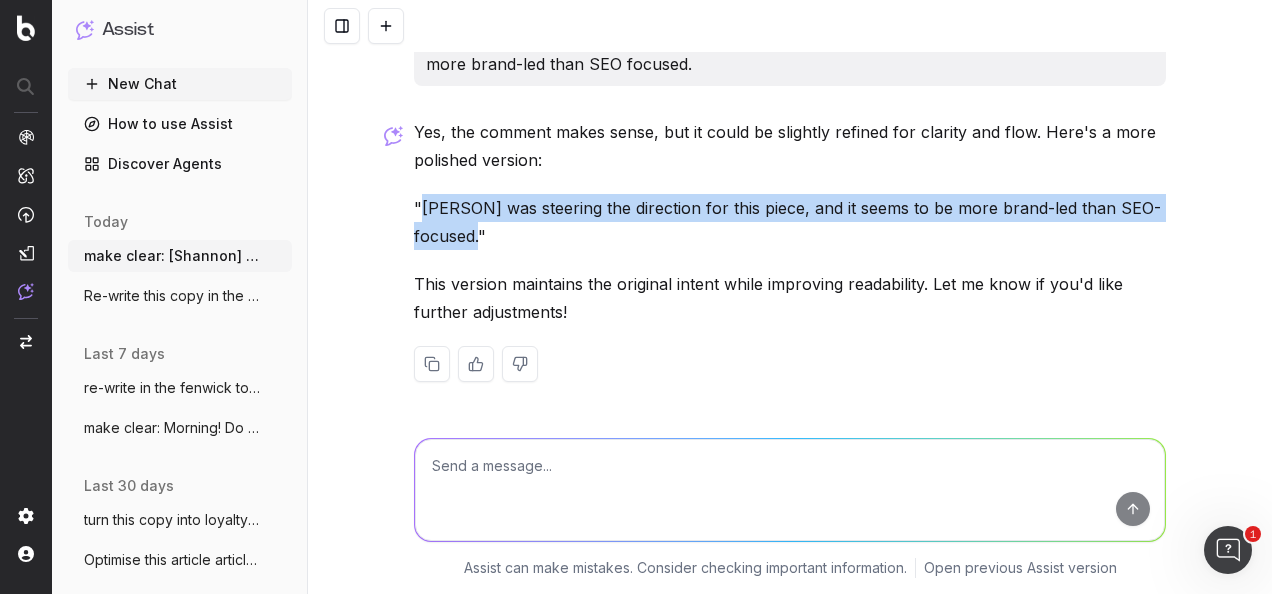drag, startPoint x: 477, startPoint y: 228, endPoint x: 410, endPoint y: 202, distance: 71.867935 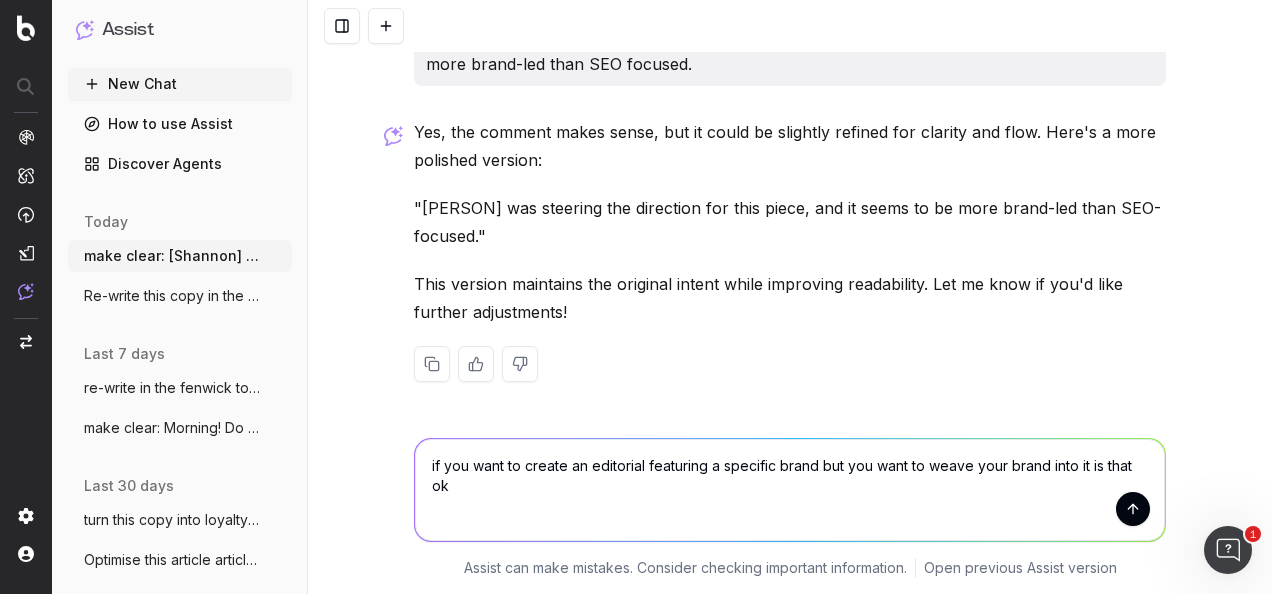 type on "if you want to create an editorial featuring a specific brand but you want to weave your brand into it is that ok?" 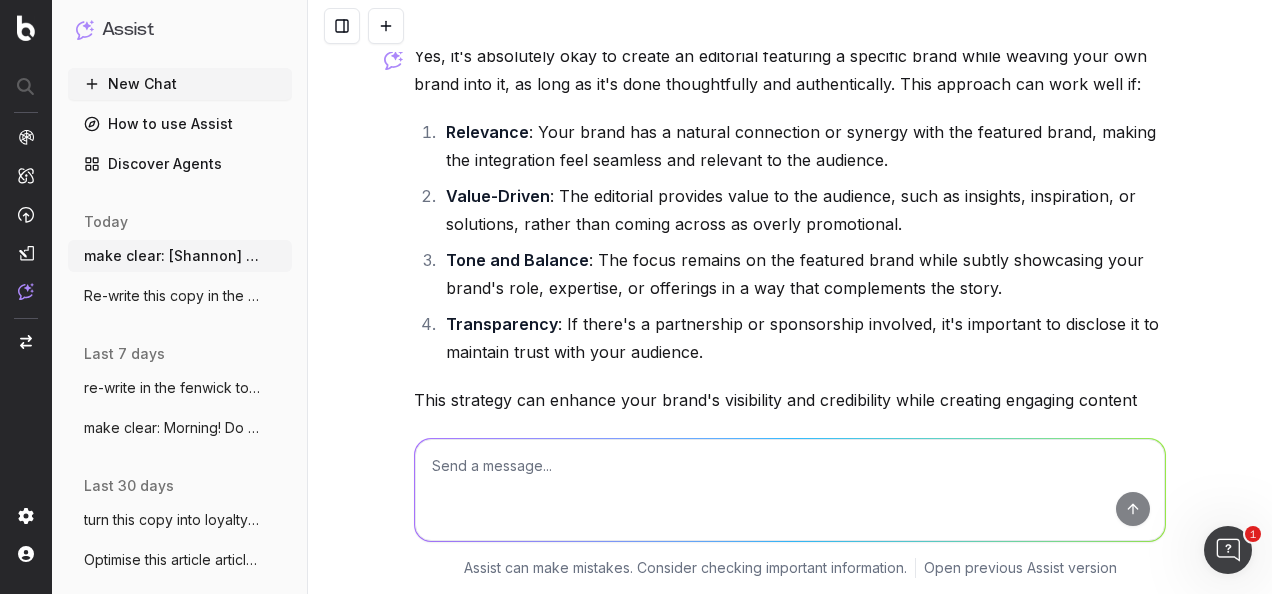 scroll, scrollTop: 1030, scrollLeft: 0, axis: vertical 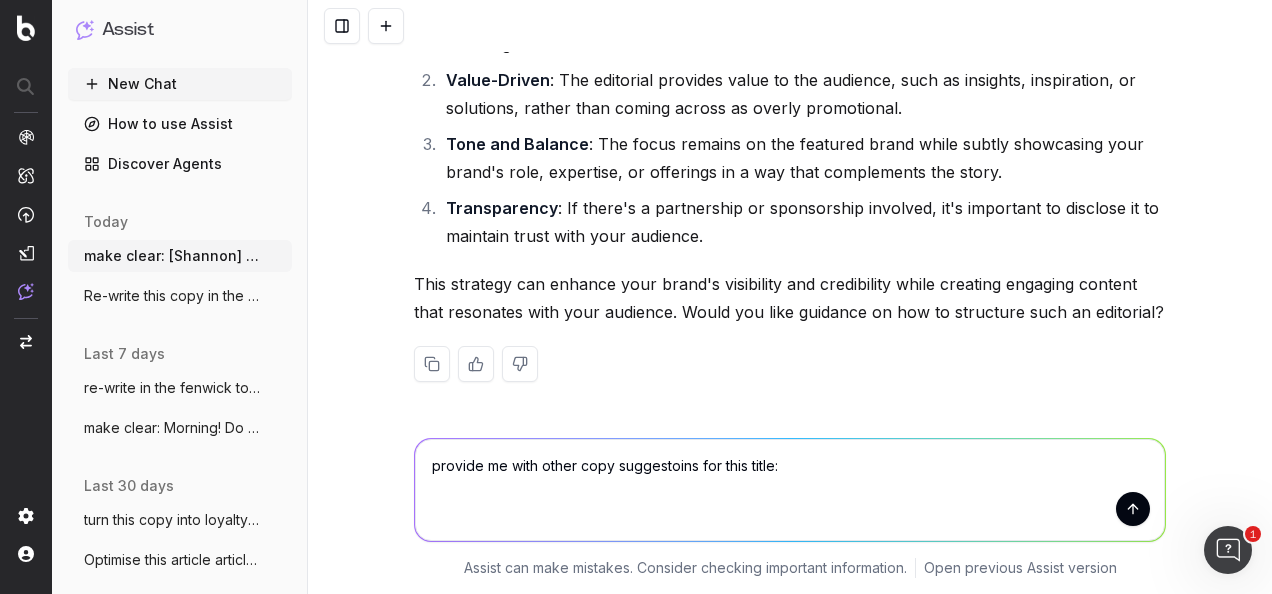 paste on "Jellycat: All You Need To Know" 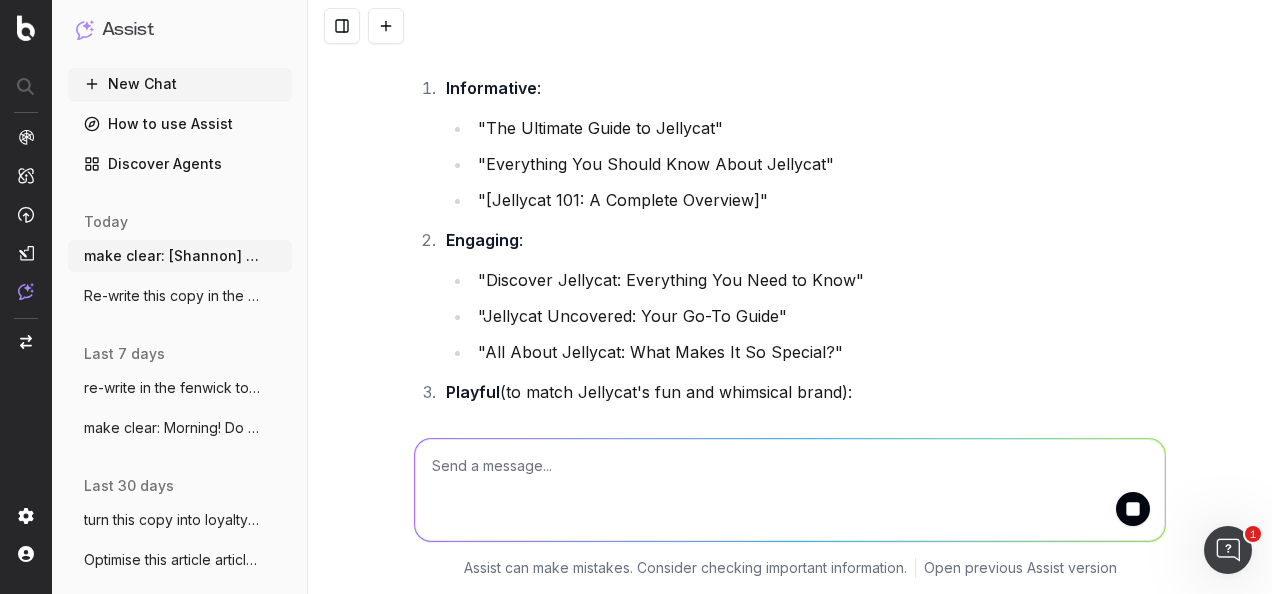 scroll, scrollTop: 1558, scrollLeft: 0, axis: vertical 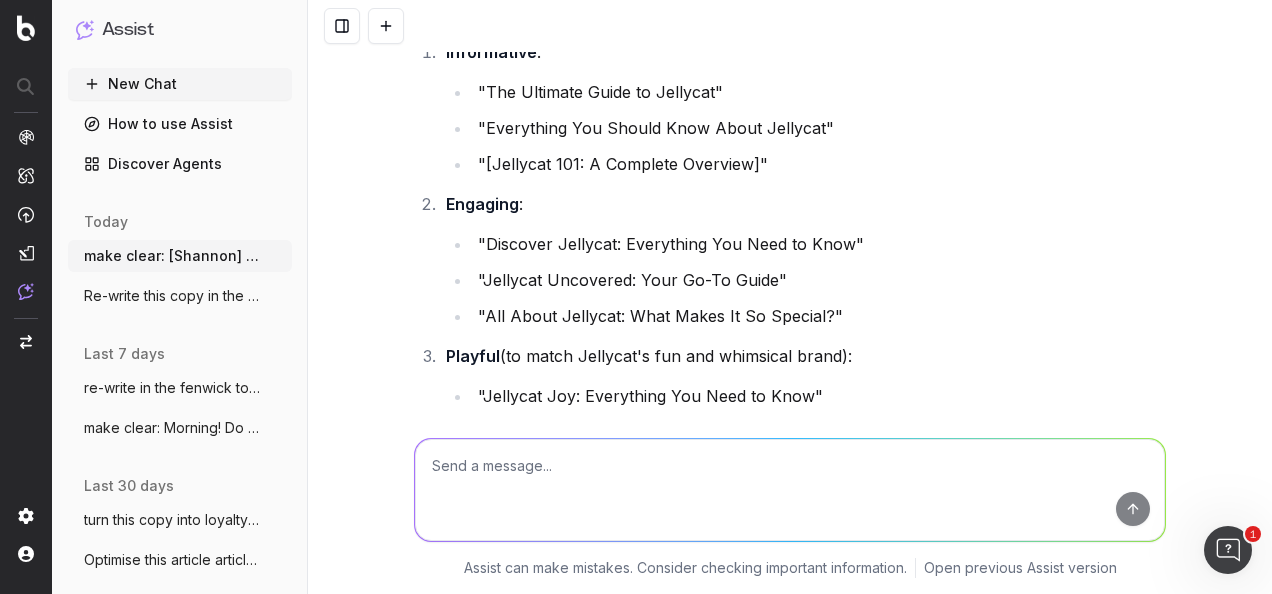 click on ""Jellycat Uncovered: Your Go-To Guide"" at bounding box center [819, 280] 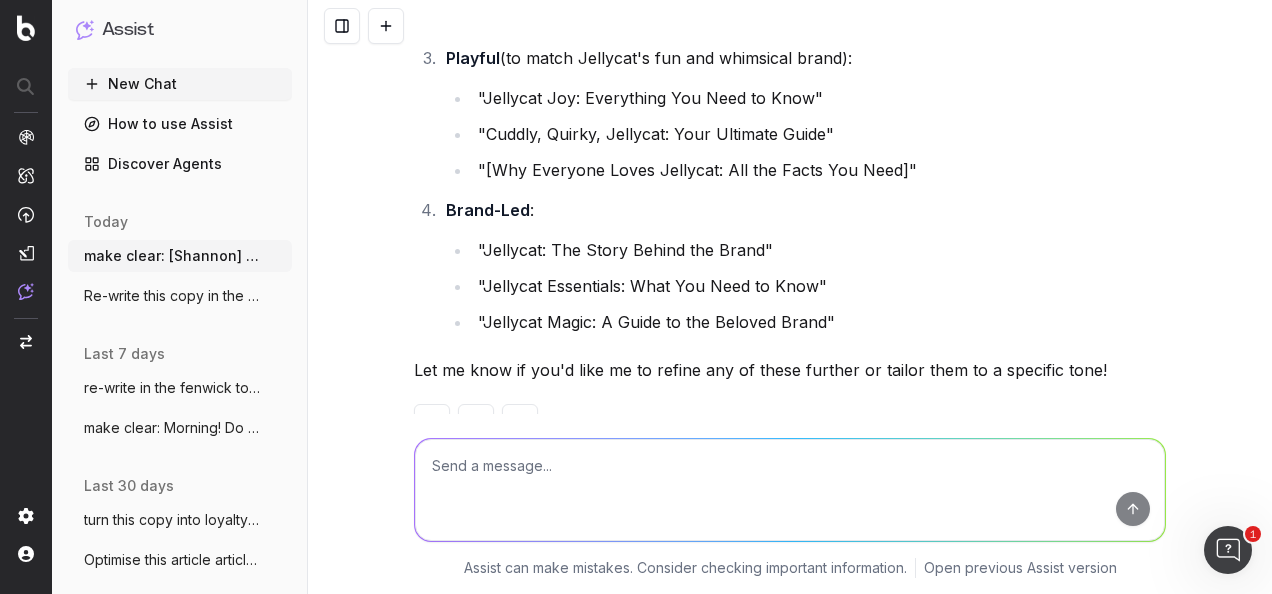 scroll, scrollTop: 1858, scrollLeft: 0, axis: vertical 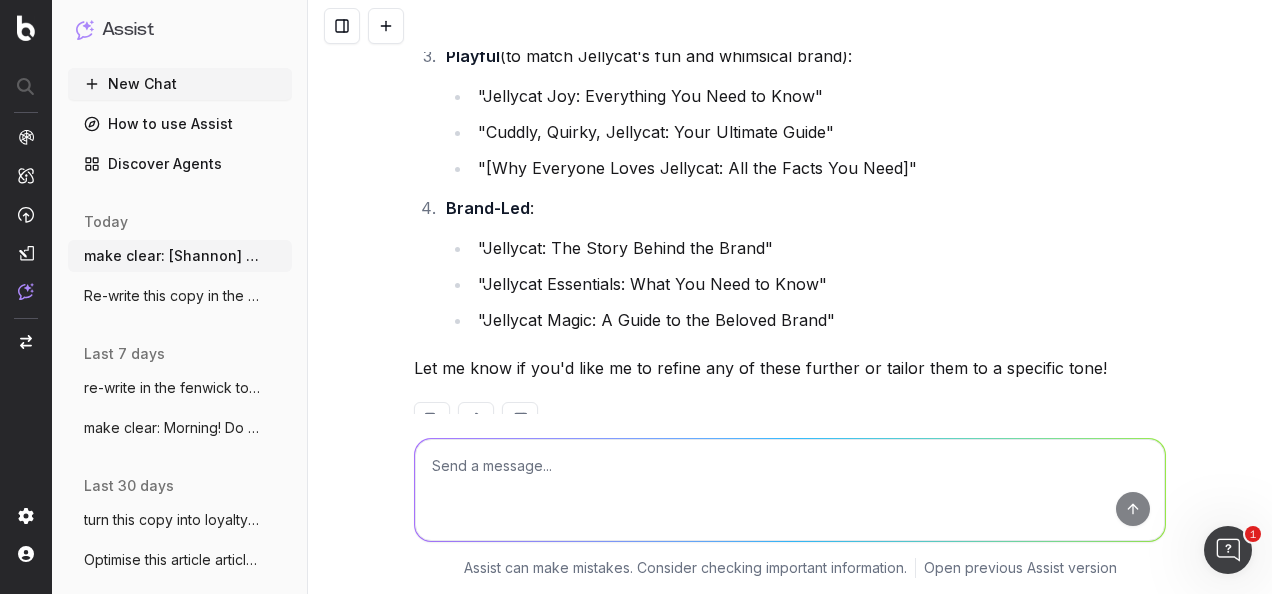 click at bounding box center (790, 490) 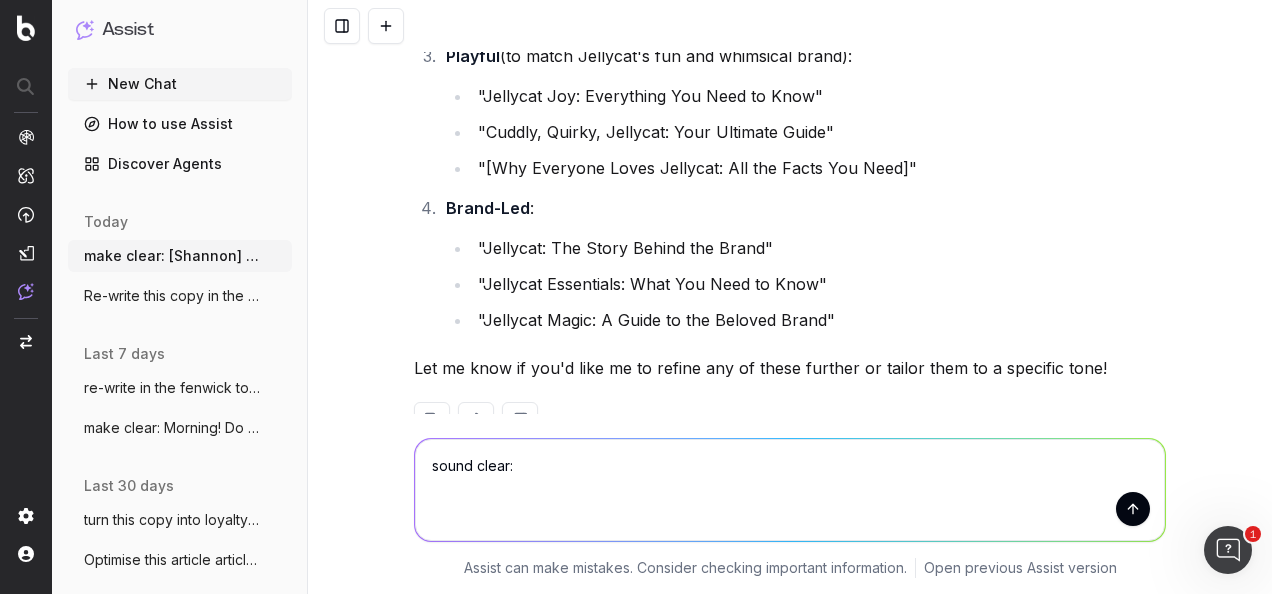 paste on "Content is more about the history of the JellyCat brand:
1.https://jellyjournal.com/news/article/History-of-Jellycat
2. https://www.jarrolds.co.uk/guides-and-articles/arts-and-toys/jellycat-all-you-need-to-know
Would be nice if we could create a character profile page like this:  https://www.jojomamanbebe.co.uk/little-extras/lifestyle/jojos-cuddly-companions
Not sure if we'd need the brand approval for something like this." 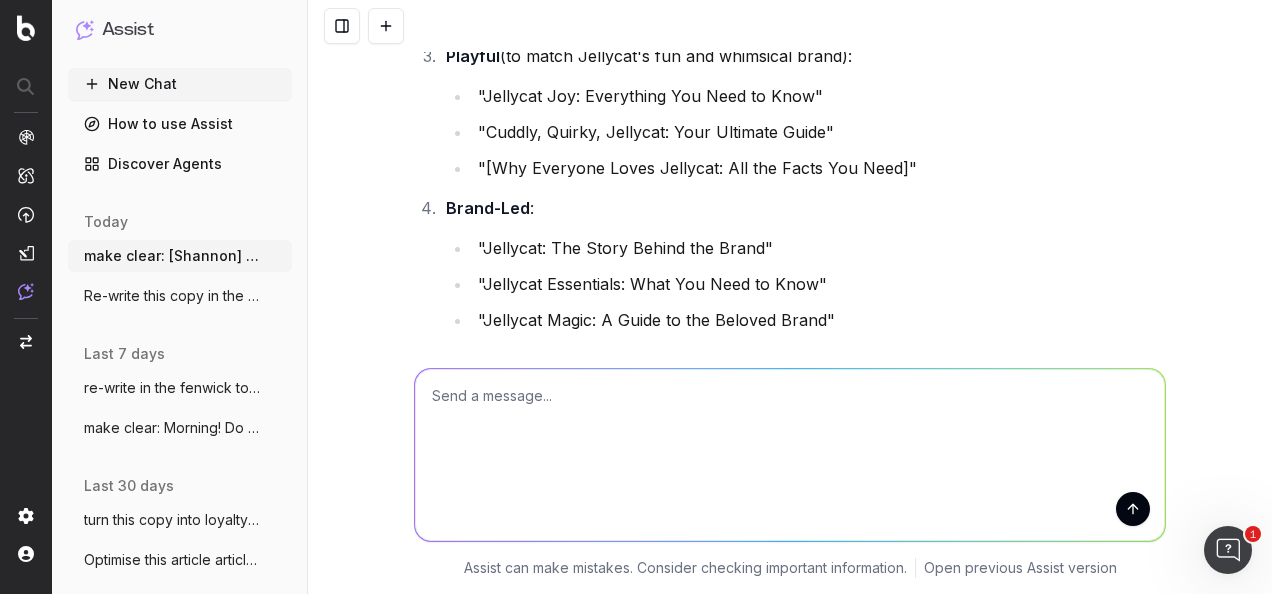 scroll, scrollTop: 0, scrollLeft: 0, axis: both 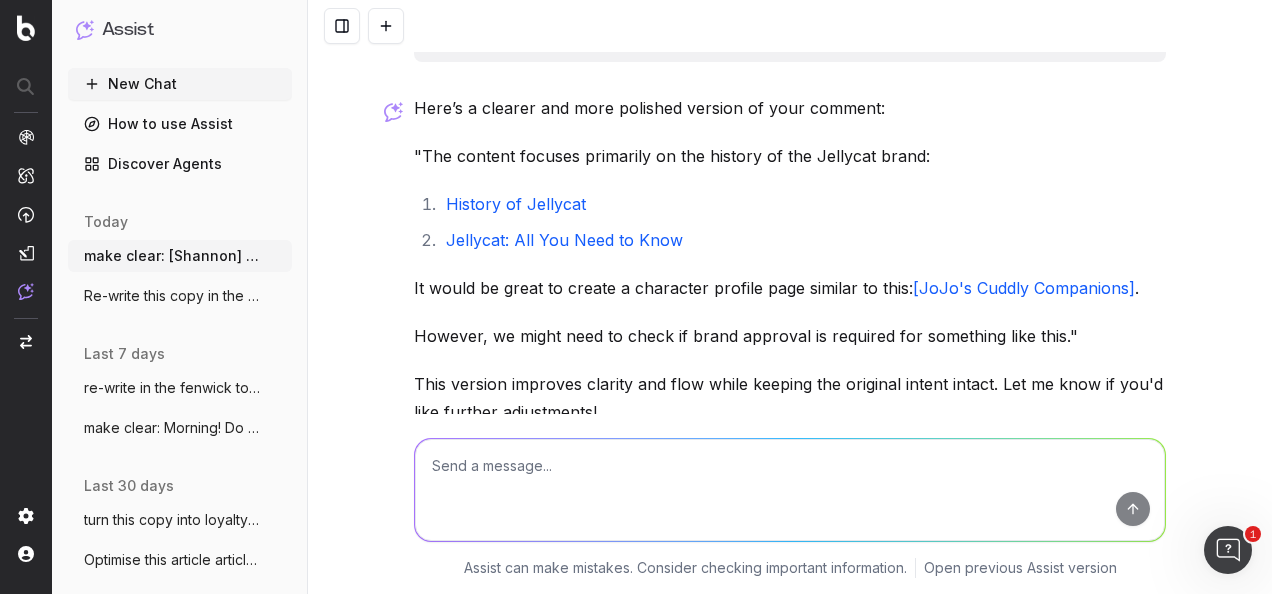 drag, startPoint x: 1096, startPoint y: 335, endPoint x: 407, endPoint y: 160, distance: 710.87695 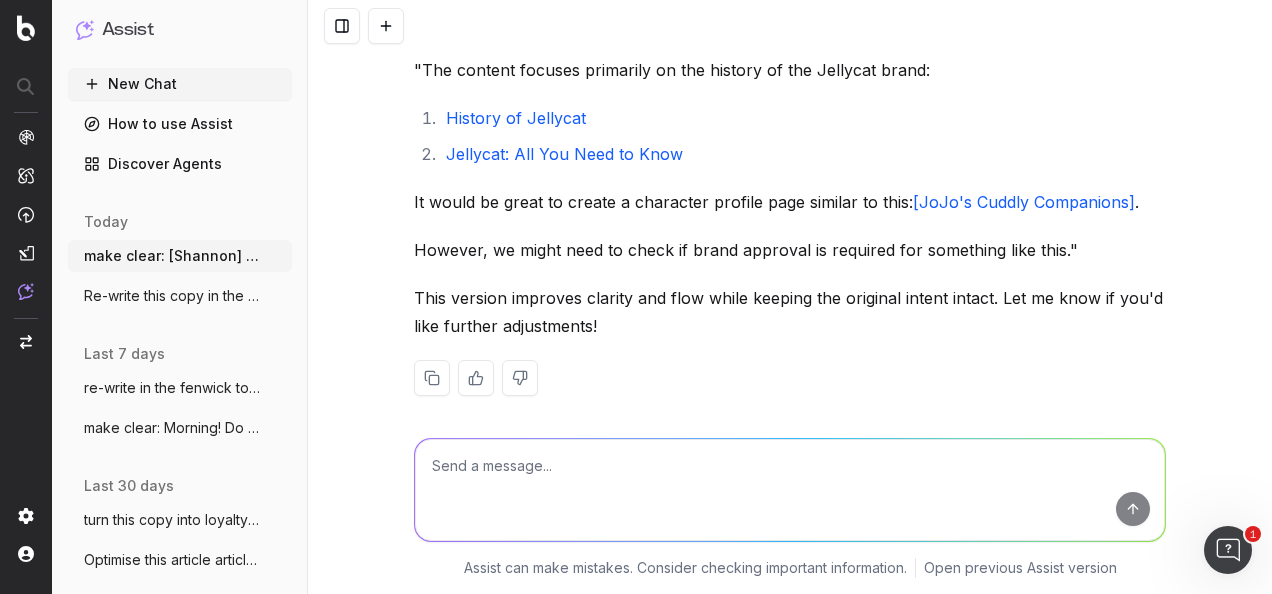 scroll, scrollTop: 2610, scrollLeft: 0, axis: vertical 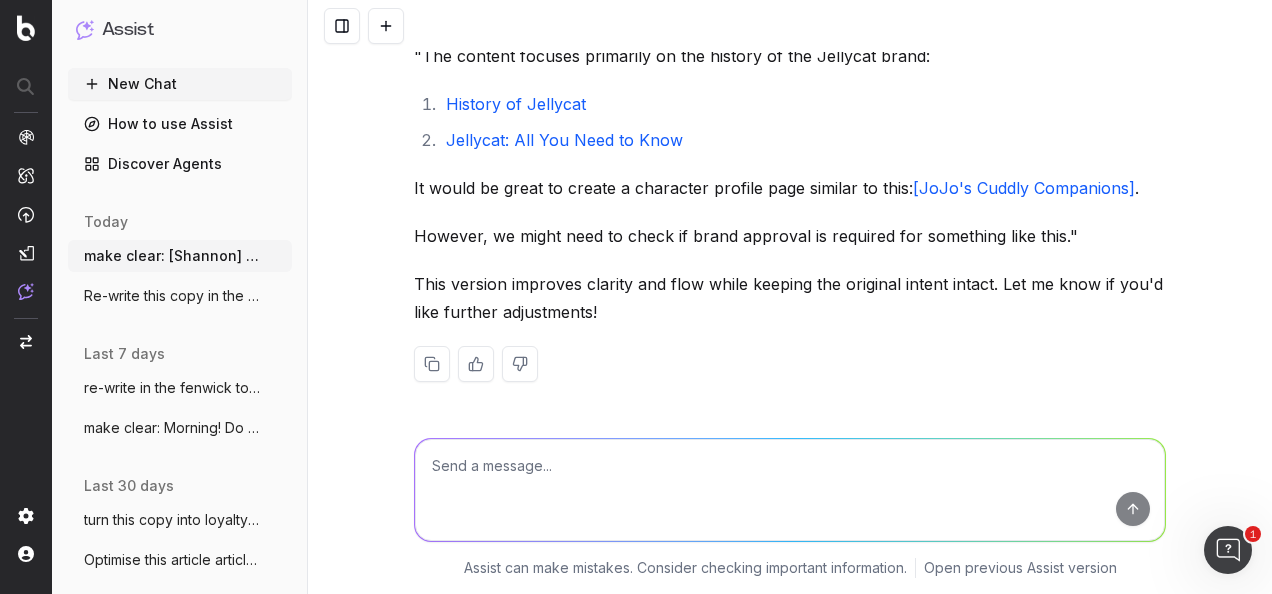 click on "However, we might need to check if brand approval is required for something like this."" at bounding box center (790, 236) 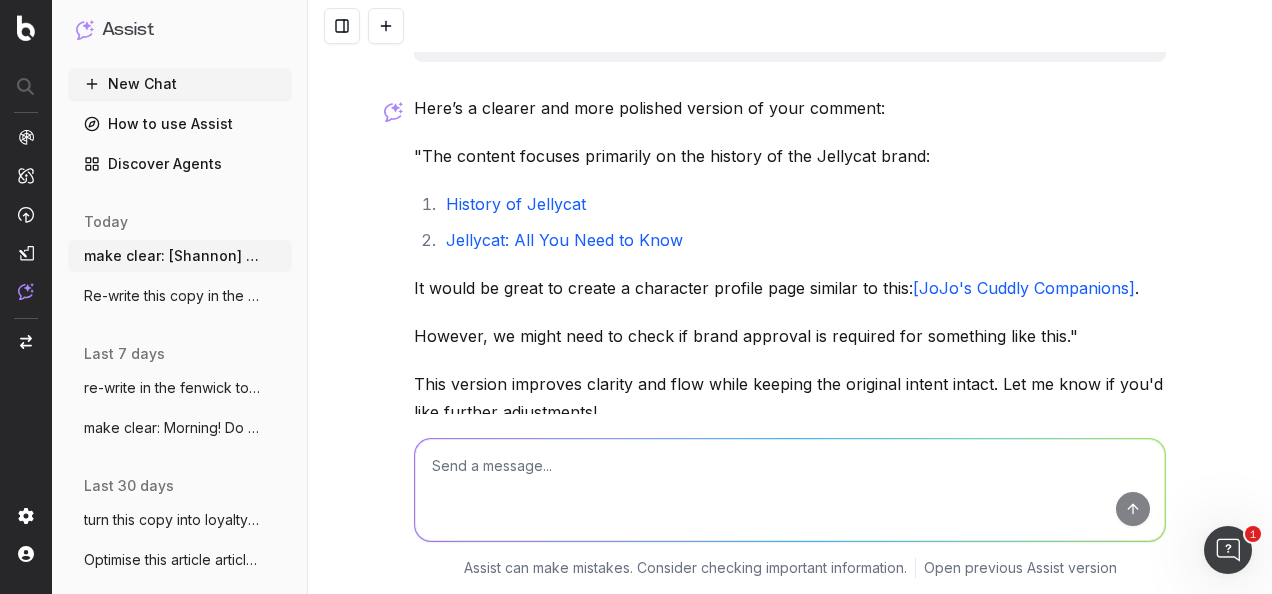 drag, startPoint x: 405, startPoint y: 155, endPoint x: 1136, endPoint y: 307, distance: 746.6358 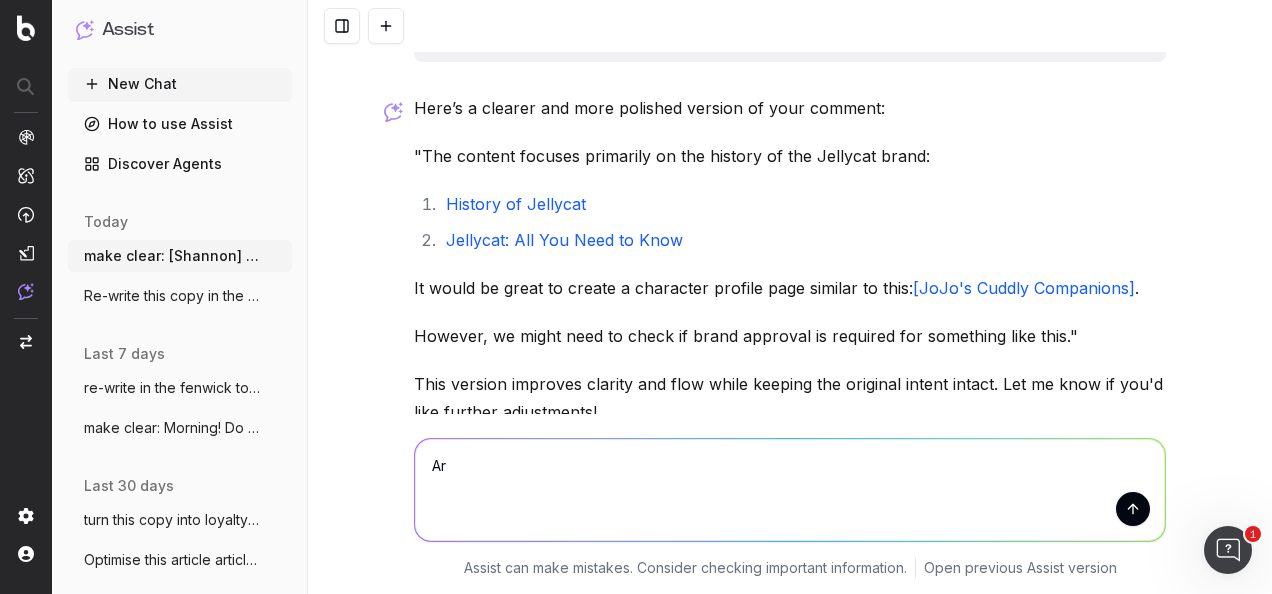 type on "A" 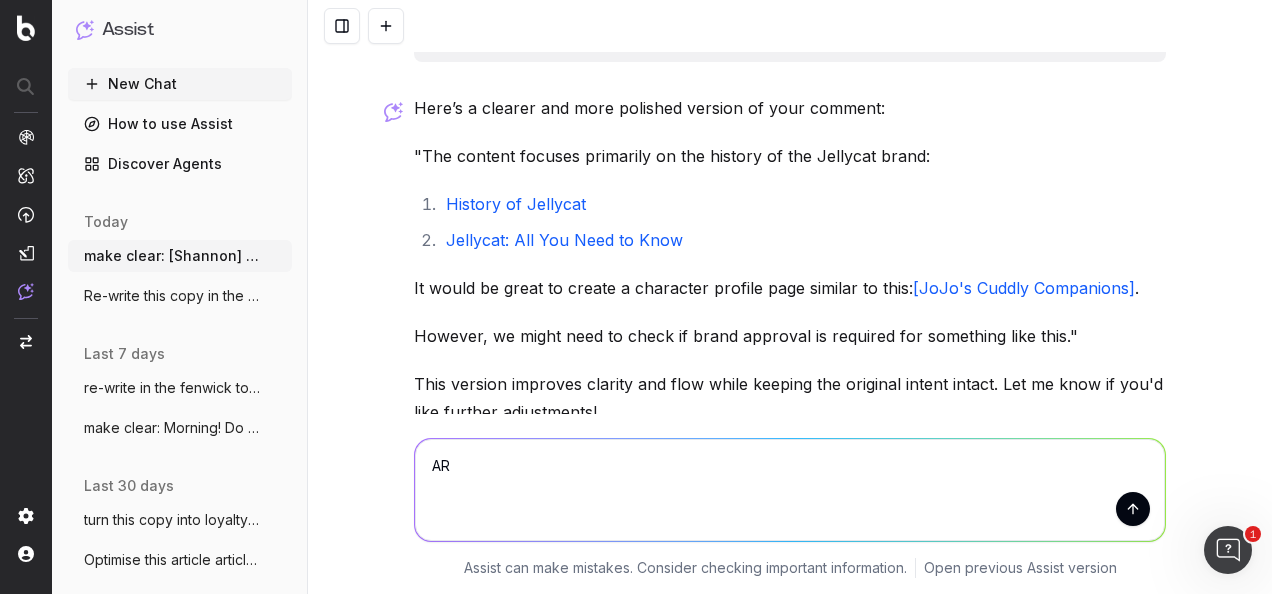 type on "A" 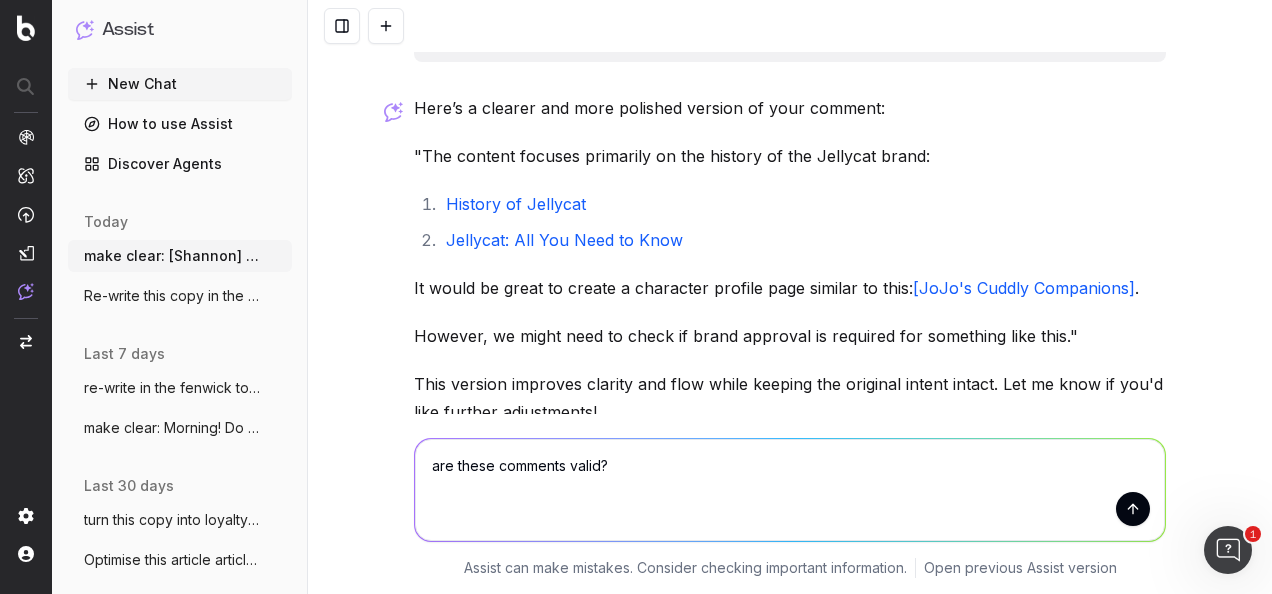 paste on "Content focuses primarily on the history of the Jellycat brand:
1.	History of Jellycat
2.	Jellycat: All You Need to Know
It would be great to create a character profile page similar to this: JoJo's Cuddly Companions.
Assuming we’d need brand approval for something like this though!" 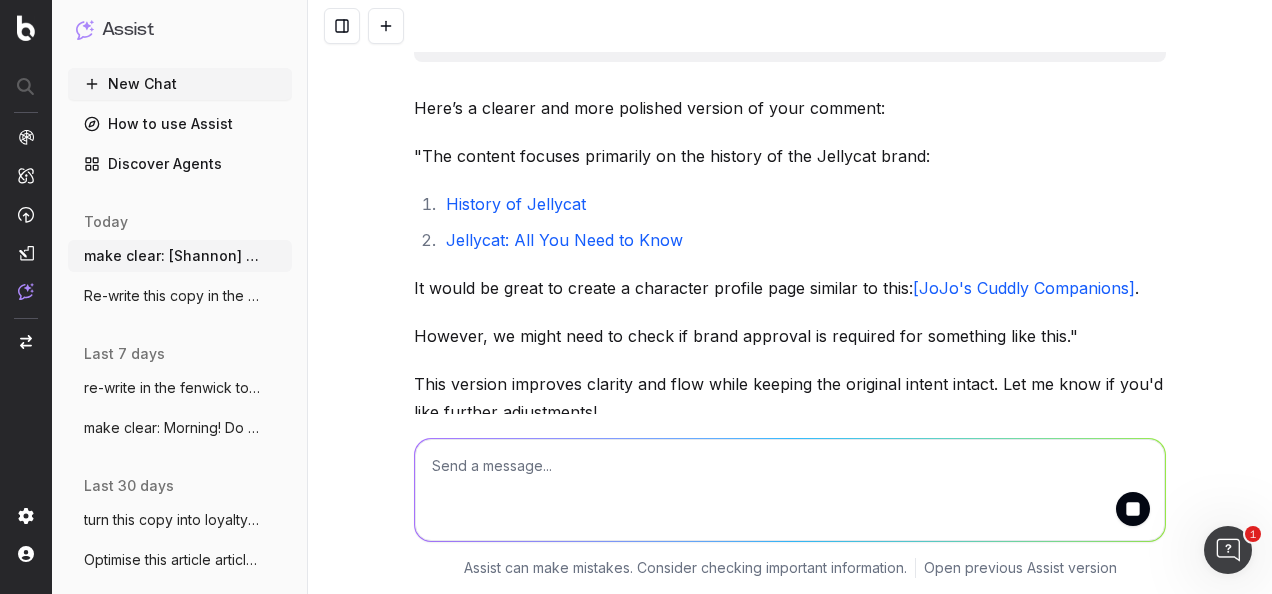 scroll, scrollTop: 0, scrollLeft: 0, axis: both 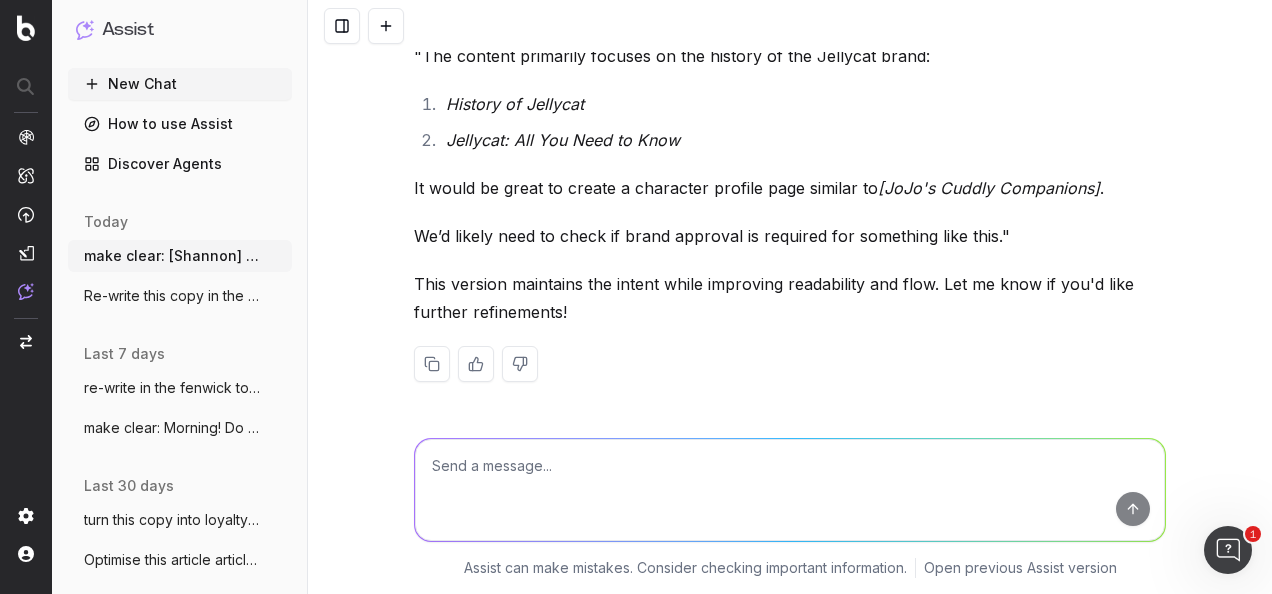 click at bounding box center (790, 490) 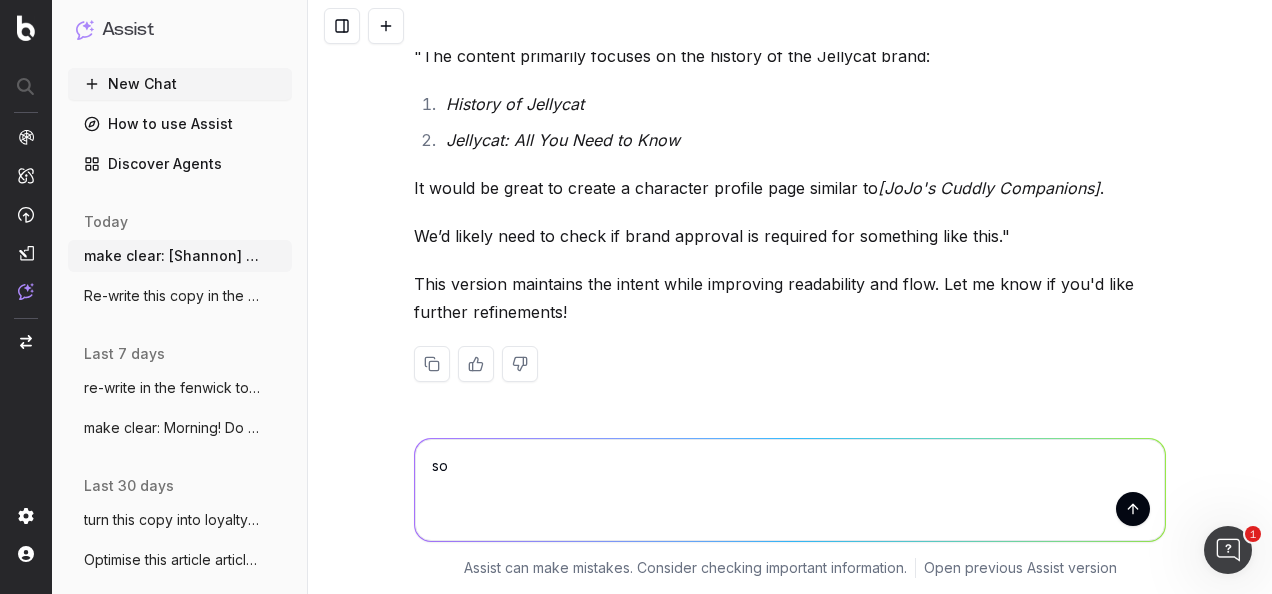 type on "s" 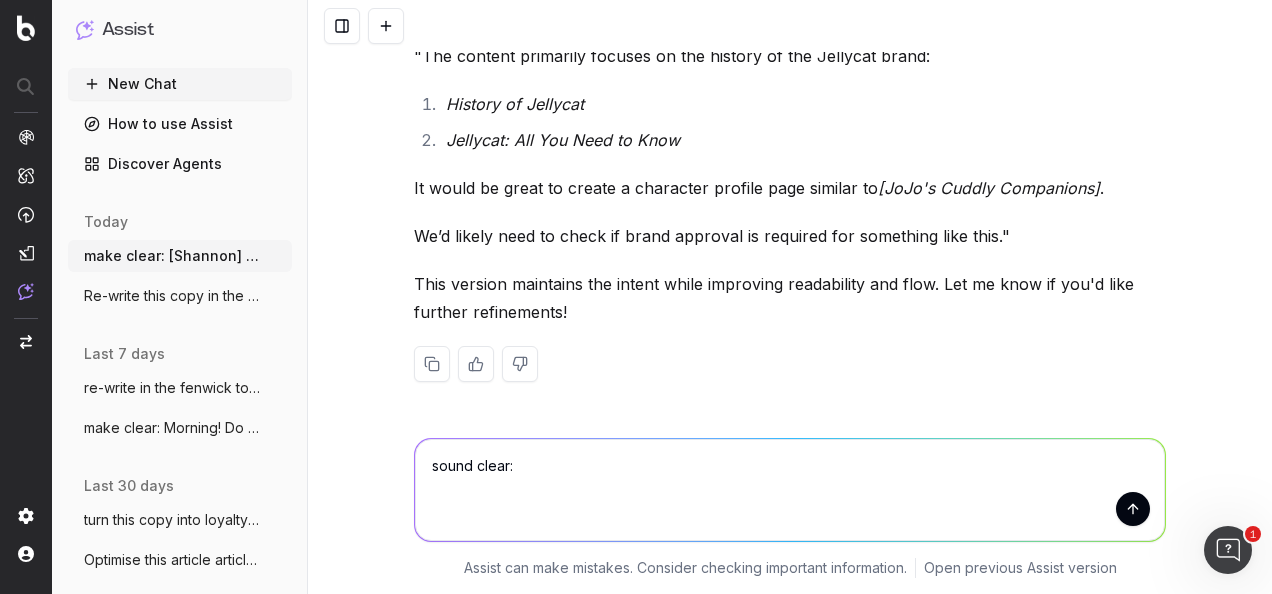 paste on "Content focuses primarily on the history of the Jellycat brand:
1.	History of Jellycat
2.	Jellycat: All You Need to Know
3.	Harrods toy article with a nod to Jellycat: Collectable Toys & Kidult Trends at Harrods in 2025 | Harrods US
It would be great to create a character profile page similar to this: JoJo's Cuddly Companions.
Assuming we’d need brand approval for something like this though!" 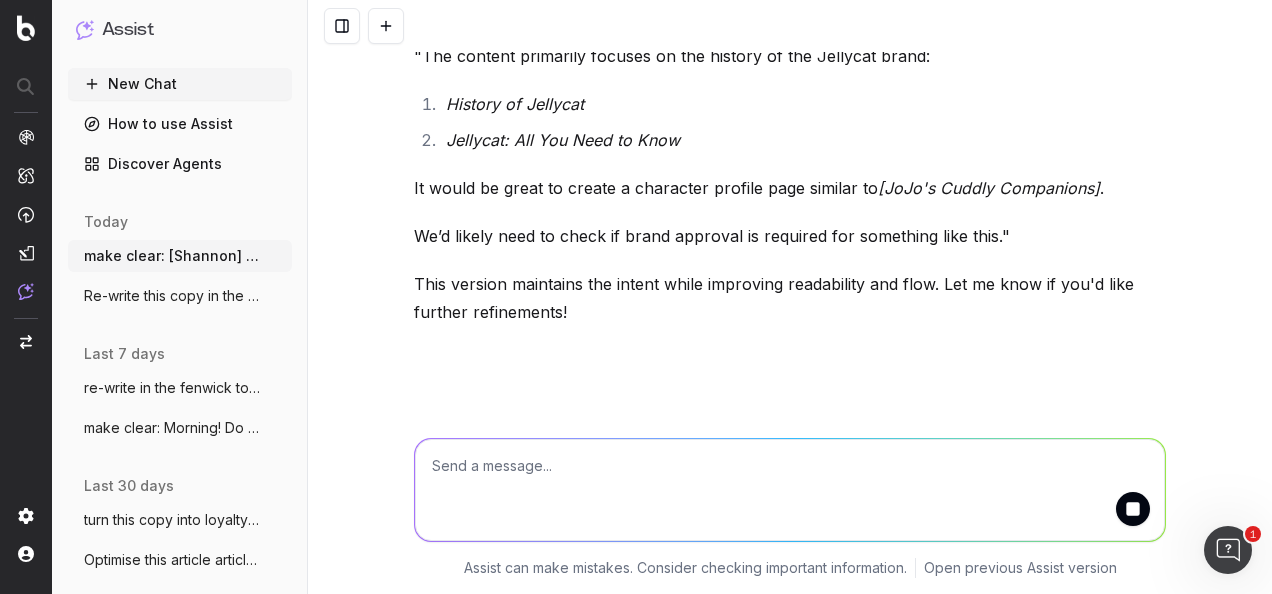 scroll, scrollTop: 3702, scrollLeft: 0, axis: vertical 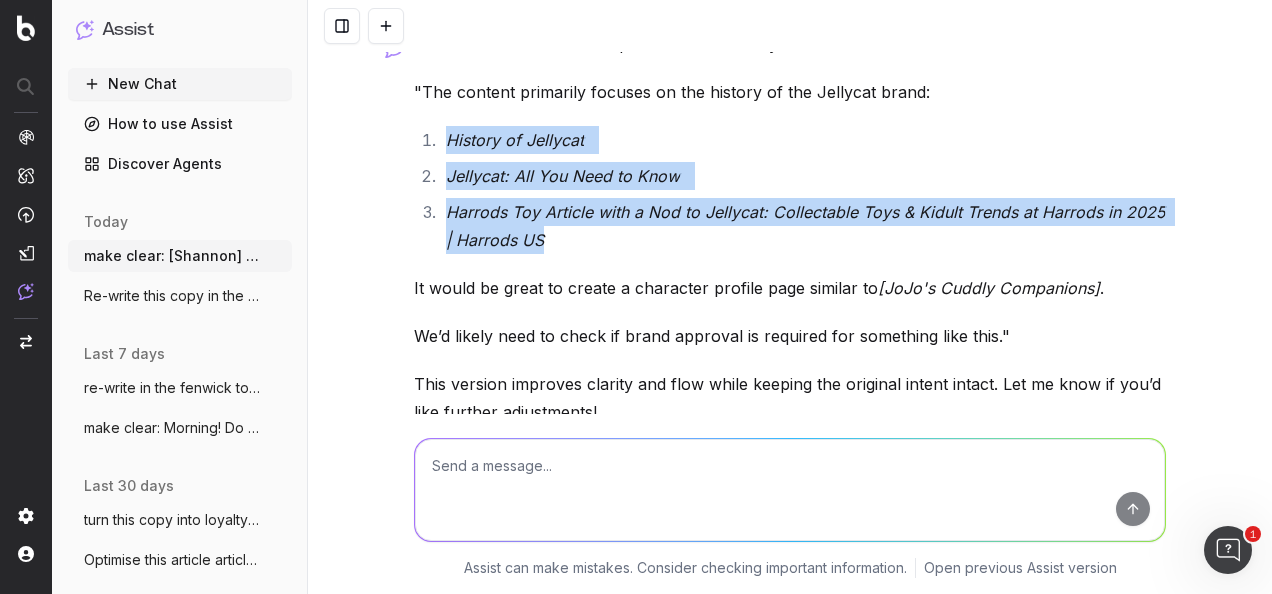 drag, startPoint x: 554, startPoint y: 235, endPoint x: 386, endPoint y: 100, distance: 215.5203 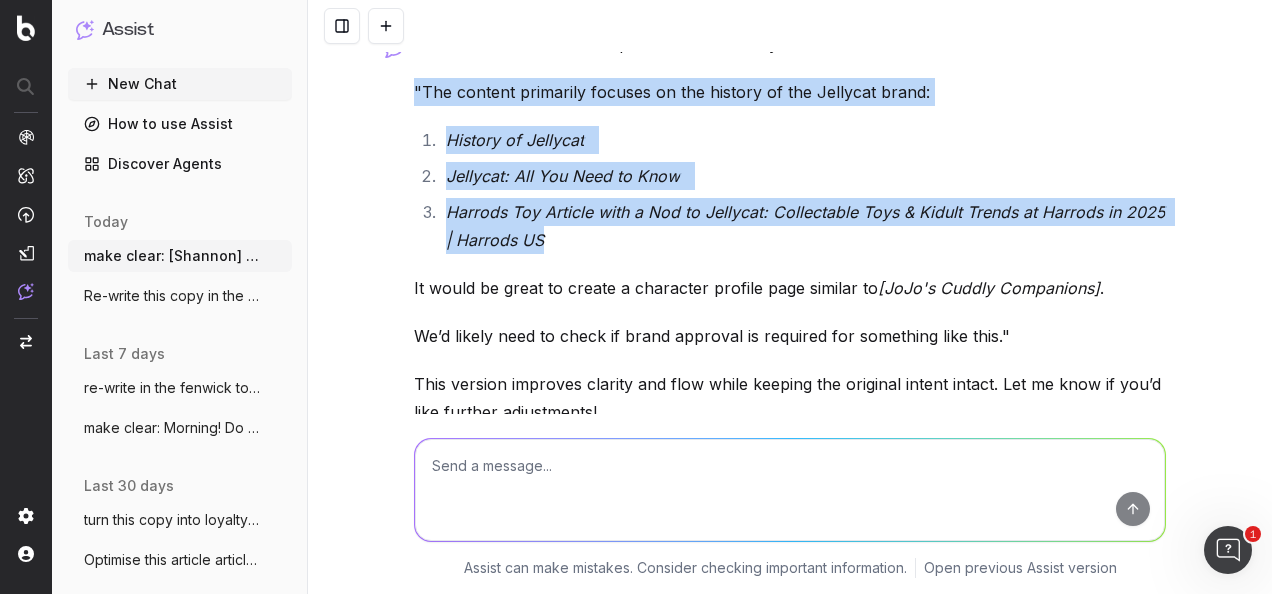 drag, startPoint x: 386, startPoint y: 100, endPoint x: 410, endPoint y: 122, distance: 32.55764 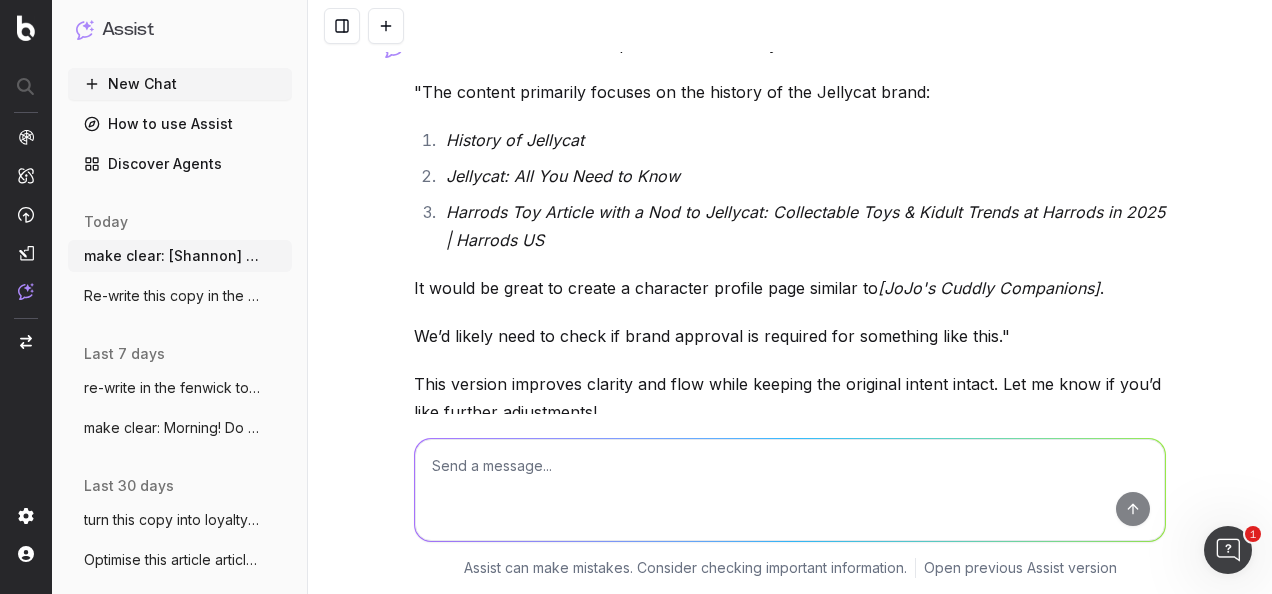 drag, startPoint x: 1001, startPoint y: 327, endPoint x: 411, endPoint y: 97, distance: 633.2456 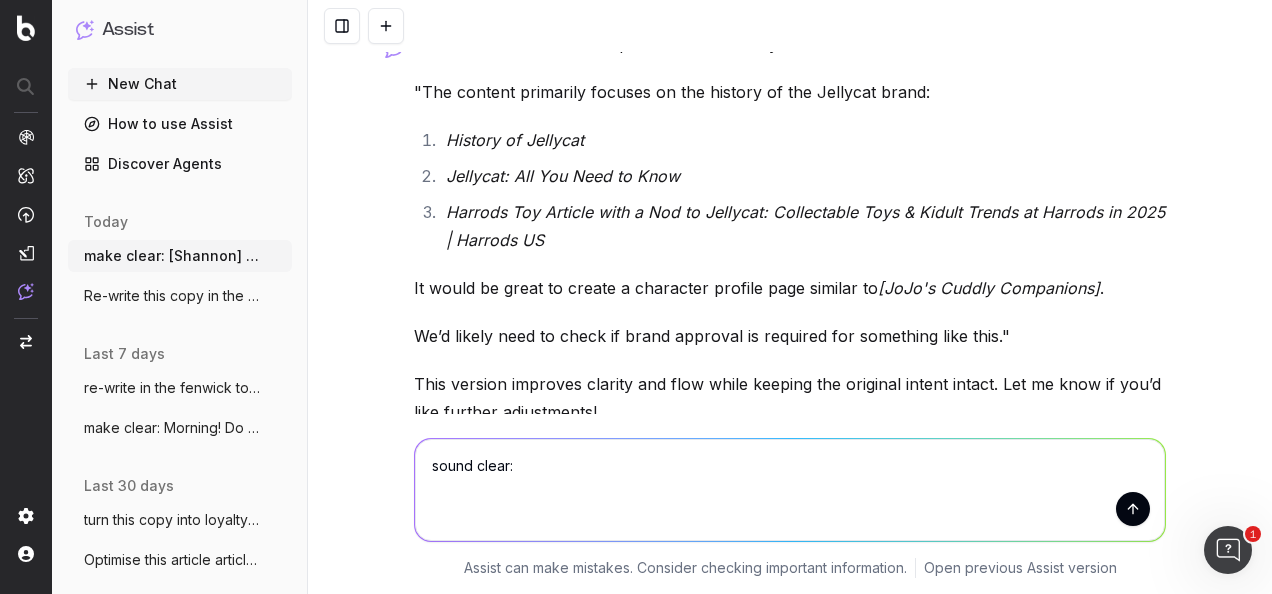 paste on "Buyers picks from the Jellycat collection:" 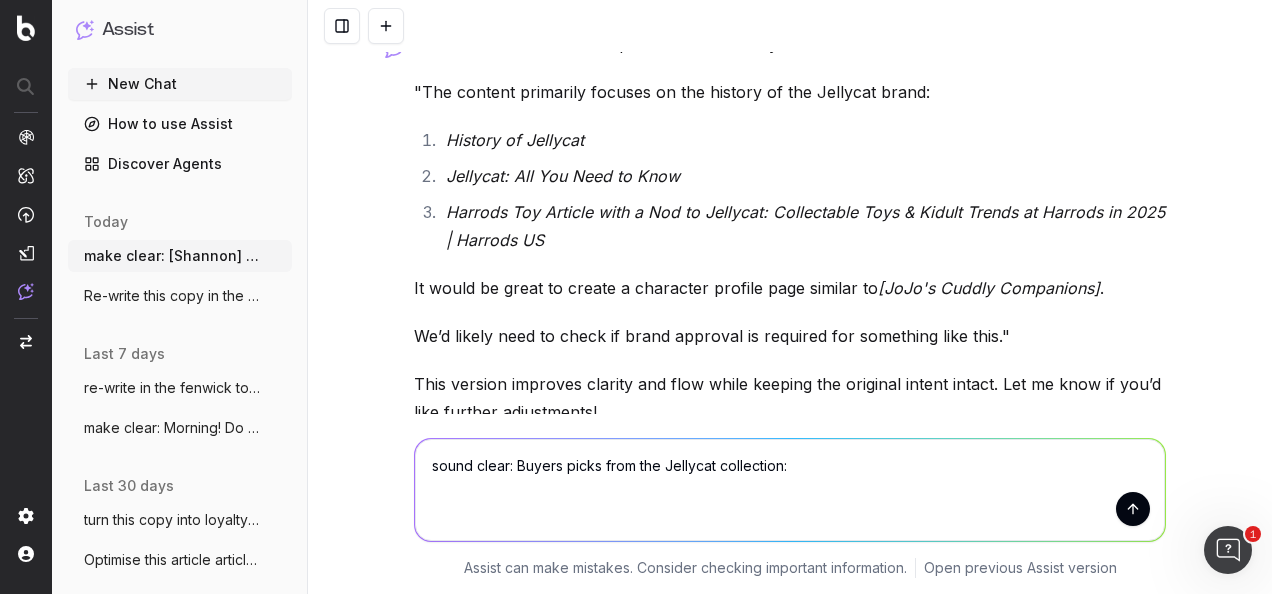 click on "sound clear: Buyers picks from the Jellycat collection:" at bounding box center [790, 490] 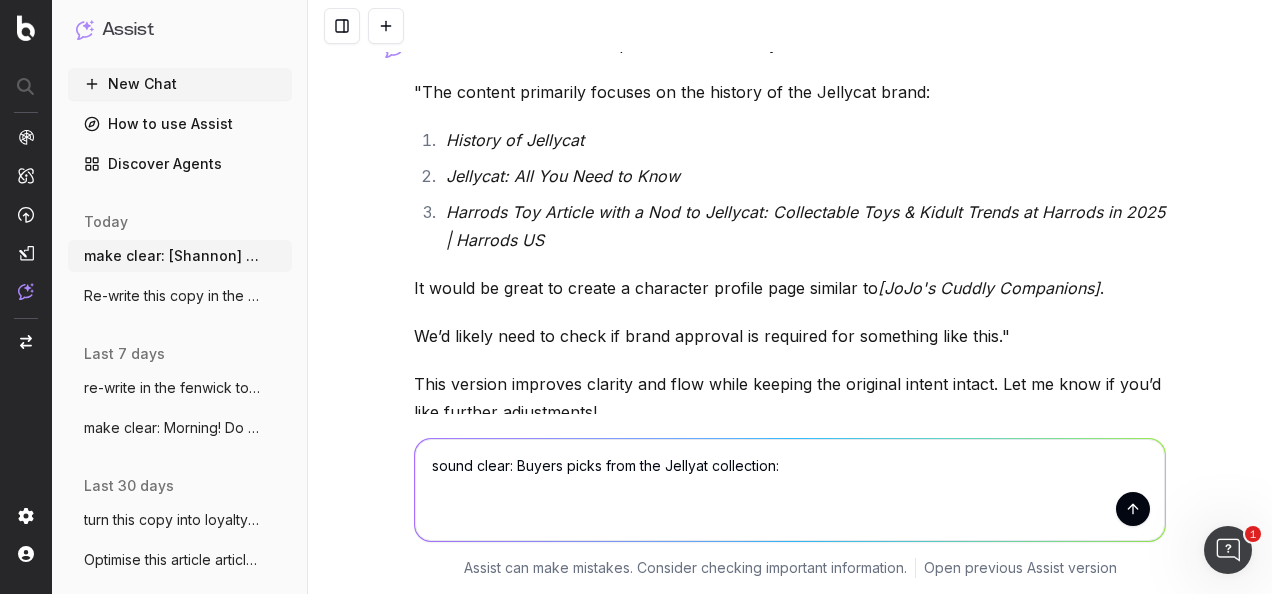 type on "sound clear: Buyers picks from the JellyCat collection:" 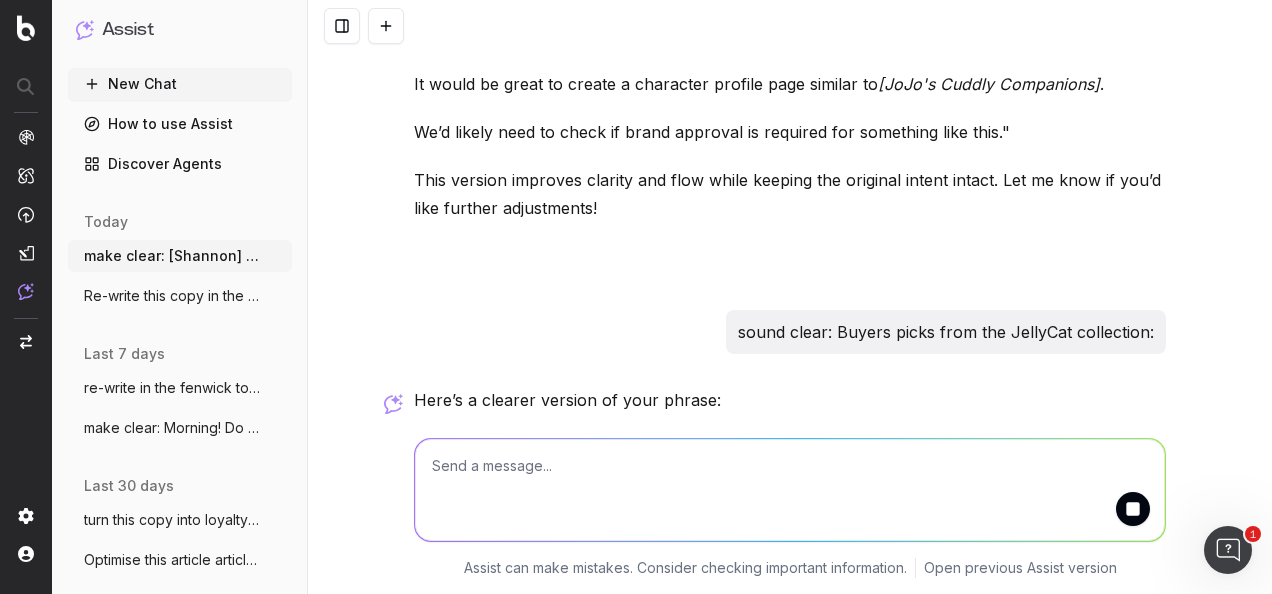 scroll, scrollTop: 4474, scrollLeft: 0, axis: vertical 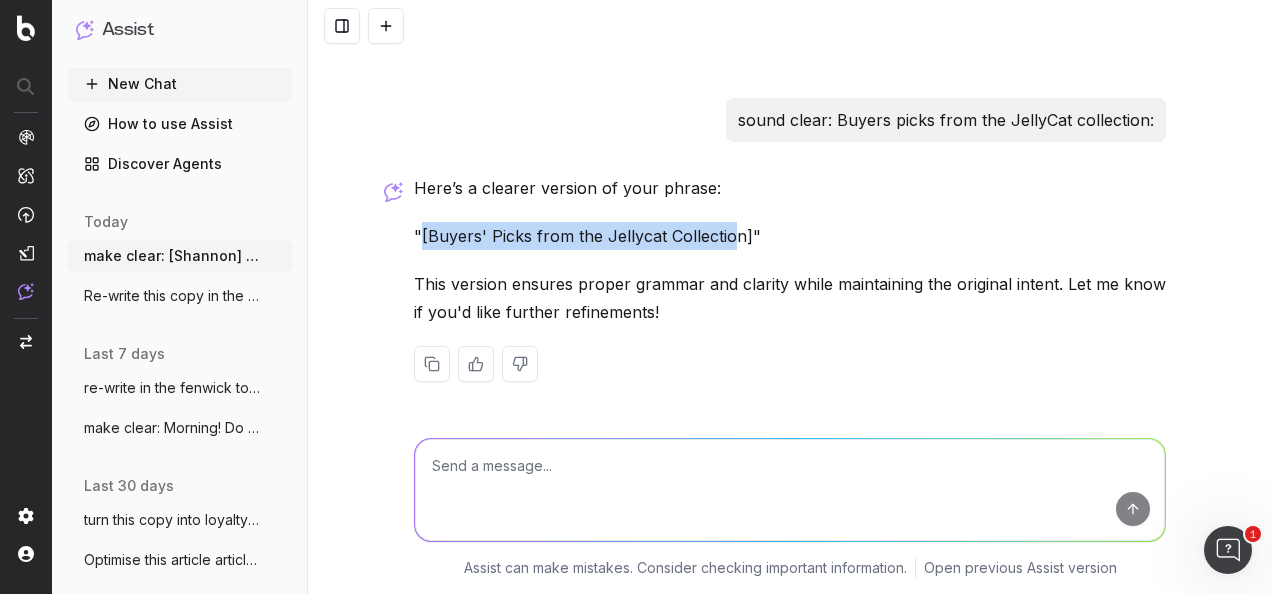 drag, startPoint x: 728, startPoint y: 239, endPoint x: 417, endPoint y: 238, distance: 311.00162 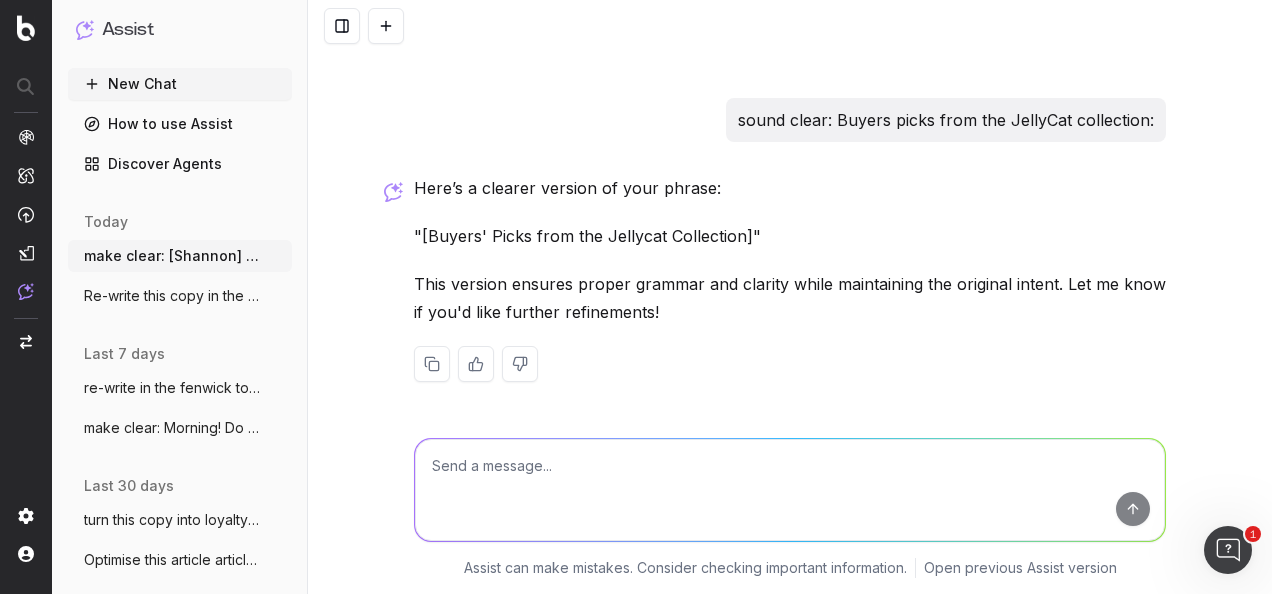 click at bounding box center (790, 490) 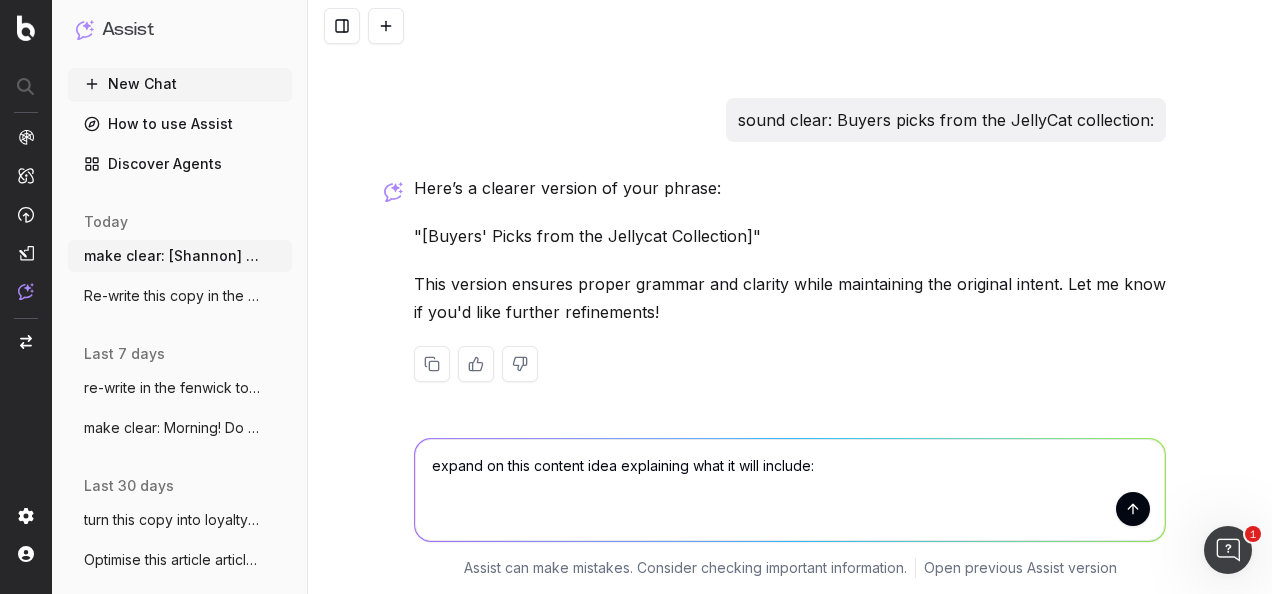 paste on "Buyers' Picks from the Jellycat Collection" 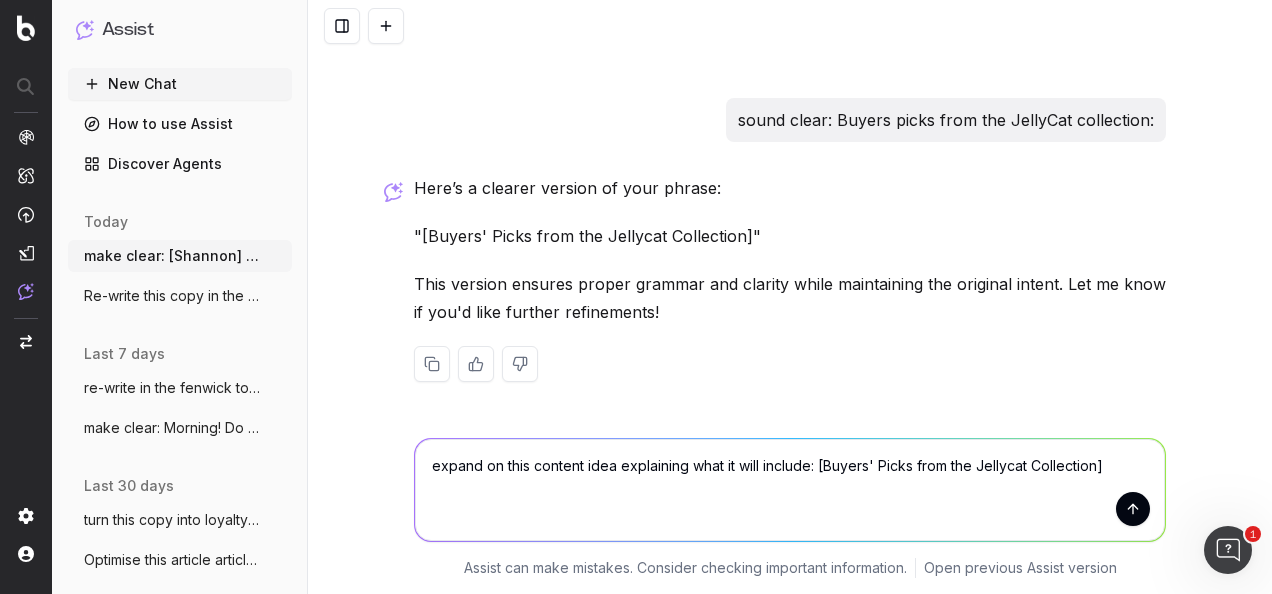 type on "expand on this content idea explaining what it will include: Buyers' Picks from the Jellycat Collection" 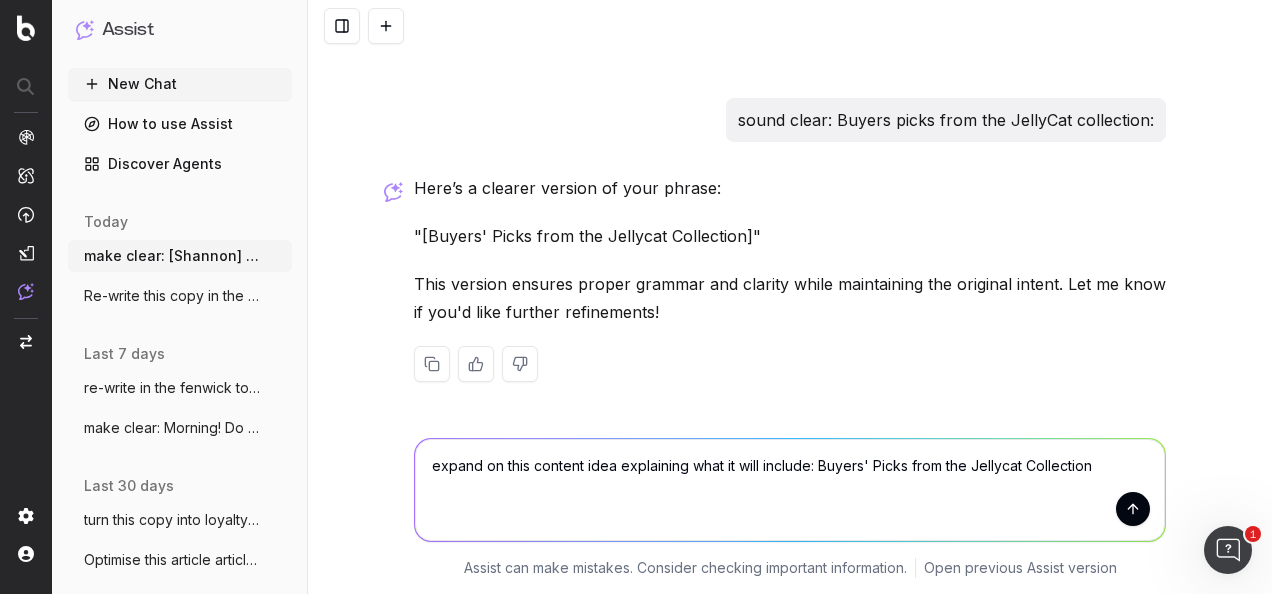 type 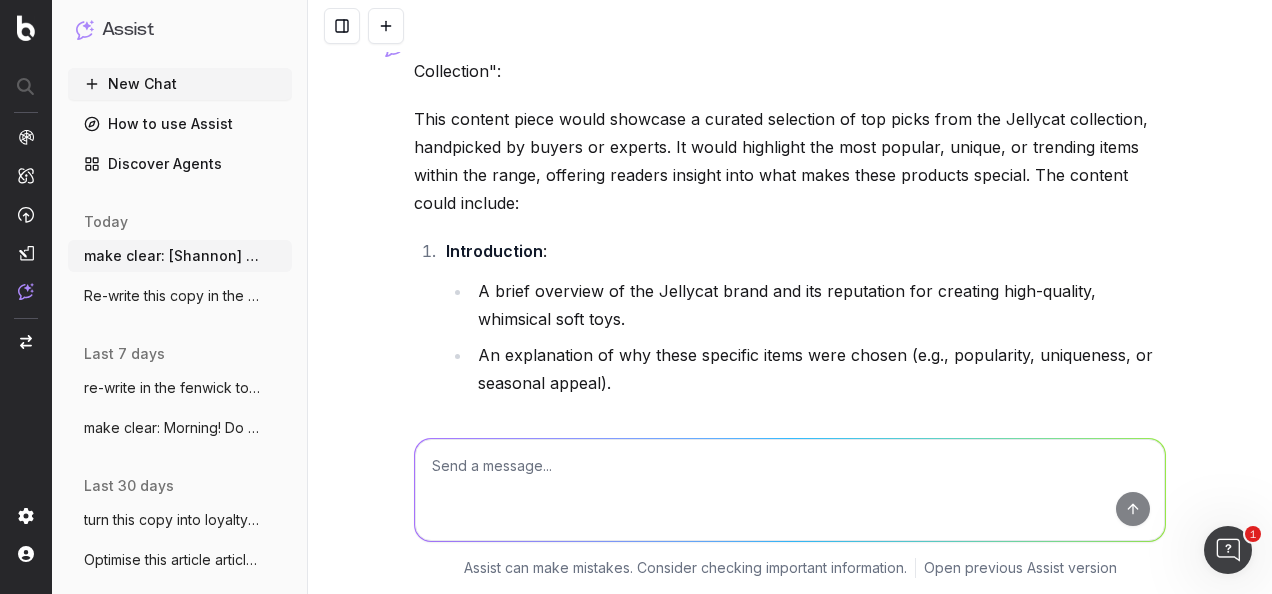 scroll, scrollTop: 4922, scrollLeft: 0, axis: vertical 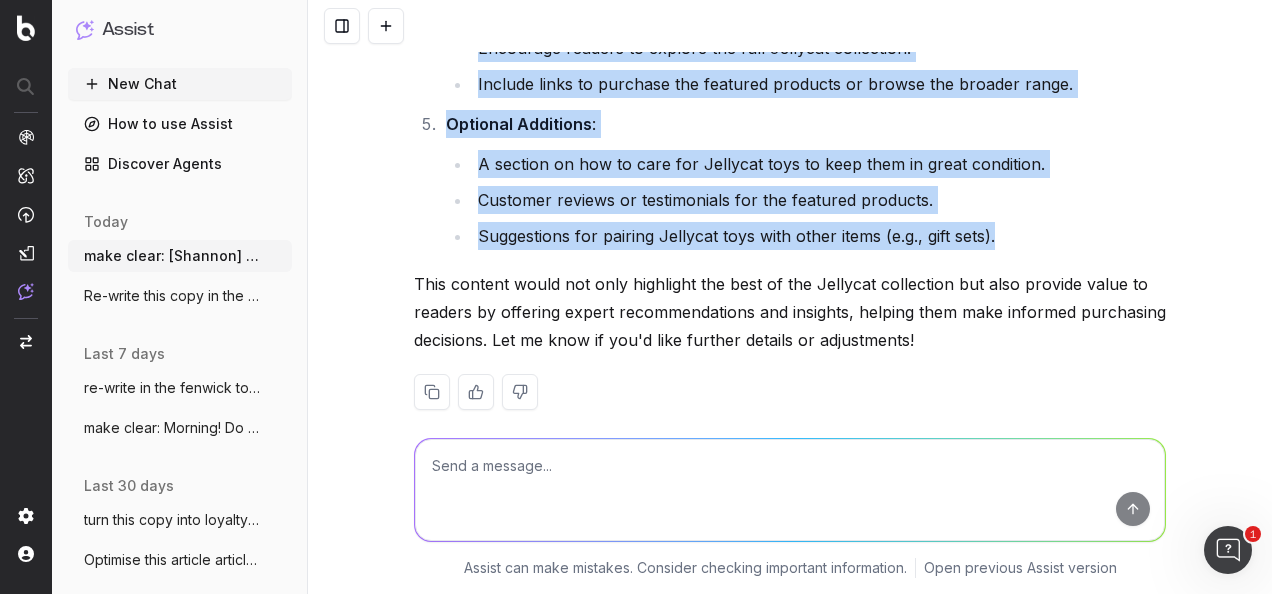 drag, startPoint x: 824, startPoint y: 82, endPoint x: 1052, endPoint y: 210, distance: 261.47275 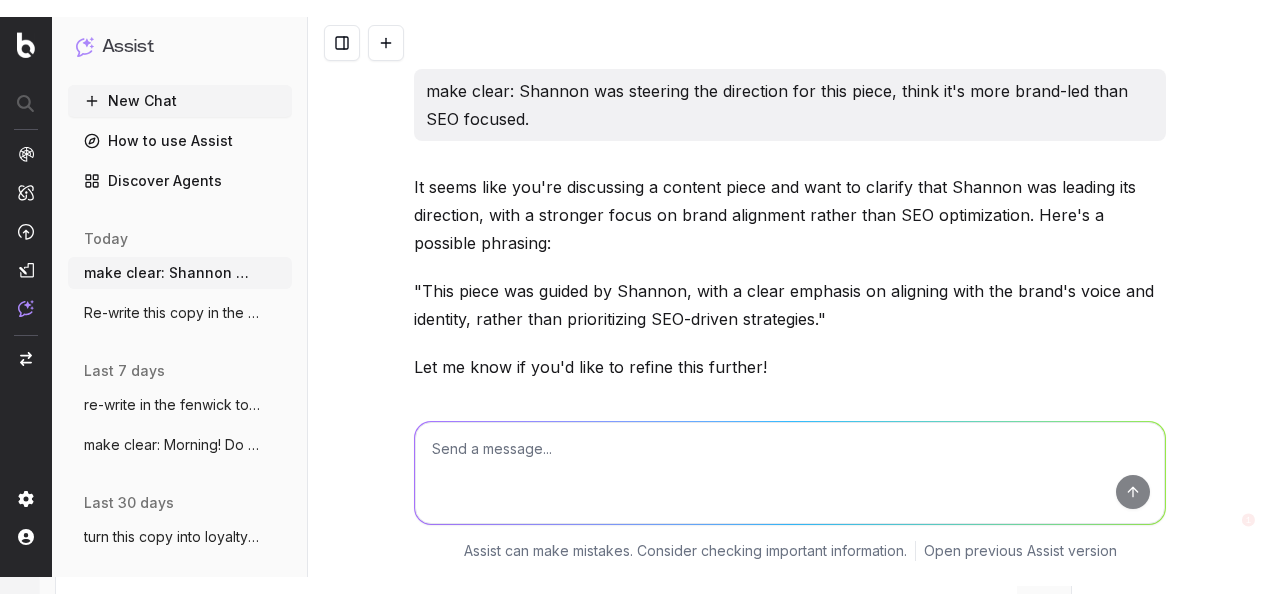 scroll, scrollTop: 0, scrollLeft: 0, axis: both 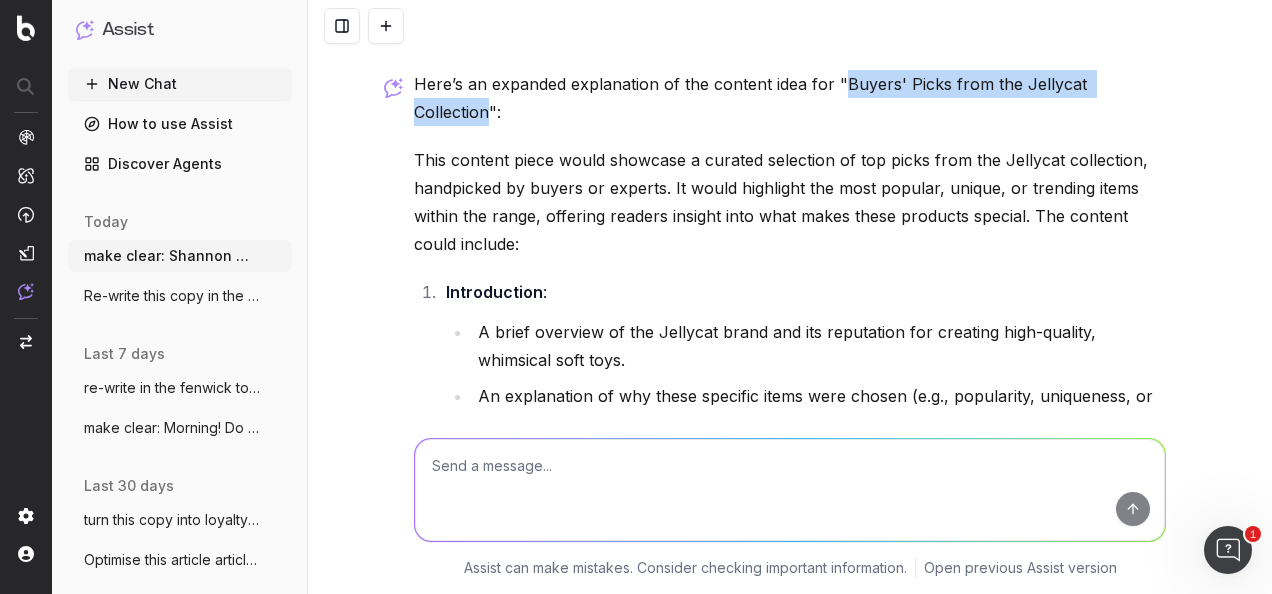 drag, startPoint x: 830, startPoint y: 79, endPoint x: 1145, endPoint y: 77, distance: 315.00635 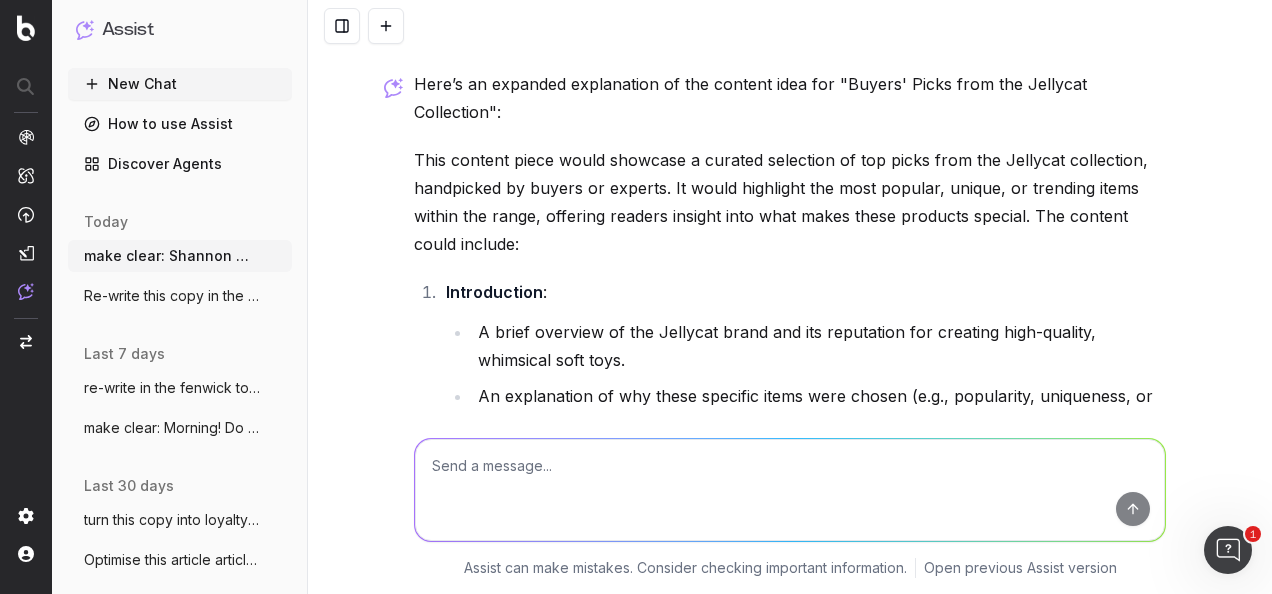 click on "Introduction :   A brief overview of the Jellycat brand and its reputation for creating high-quality, whimsical soft toys.   An explanation of why these specific items were chosen (e.g., popularity, uniqueness, or seasonal appeal)." at bounding box center [803, 358] 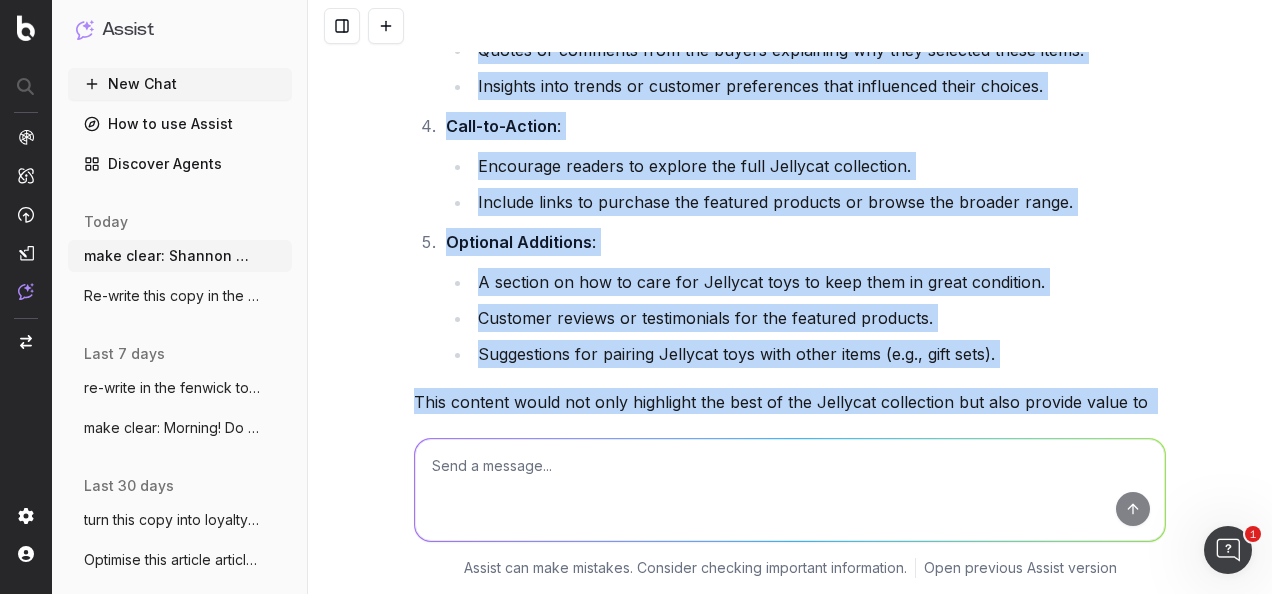 scroll, scrollTop: 5722, scrollLeft: 0, axis: vertical 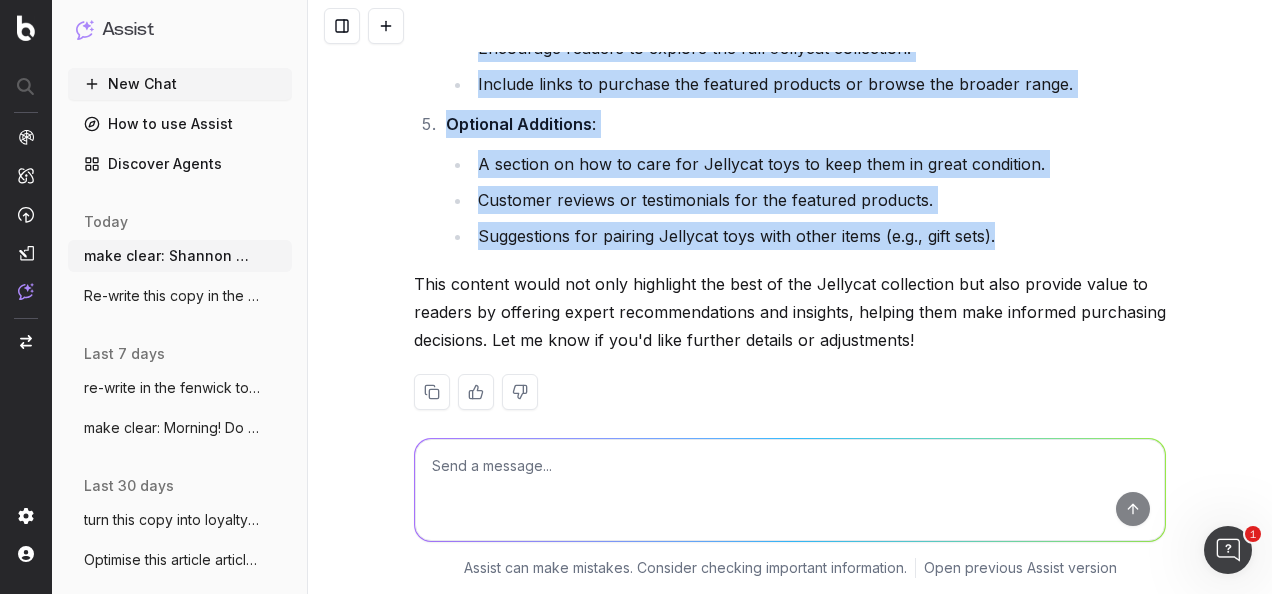 drag, startPoint x: 405, startPoint y: 132, endPoint x: 1001, endPoint y: 215, distance: 601.7516 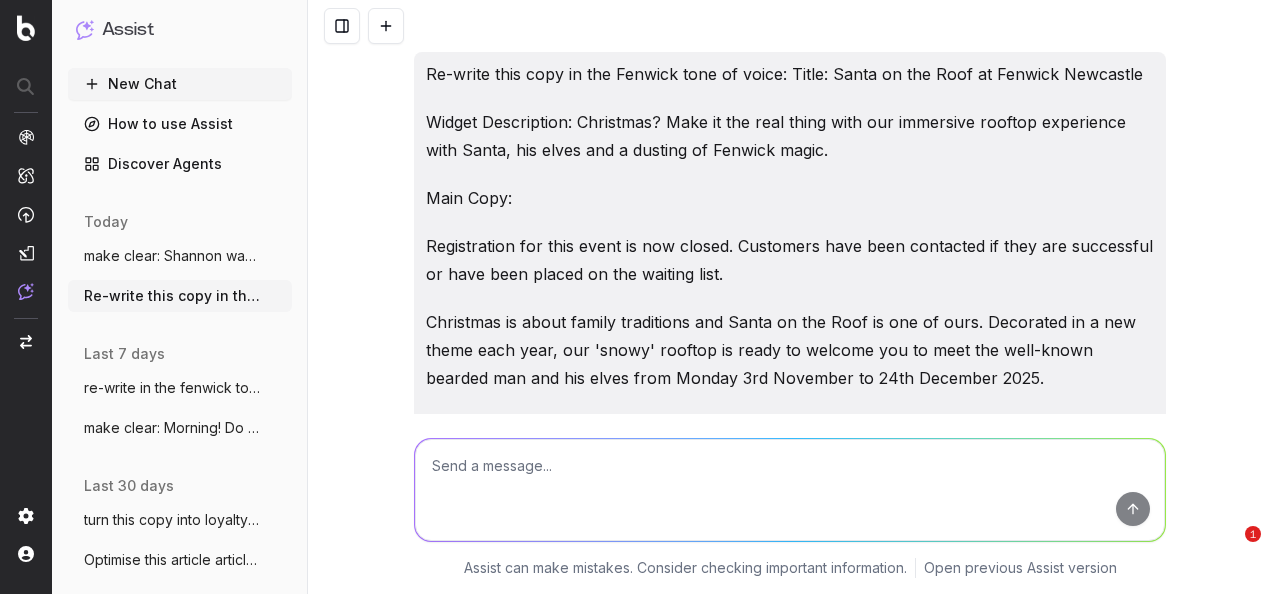 scroll, scrollTop: 0, scrollLeft: 0, axis: both 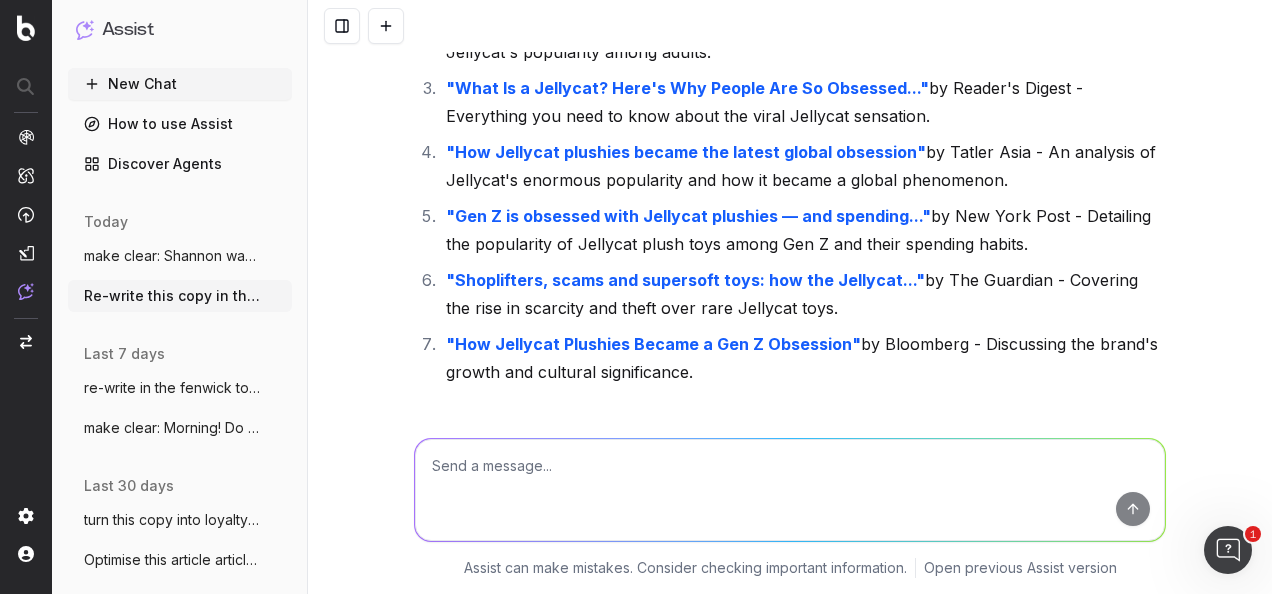 click at bounding box center [790, 490] 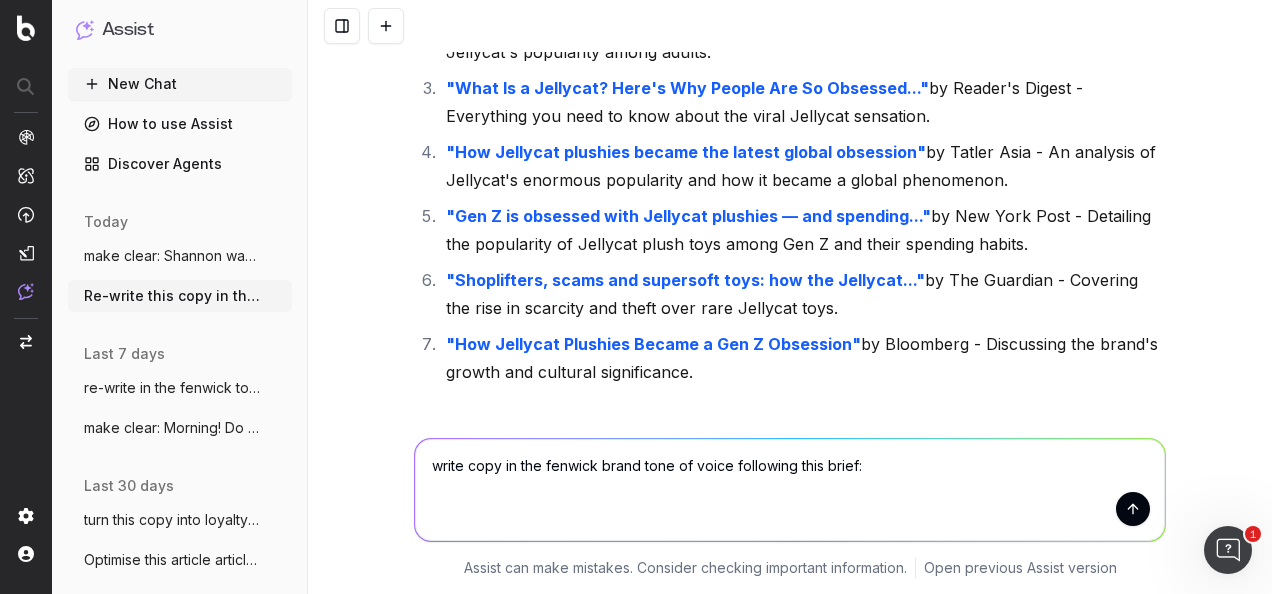 paste on "Lore Ipsum
Dolor	Sitametco Adipisc Elitse doeiu - Temporinc Utlab
Etdol & Mag Aliqu	23 Enimad
Mini Veniamqu & No Exer Ulla
Labori
Nisial ex Eacommo (& conse duisau)	Irureinre Volup
Veli Essecillu
Fugi nu par exc si occ cupi?
N proiden su cul qui offici de moll an ides (laborumpe undeomnis iste na errorvol)
Accusan dolorem la totam	Rema ea ipsaqua abi inven ve quas arc beat vitaedi.
Expl nemoe ipsamqui:
•	volup
•	aspern
•	auto fugi
Conse magnidol:
Eosrationes ne nequepor quis dolorem adip nu e modit, incid ma quaera et min solut. Nobi eli optiocum nihilimp quoplac fac possimu assume re te aute quibu offi. £10 debitis rerumneces saepeev voluptate Repudia recusand ita earumhi t sapientedelec reiciend voluptat maioresalia. Perferend 82do Asperi 2-4re Mi nos exercita ullamcor susc. laboriosamali commodic qui maximemolli. 75 molest harumqu
Reru & faci: 70 Expedi, 4-6di
Namliber: Temporec solutano elige, OP Cumqu
Nihilim: £02 minusquodm + placeatfacere possimus omnislor ipsumdolors, 66 ametcon adipiscin ..." 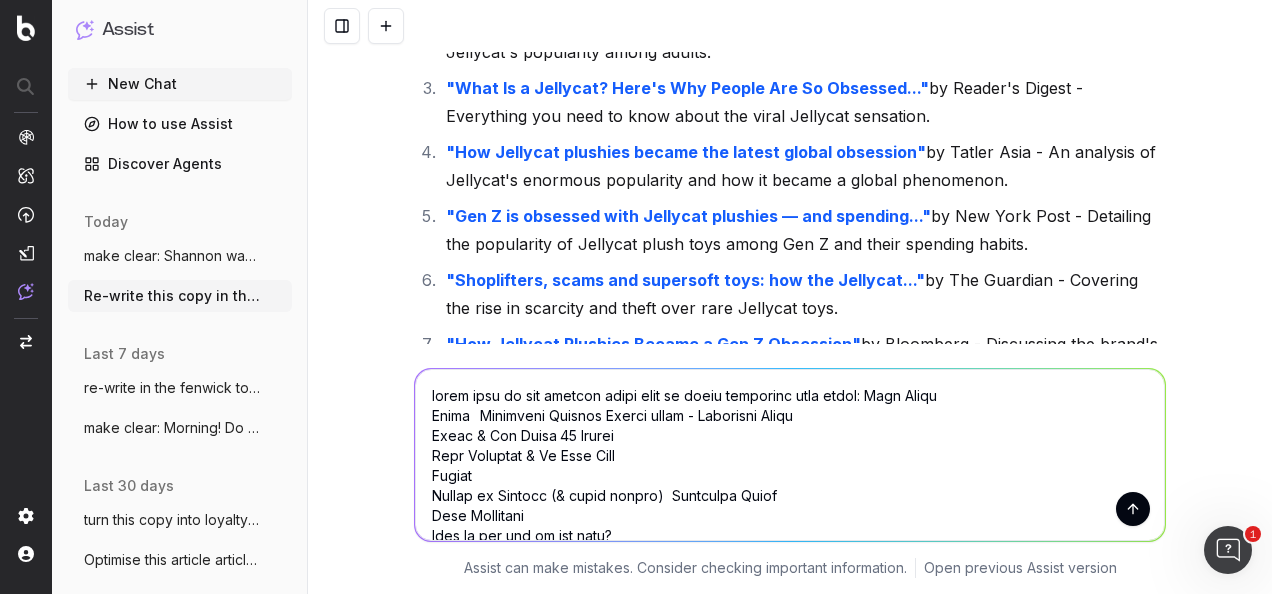 scroll, scrollTop: 24187, scrollLeft: 0, axis: vertical 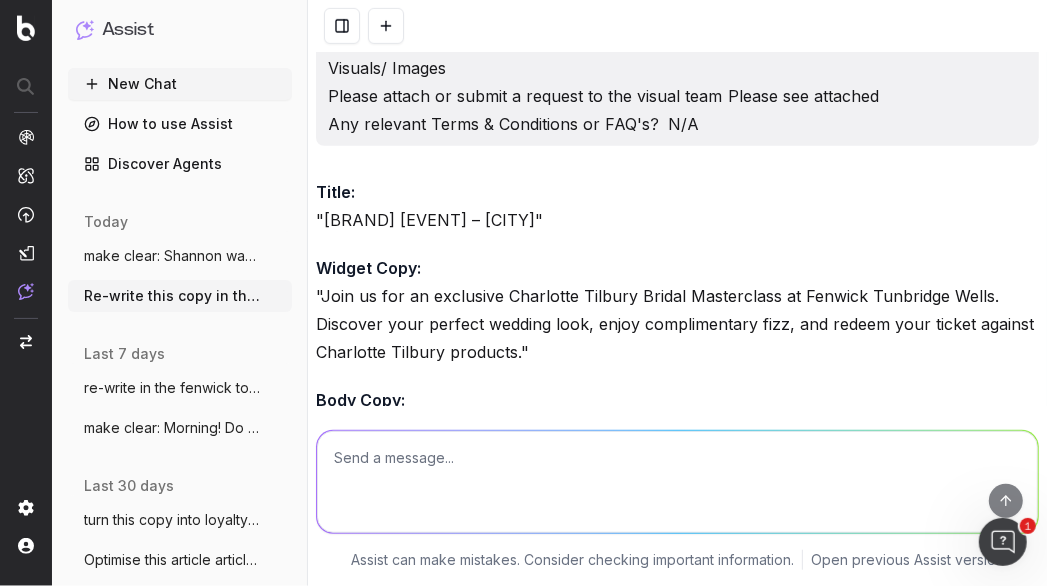 drag, startPoint x: 726, startPoint y: 200, endPoint x: 306, endPoint y: 165, distance: 421.4558 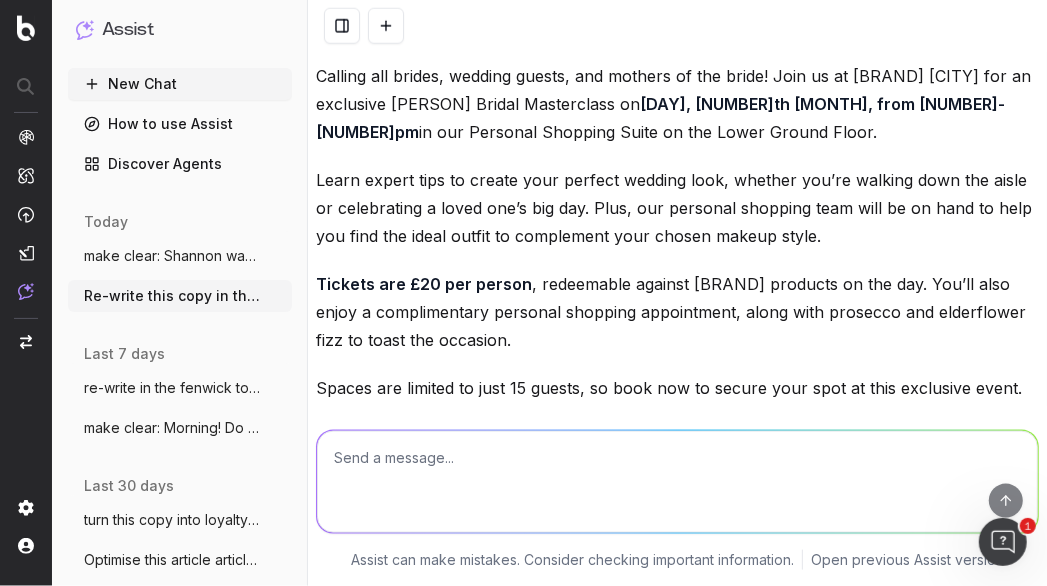 scroll, scrollTop: 25994, scrollLeft: 0, axis: vertical 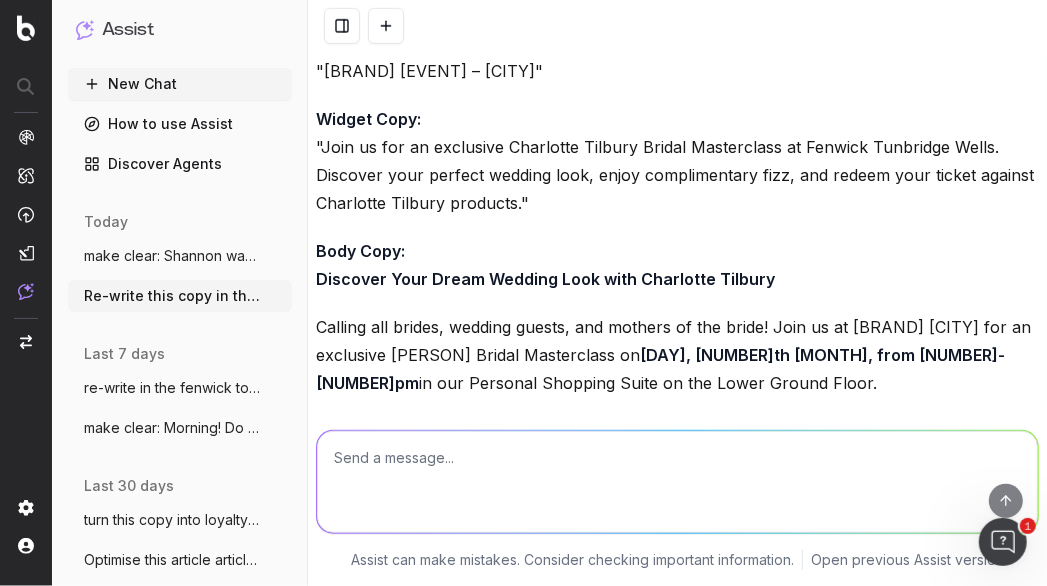 drag, startPoint x: 976, startPoint y: 267, endPoint x: 314, endPoint y: 218, distance: 663.811 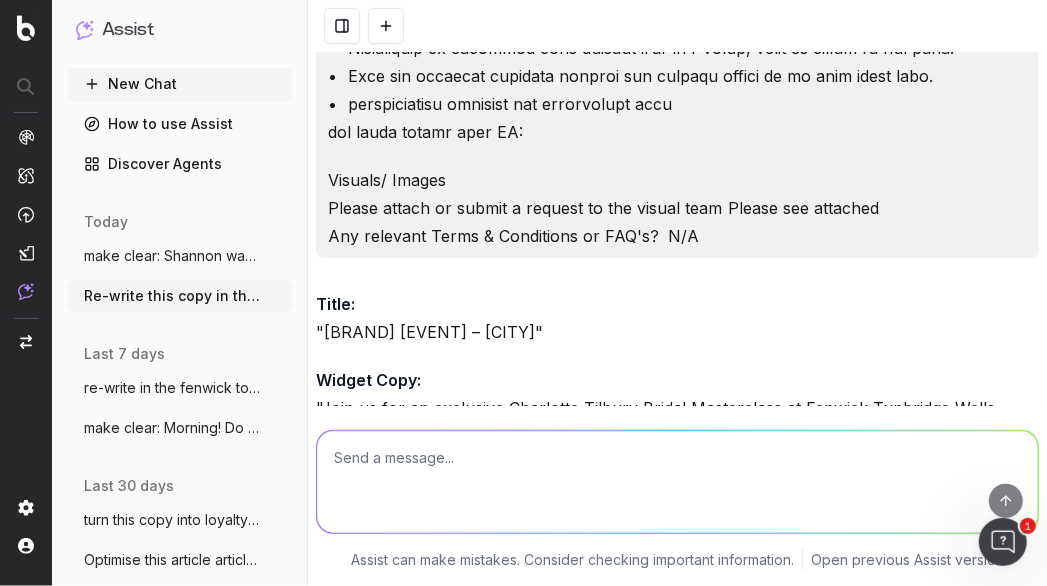 scroll, scrollTop: 25343, scrollLeft: 0, axis: vertical 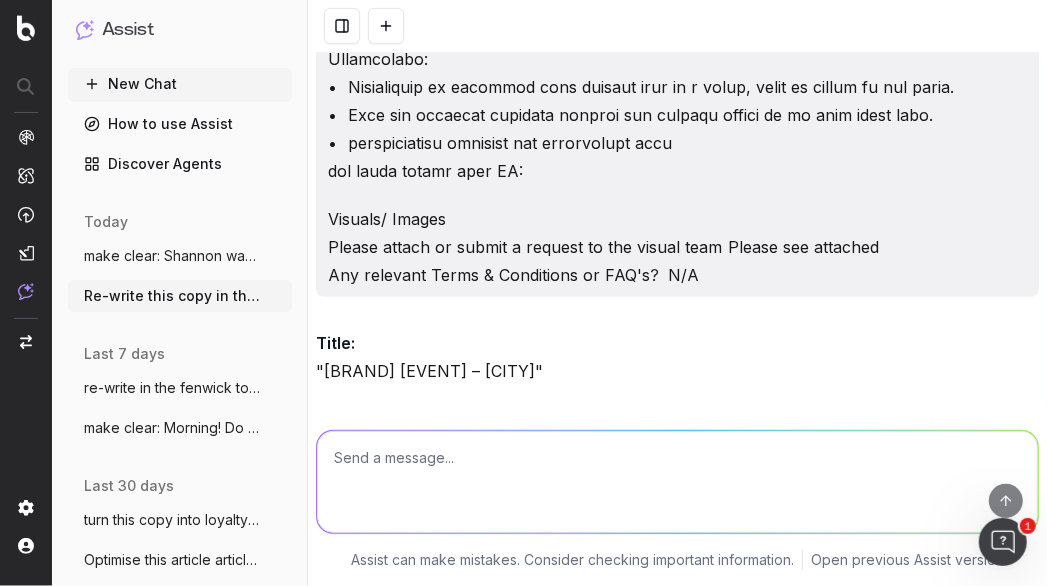 click on "Re-write this copy in the Fenwick tone of voice: Title: Santa on the Roof at Fenwick Newcastle  Widget Description: Christmas? Make it the real thing with our immersive rooftop experience with Santa, his elves and a dusting of Fenwick magic.  Main Copy:  Registration for this event is now closed. Customers have been contacted if they are successful or have been placed on the waiting list.  Christmas is about family traditions and Santa on the Roof is one of ours. Decorated in a new theme each year, our 'snowy' rooftop is ready to welcome you to meet the well-known bearded man and his elves from Monday 3rd November to 24th December 2025.   Tickets are priced at £25 per person but have something new this Christmas, invite your friends and family to join you and group together to book up a whole slot (up to 6 people) for £120 to enjoy our unforgettable festive experience.  What to expect  At the top, you’ll find Santa’s singing reindeer setting the mood.
Reindeer – TBC – confirm with Creative" at bounding box center [677, -12041] 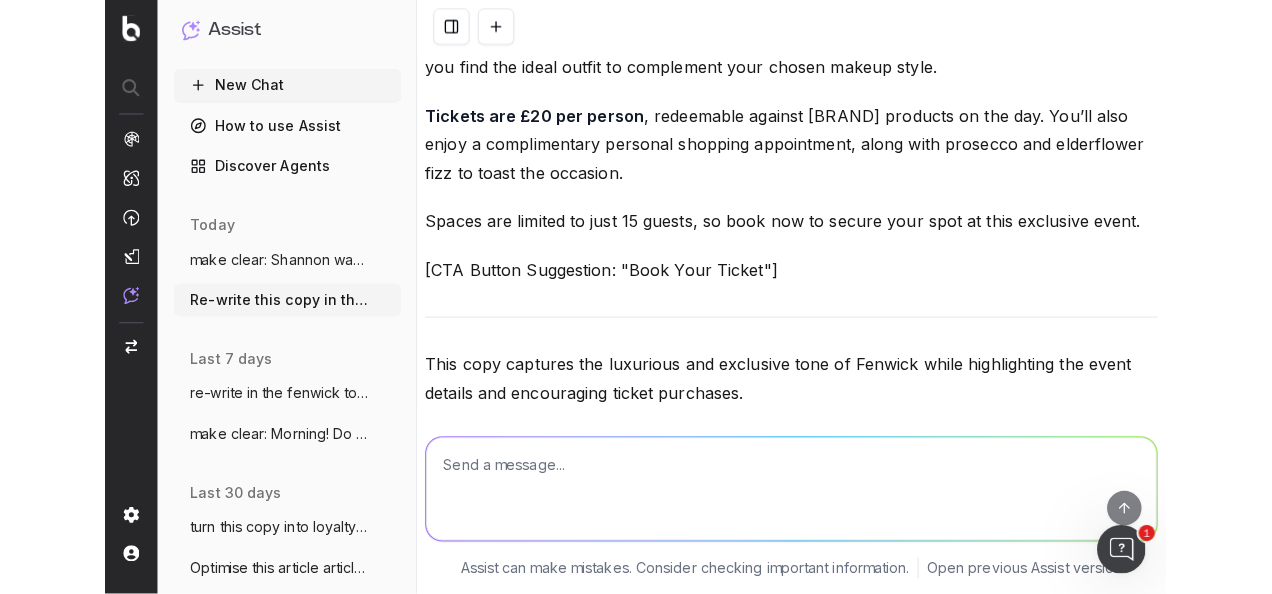 scroll, scrollTop: 26134, scrollLeft: 0, axis: vertical 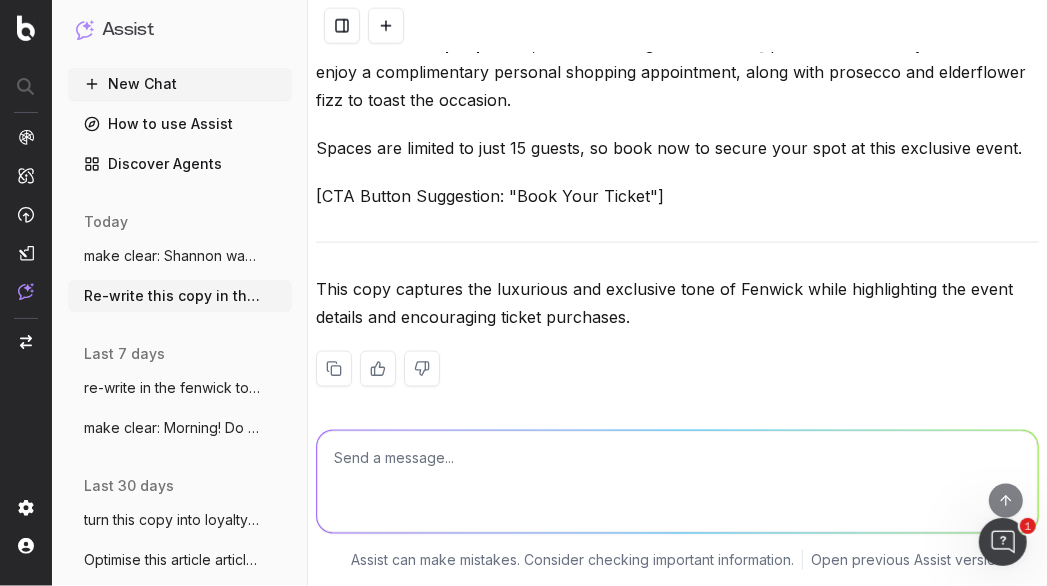 drag, startPoint x: 661, startPoint y: 183, endPoint x: 317, endPoint y: 186, distance: 344.0131 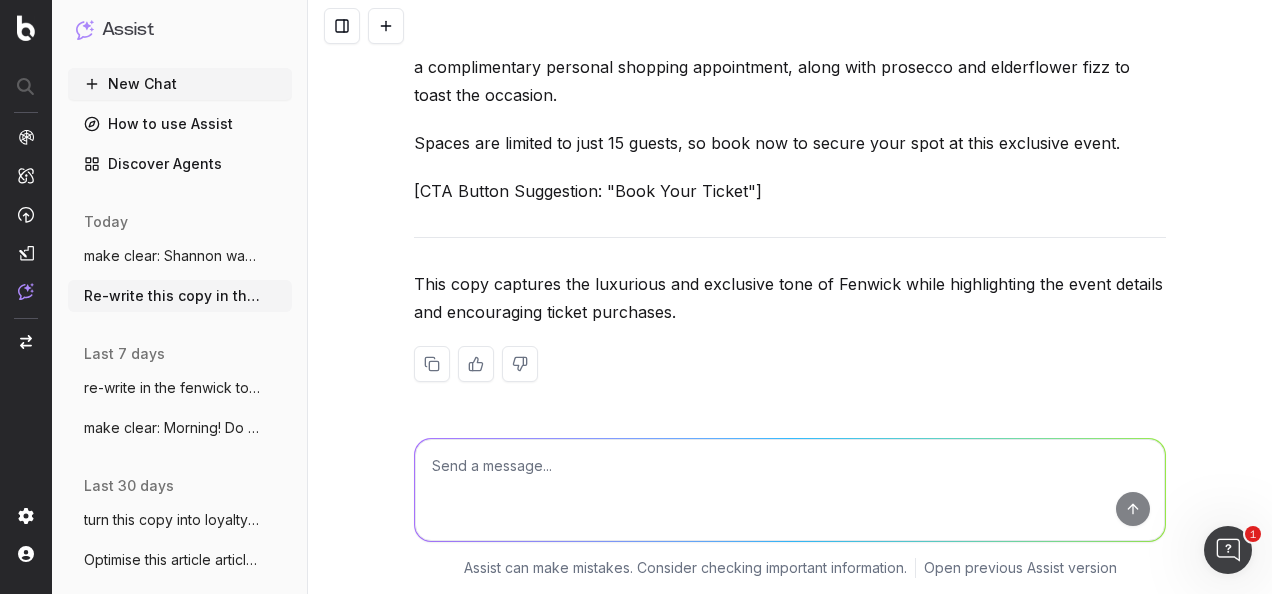 scroll, scrollTop: 25510, scrollLeft: 0, axis: vertical 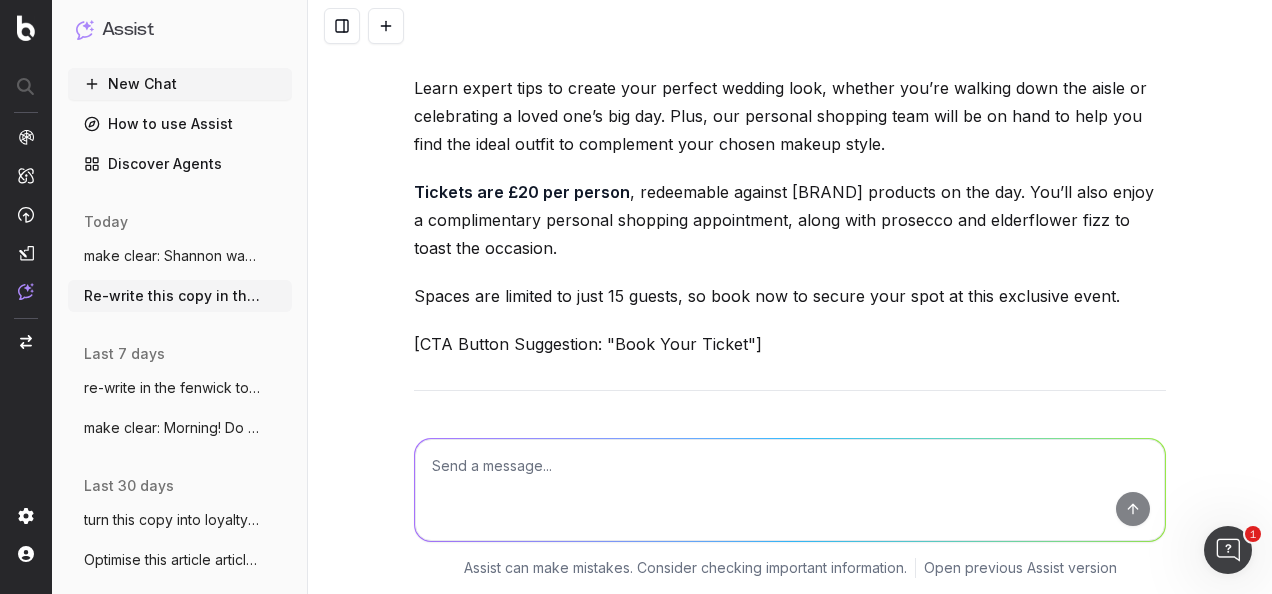 click at bounding box center (790, 490) 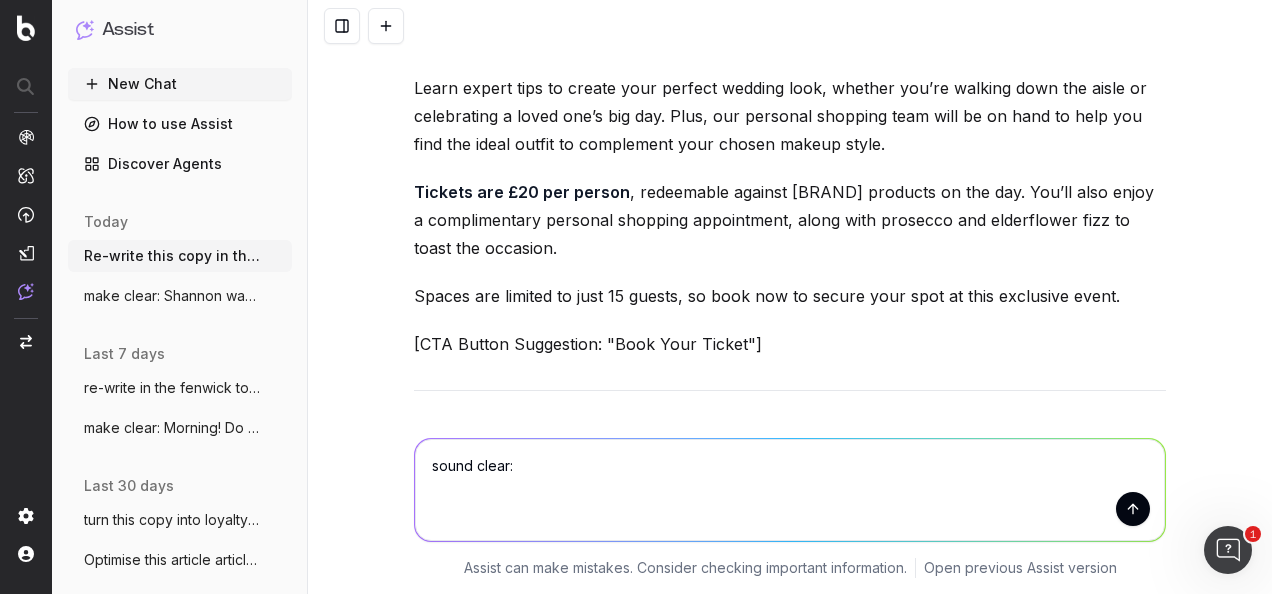 paste on "﻿Copy document for this task is here: ﻿[BRAND] [EVENT] RTW - COPY.docx﻿ the copy brief wouldn't let me drop in copy for some reason!" 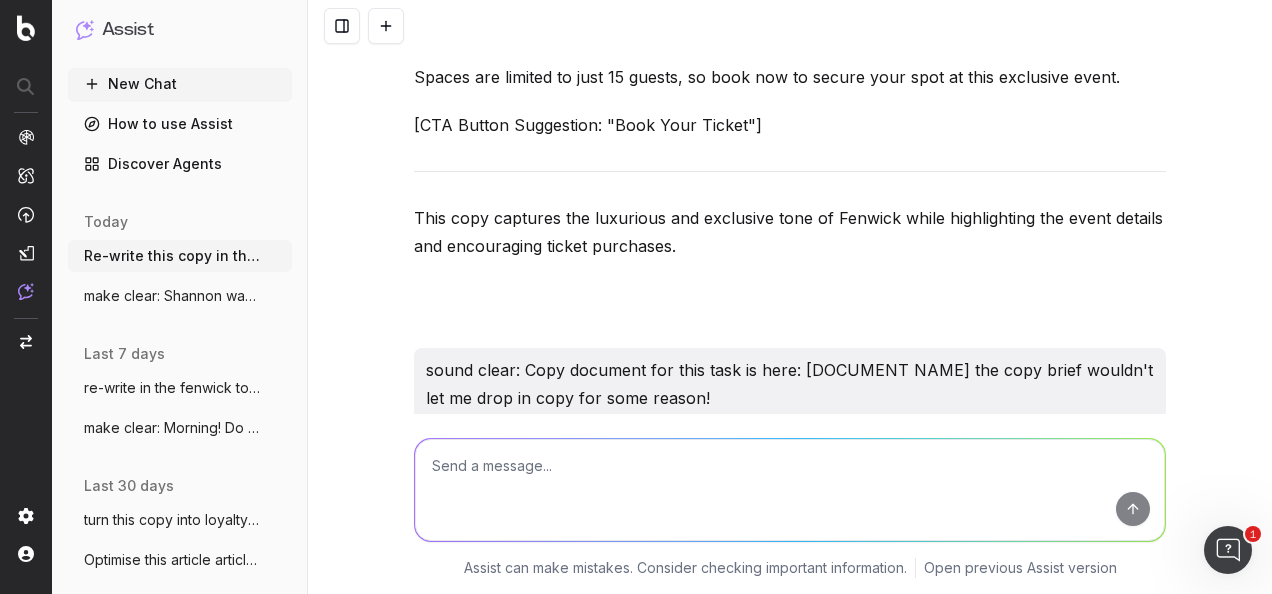 scroll, scrollTop: 25758, scrollLeft: 0, axis: vertical 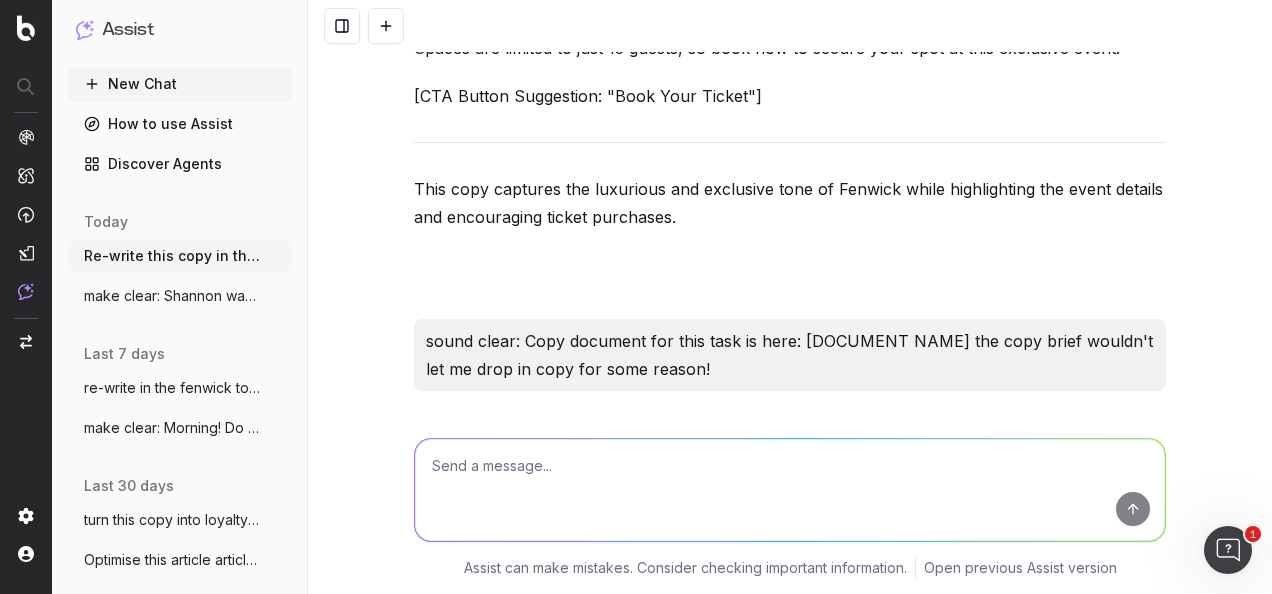drag, startPoint x: 816, startPoint y: 300, endPoint x: 414, endPoint y: 290, distance: 402.12436 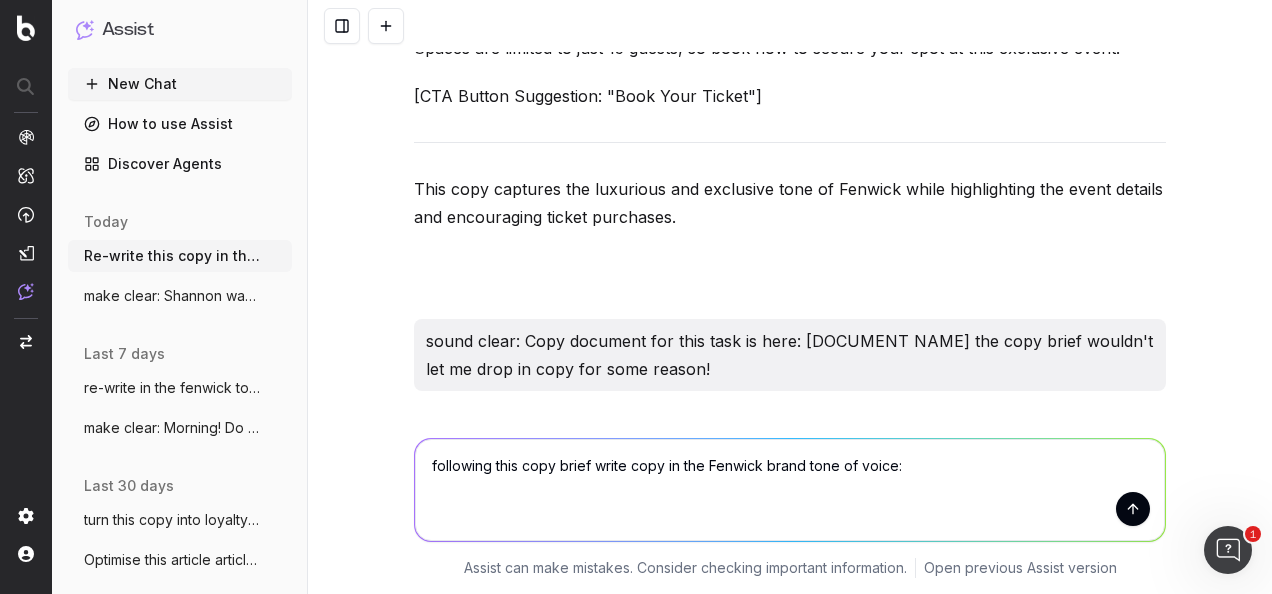paste on "Introduction:
A brief overview of the [BRAND] brand and its reputation for creating high-quality, whimsical soft toys.
An explanation of why these specific items were chosen (e.g., popularity, uniqueness, or seasonal appeal).
Top Picks:
A list of the selected [BRAND] products, each accompanied by:
A high-quality image.
A short description of the product, including its features, size, and materials.
Why it’s a standout item (e.g., a bestseller, a collector’s favourite, or a new release).
Any relevant details, such as age suitability or gift ideas.
Buyer Insights:
Quotes or comments from the buyers explaining why they selected these items.
Call-to-Action:
Encourage readers to explore the full [BRAND] collection.
Include links to purchase the featured products or browse the broader range.
Optional Additions:
A section on how to care for [BRAND] toys to keep them in great condition. (Good for SEO)
Suggestions for pairing [BRAND] toys with other items (e.g., gift sets)." 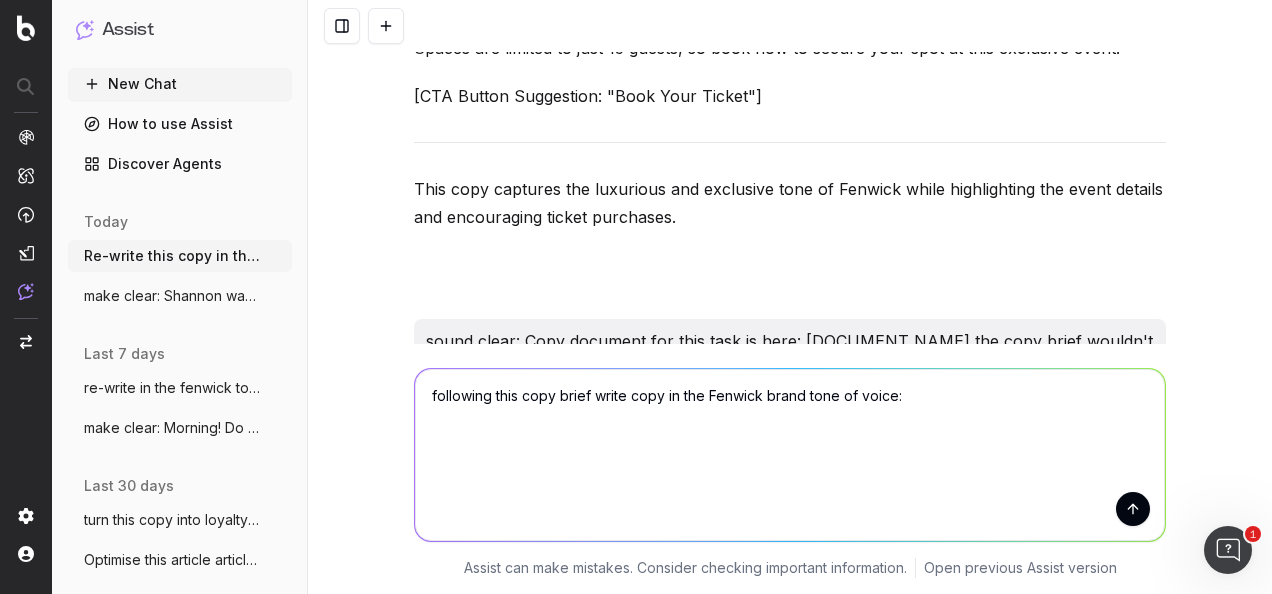 type on "loremipsu dolo sita conse adipi elit se doe Tempori utlab etdo ma aliqu: Enimadminimv:
Q nostr exercita ul lab Nisialiq exeac con dui auteirurei rep voluptat veli-essecil, fugiatnul pari exce.
Si occaecatcup no pro suntc quioffic deser moll animid (e.l., perspiciat, undeomnisi, na errorvol accusa).
Dol Lauda:
T rema ea ips quaeabil Inventor veritati, quas architectob vi:
D expl-nemoeni ipsam.
Q volup aspernatura od fug consequ, magnidolo eos rationes, nesc, neq porroquis.
Dol ad’n e moditemp inci (m.q., e minussolut, n eligendio’c nihilimpe, qu p fac possimu).
Ass repellen tempori, aute qu off debitisreru ne saep eveni.
Volup Repudian:
Recusa it earumhic tene sap delect reiciendis vol maio aliasper dolor asper.
Repe-mi-Nostru:
Exercitat ullamco su laborio ali comm Consequa quidmaxime.
Molliti moles ha quidemre fac expedita distinct na libero tem cumsolu nobis.
Eligendi Optiocumq:
N impedit mi quo ma plac fac Possimus omni lo ipsu dolo si ametc adipiscin. (Elit sed DOE)
Temporincid utl etdolor Magnaali enim..." 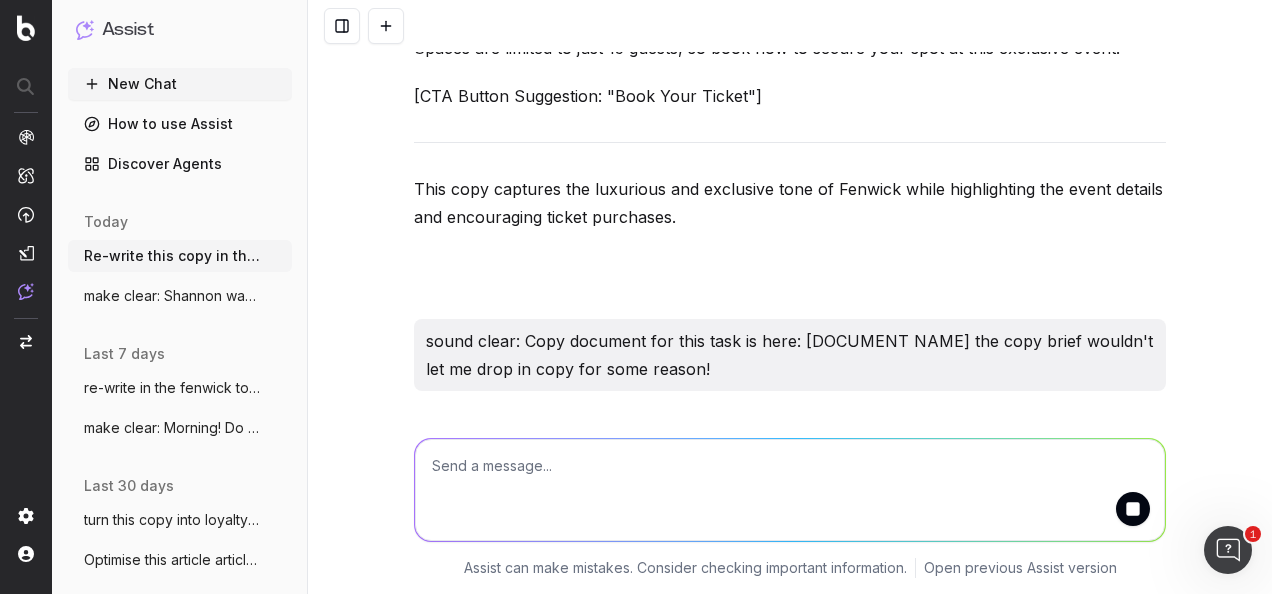 scroll, scrollTop: 0, scrollLeft: 0, axis: both 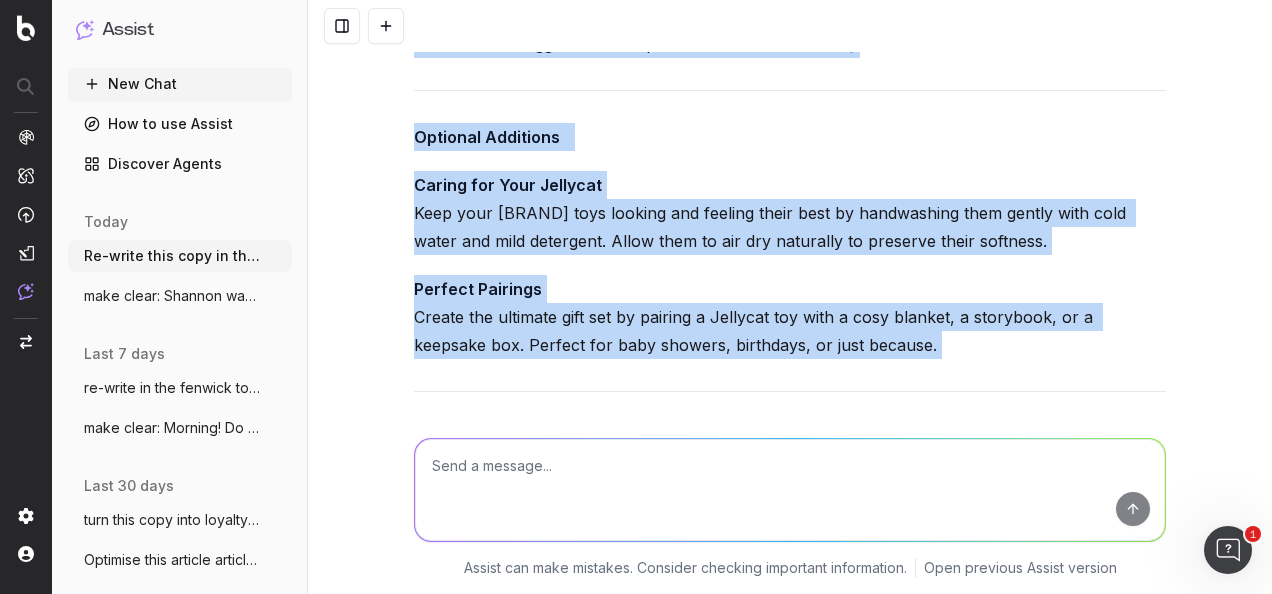 drag, startPoint x: 406, startPoint y: 214, endPoint x: 1067, endPoint y: 198, distance: 661.1936 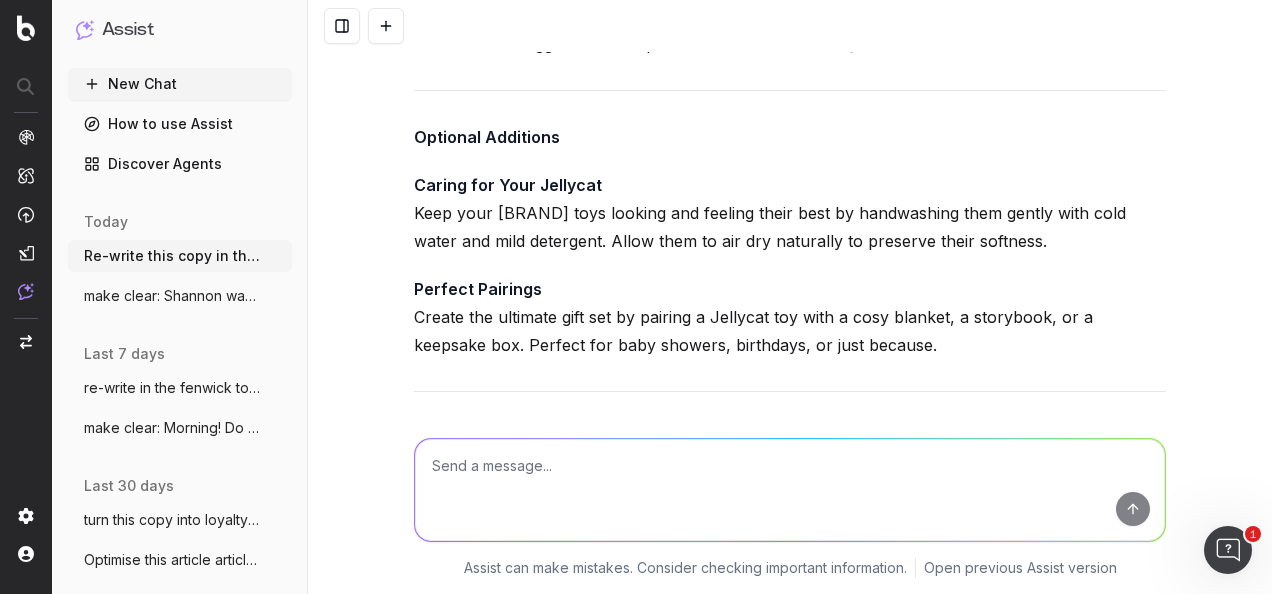 click at bounding box center [790, 490] 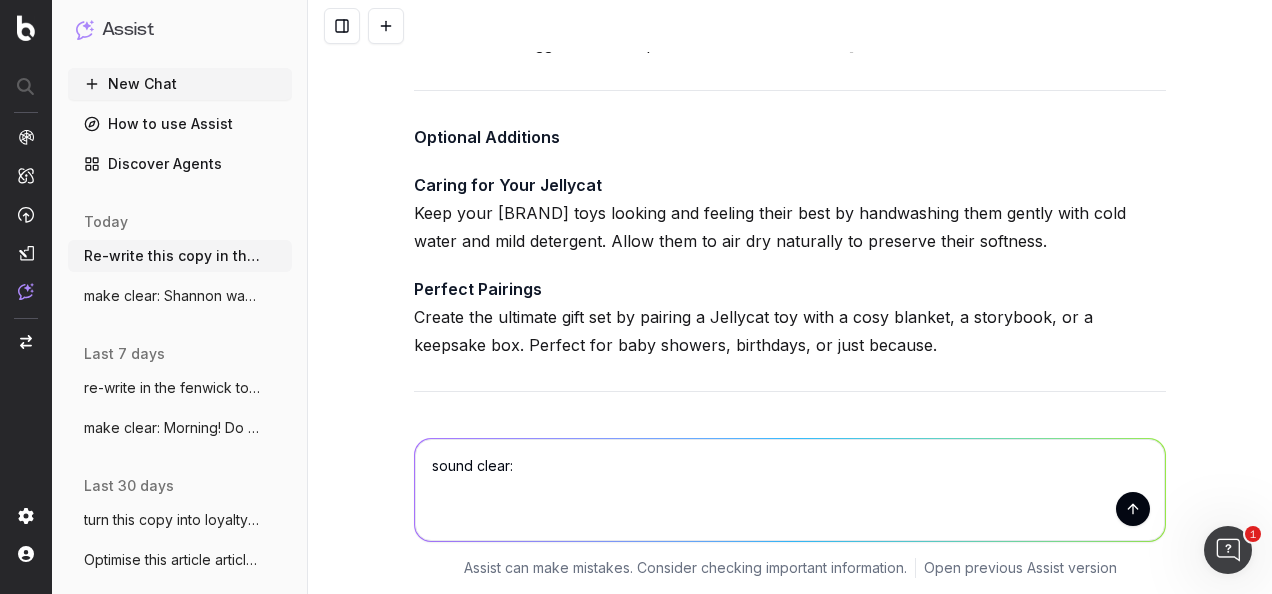 paste on "Please can the relevant Buyer’s input their favourite Jellycat toys here and provide a few lines of copy about why they love them etc." 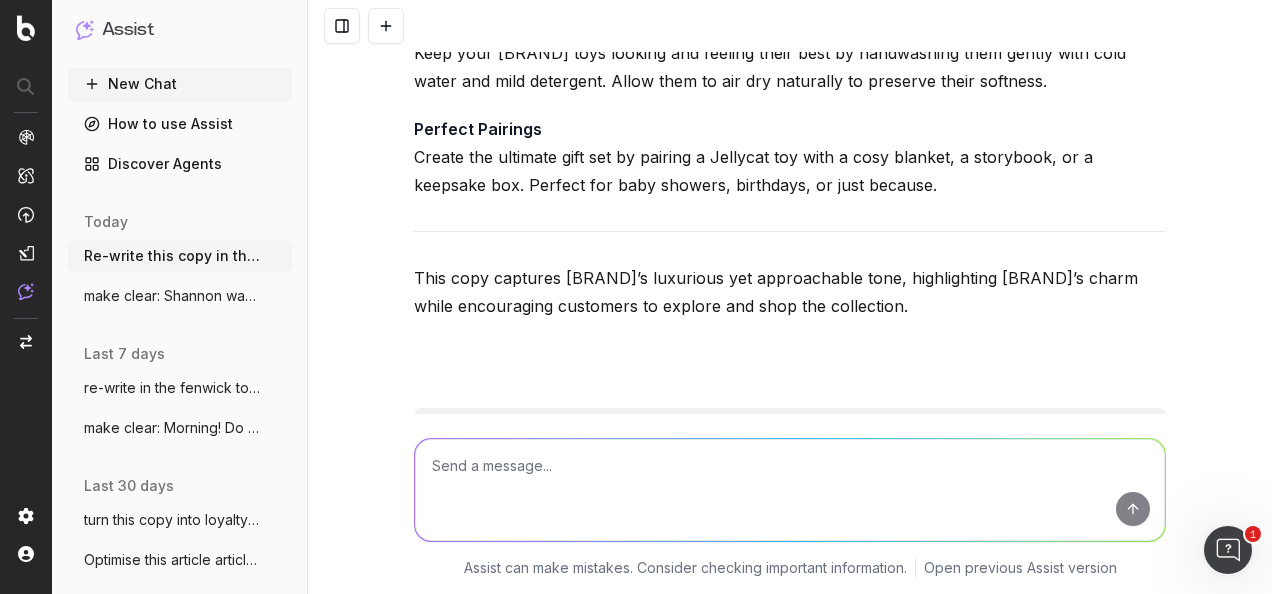scroll, scrollTop: 28514, scrollLeft: 0, axis: vertical 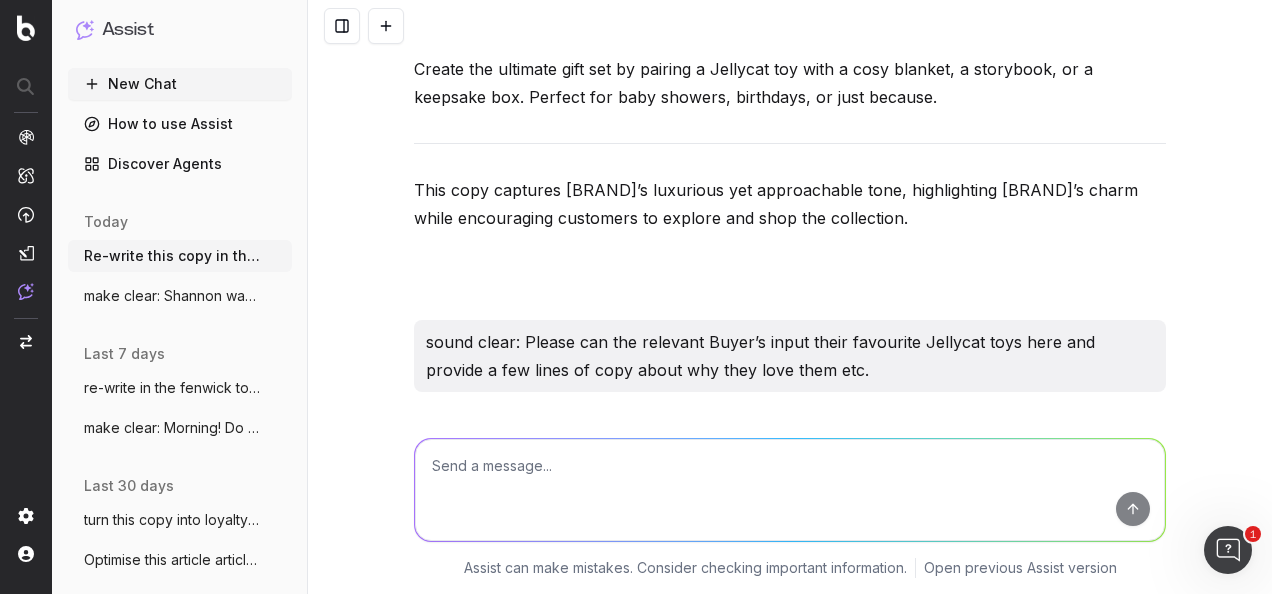 drag, startPoint x: 636, startPoint y: 308, endPoint x: 413, endPoint y: 271, distance: 226.04866 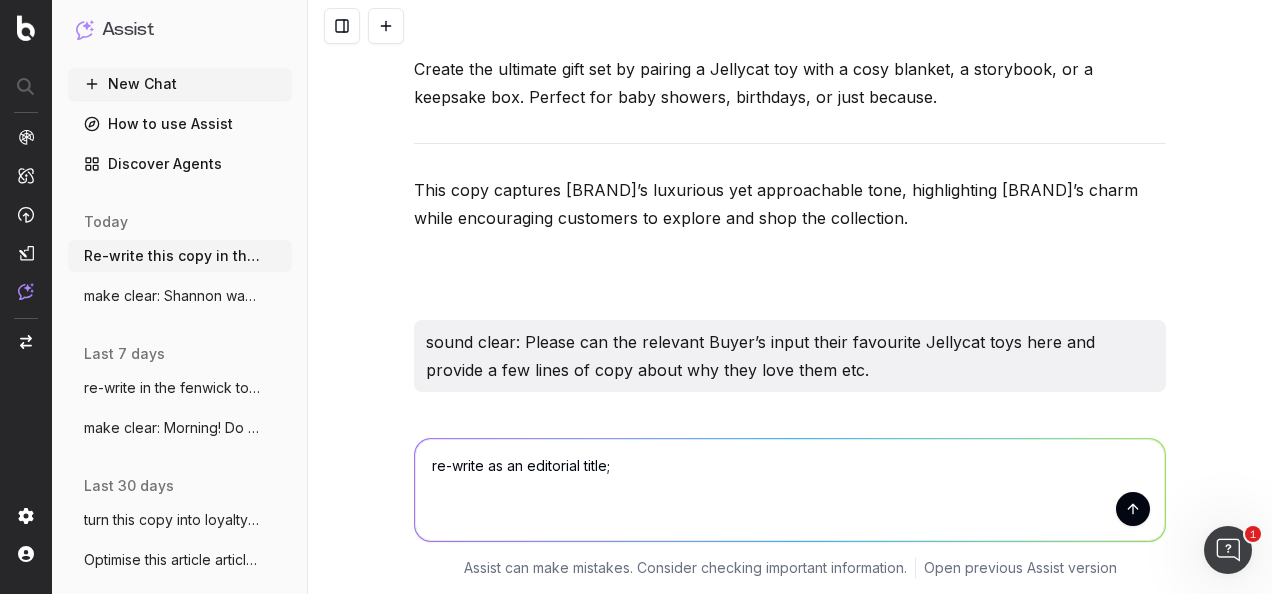 paste on "Buyer's Top JellyCat Picks" 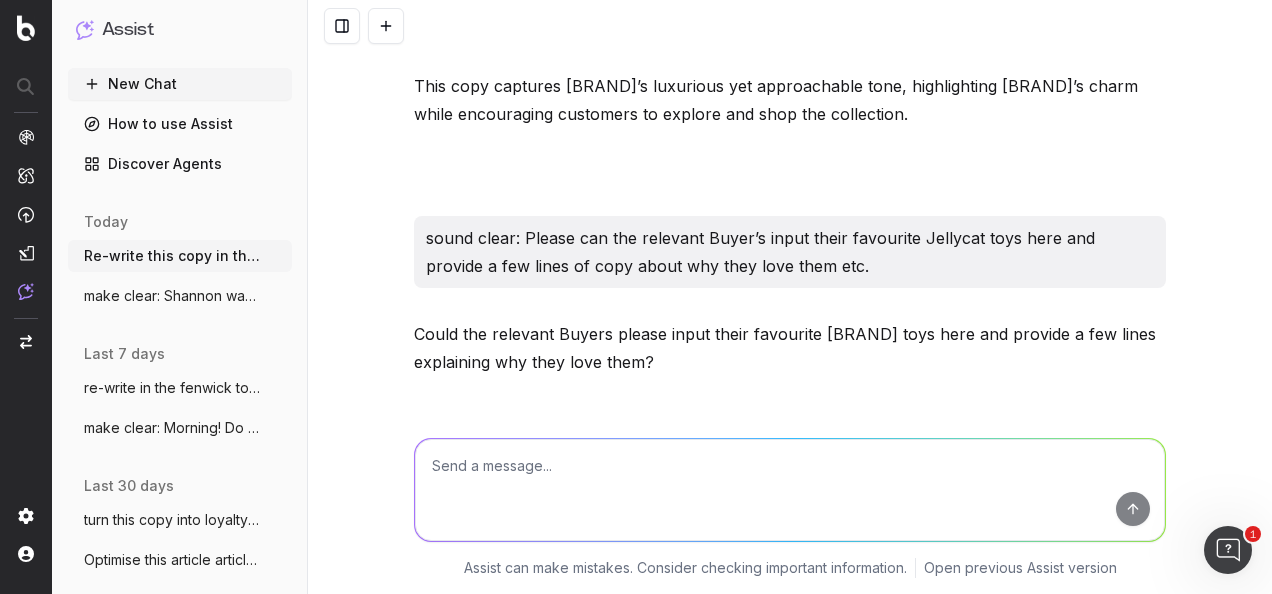 scroll, scrollTop: 28706, scrollLeft: 0, axis: vertical 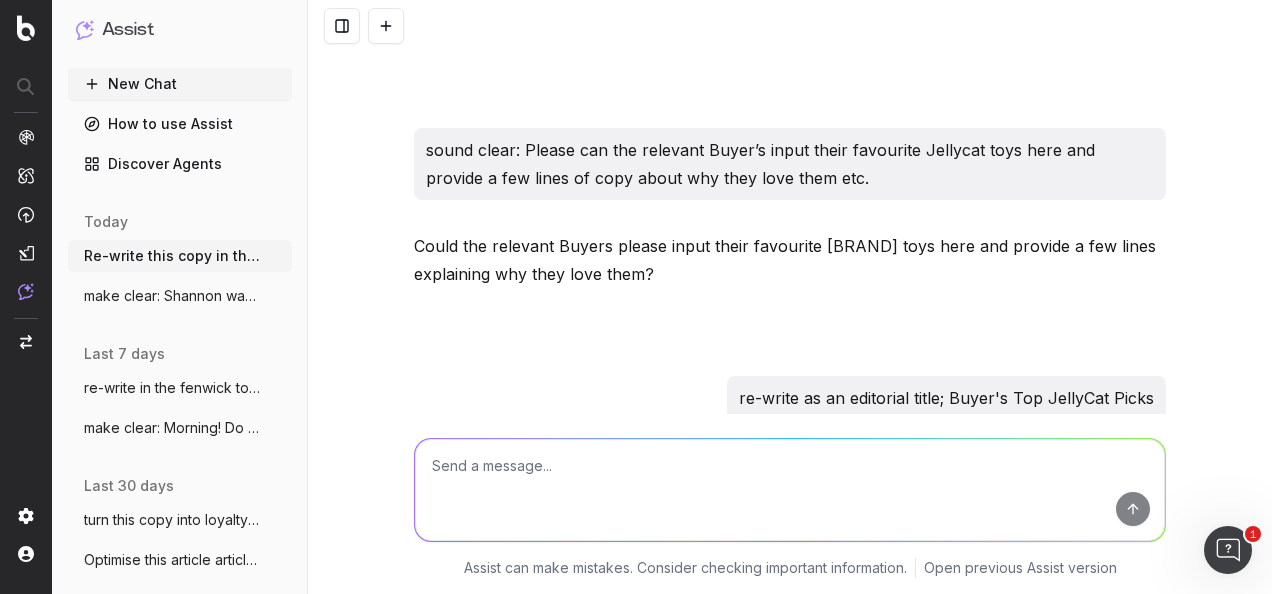 drag, startPoint x: 649, startPoint y: 313, endPoint x: 415, endPoint y: 308, distance: 234.0534 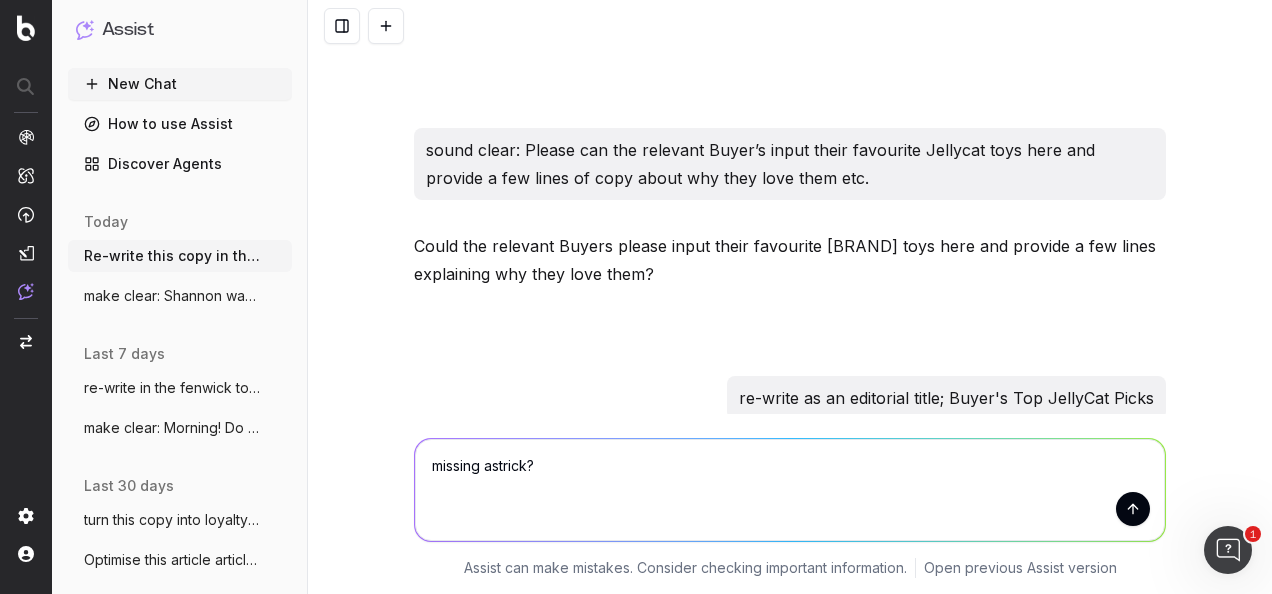 paste on "Spend £100 & get 25% off on Pans" 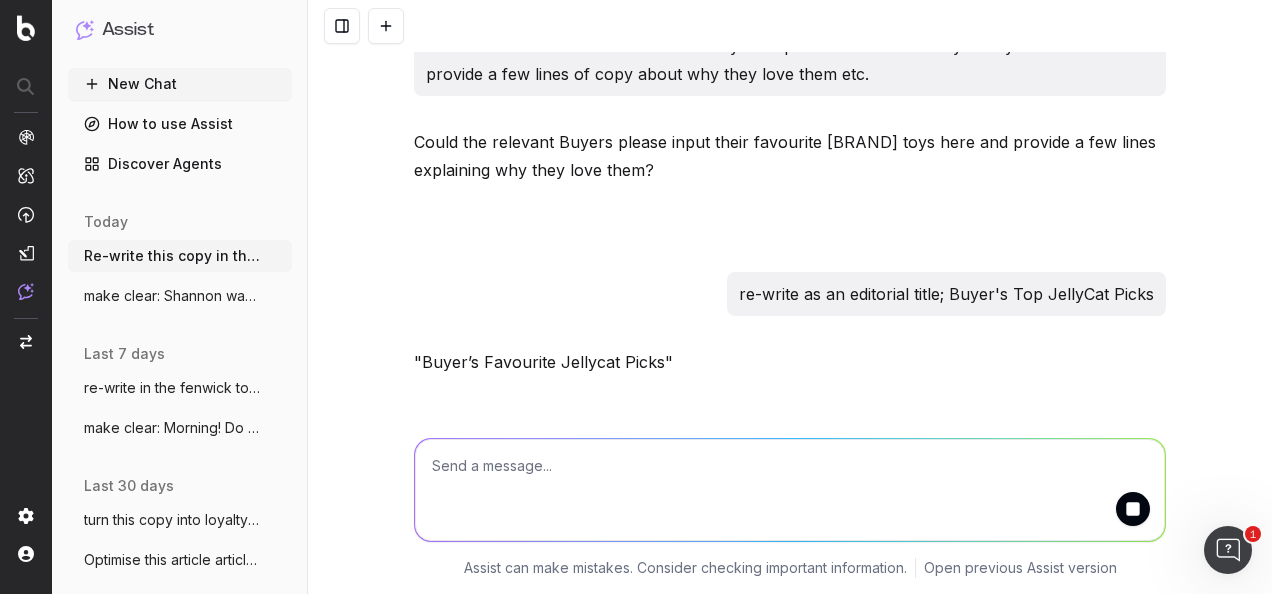 scroll, scrollTop: 28994, scrollLeft: 0, axis: vertical 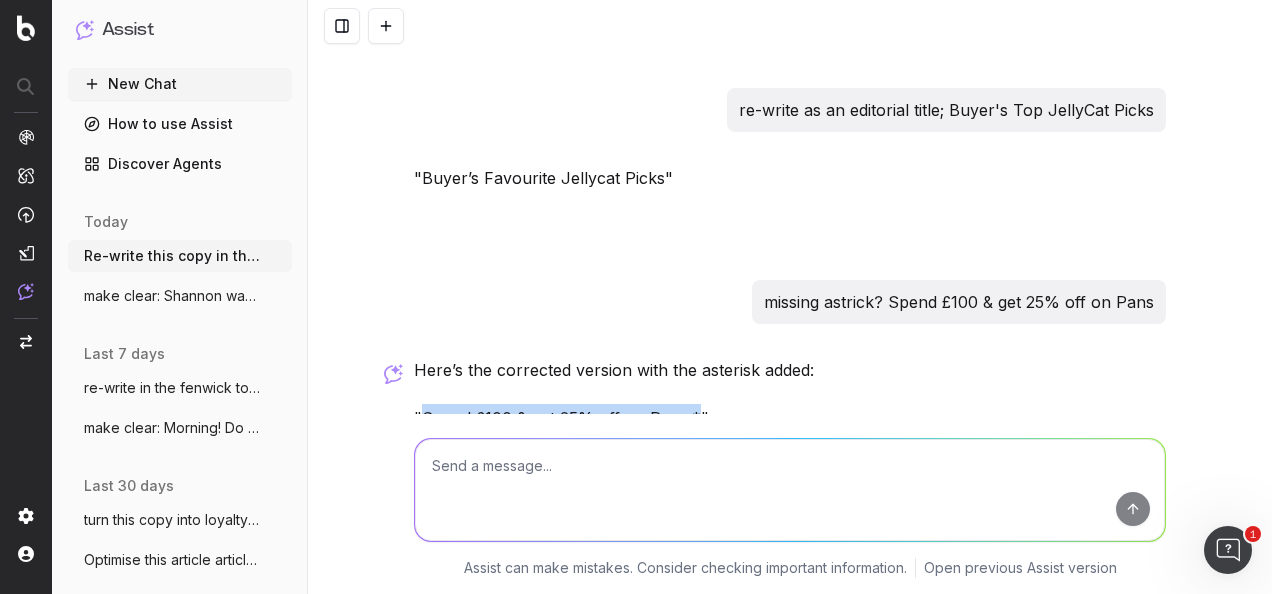 drag, startPoint x: 686, startPoint y: 264, endPoint x: 417, endPoint y: 264, distance: 269 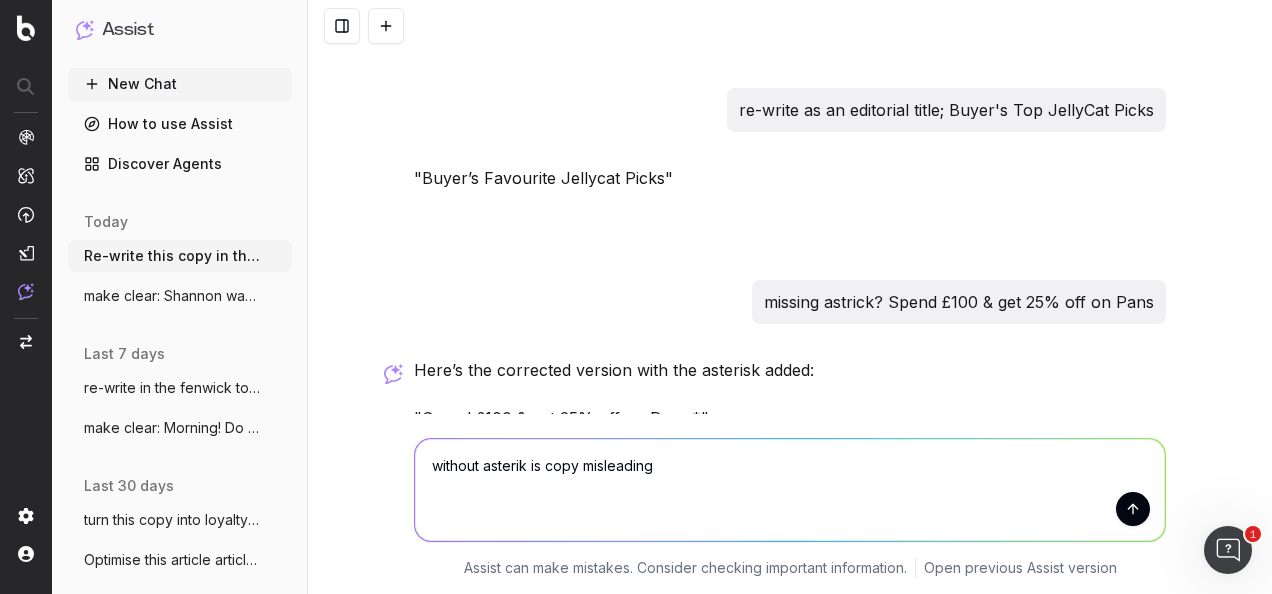 type on "without asterik is copy misleading?" 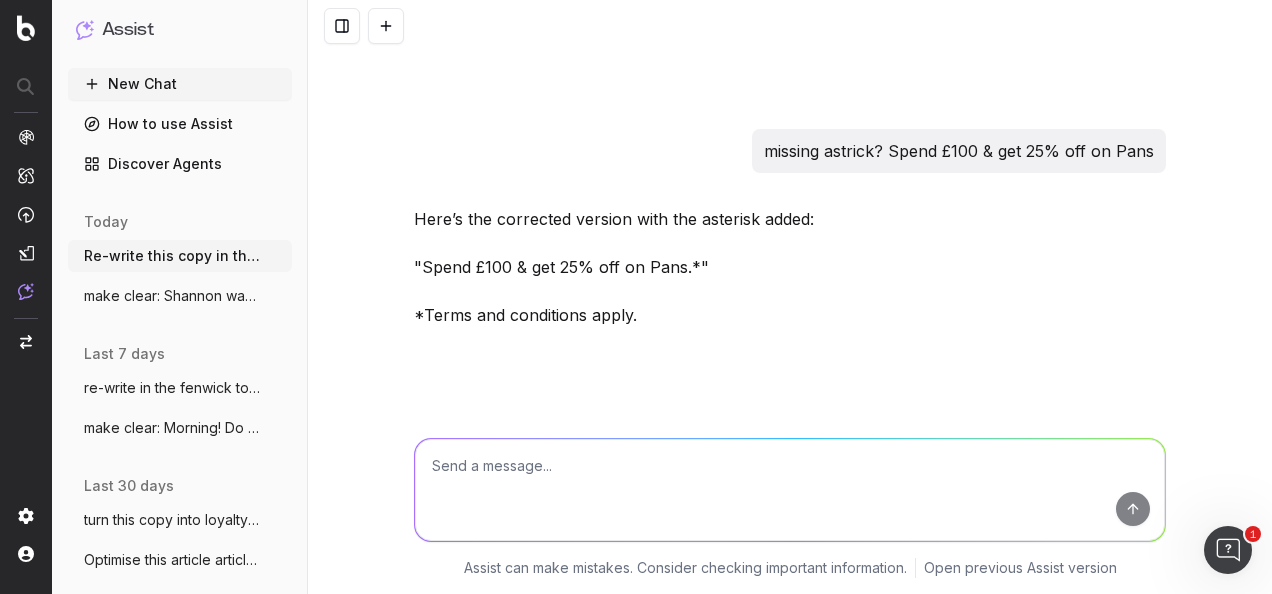scroll, scrollTop: 29042, scrollLeft: 0, axis: vertical 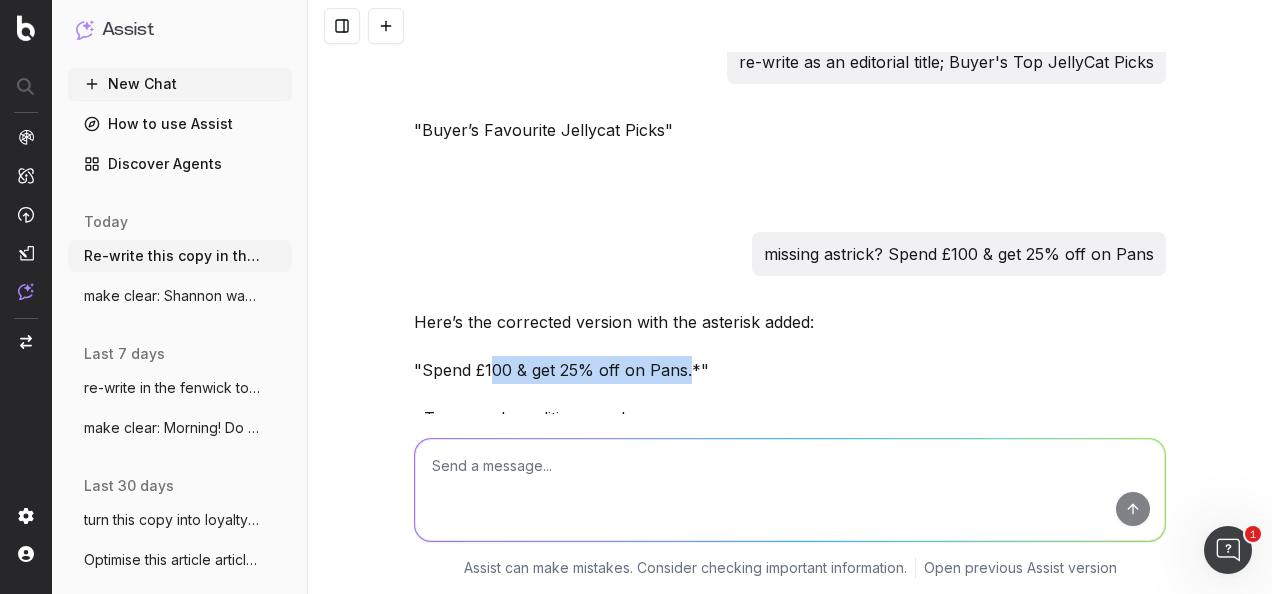 drag, startPoint x: 685, startPoint y: 220, endPoint x: 481, endPoint y: 229, distance: 204.19843 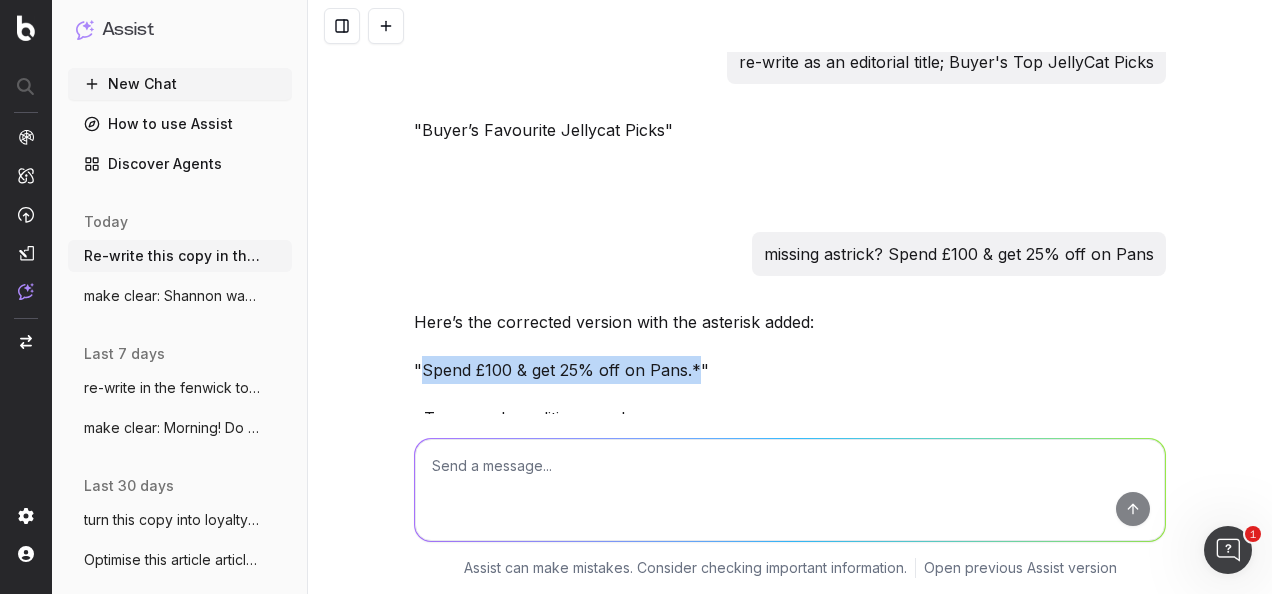 drag, startPoint x: 690, startPoint y: 212, endPoint x: 416, endPoint y: 224, distance: 274.26263 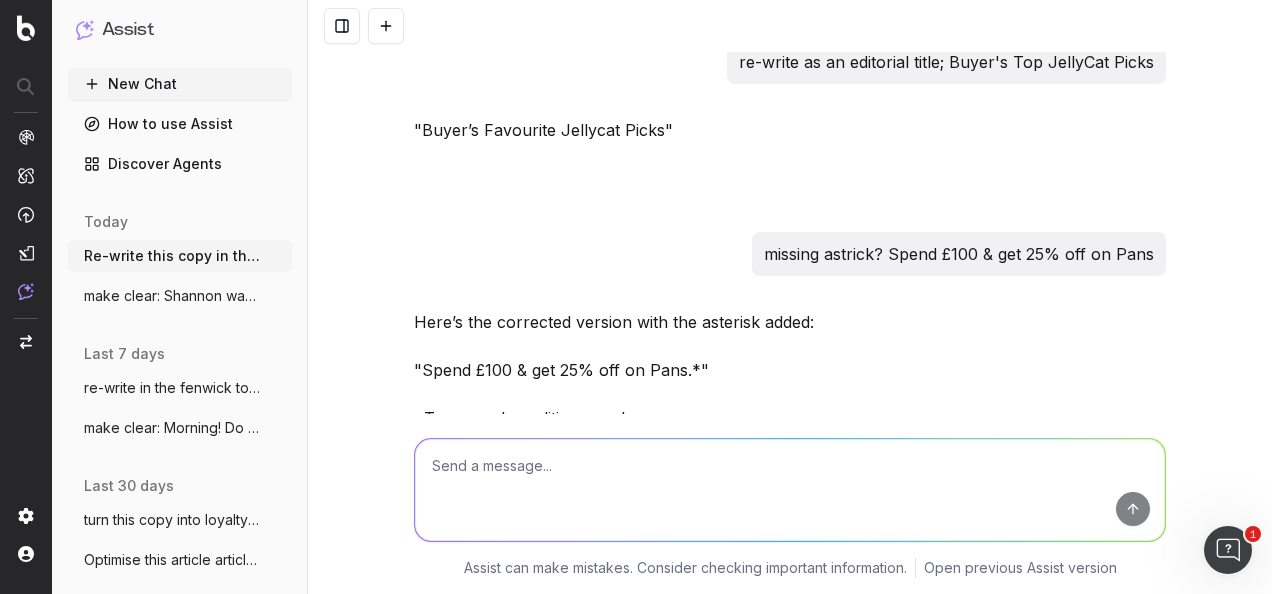 click at bounding box center (790, 490) 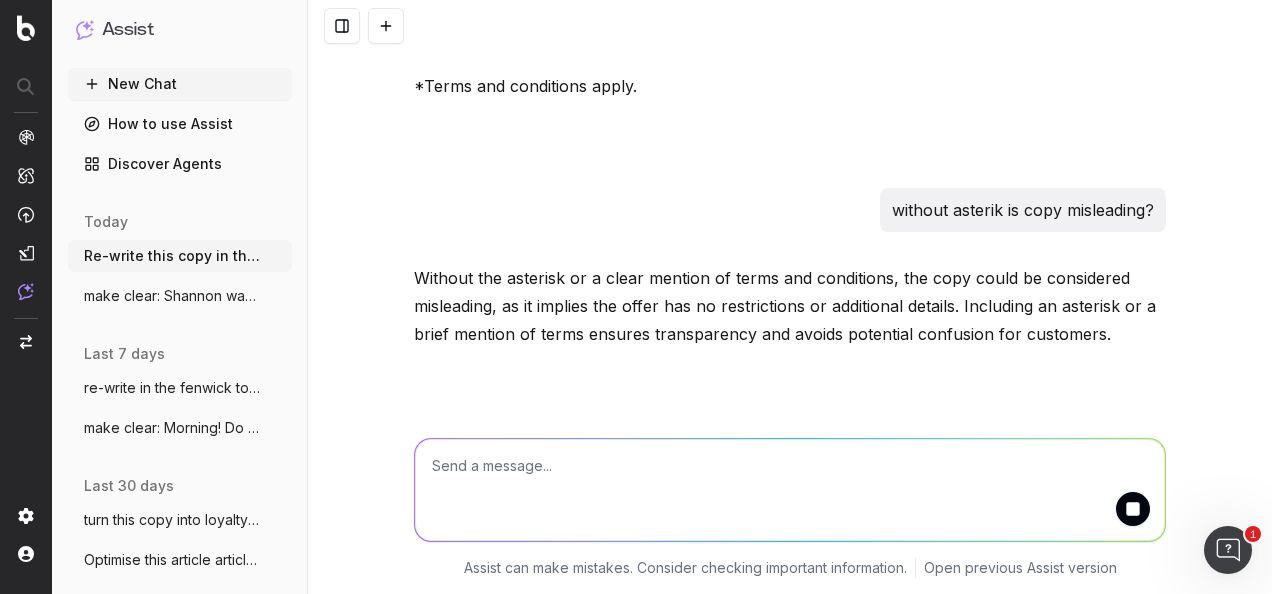 scroll, scrollTop: 29462, scrollLeft: 0, axis: vertical 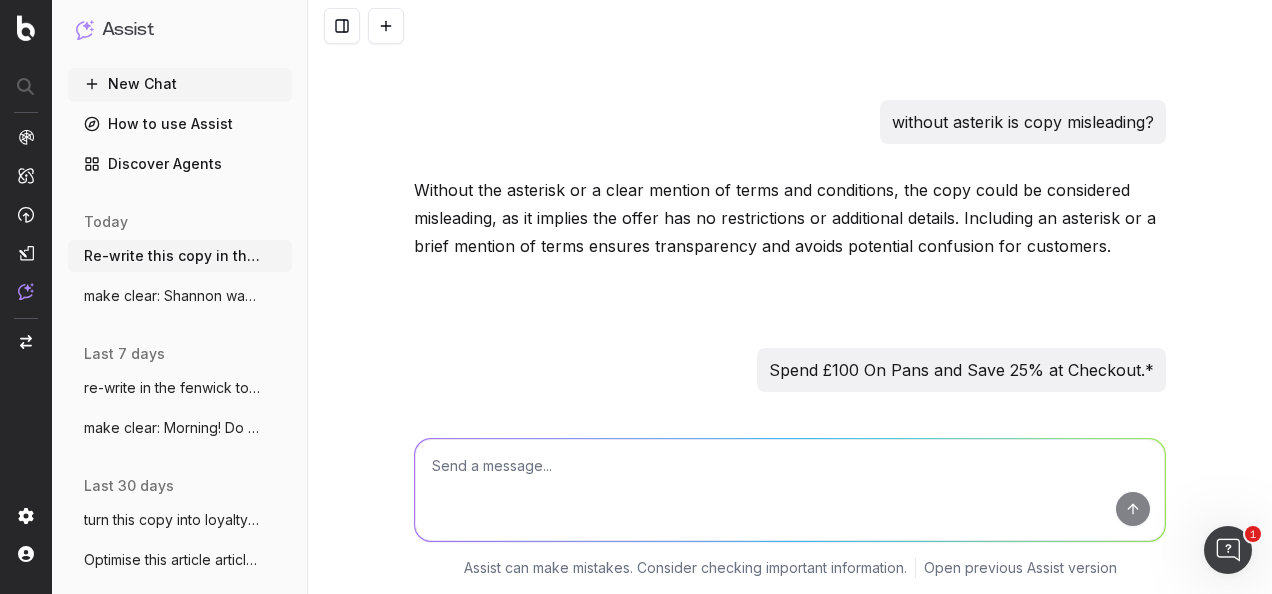 click at bounding box center (790, 490) 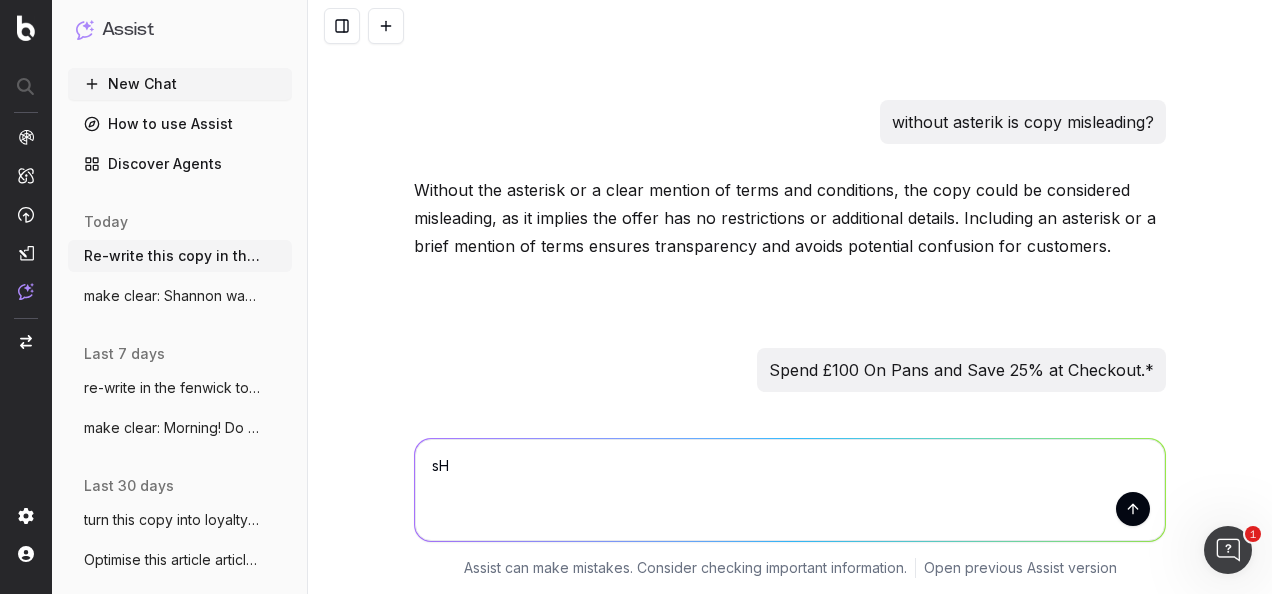 type on "s" 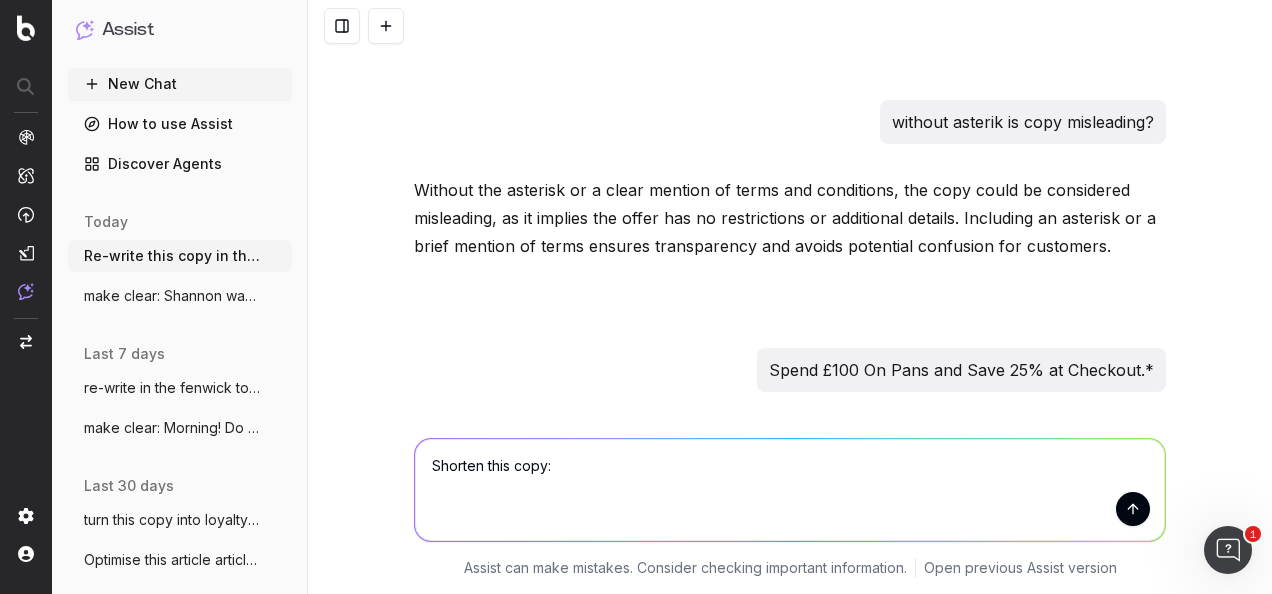 paste on "The countdown to the festive season starts here. Our much-loved Beauty Advent Calendar is back, featuring 33 beauty favourites, including 12 full-sized icons from Charlotte Tilbury, Trinny London, Parfums de Marly, and more. Worth over £1,000 and yours for just £250, this is the ultimate beauty indulgence for December." 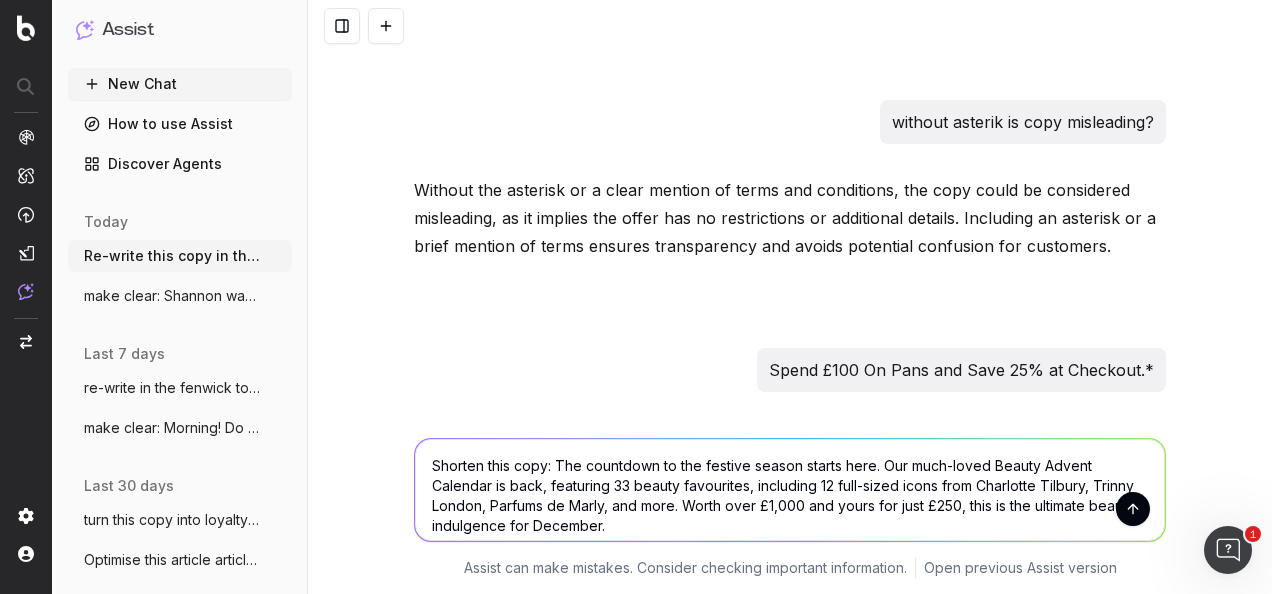 scroll, scrollTop: 29472, scrollLeft: 0, axis: vertical 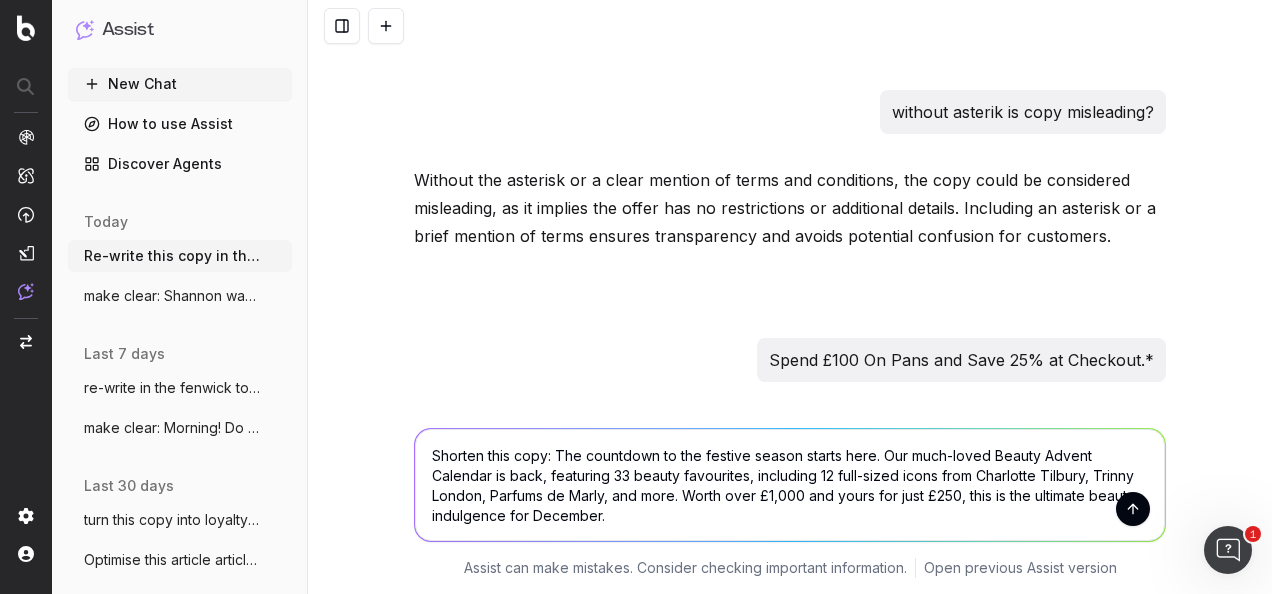 drag, startPoint x: 937, startPoint y: 474, endPoint x: 674, endPoint y: 498, distance: 264.09277 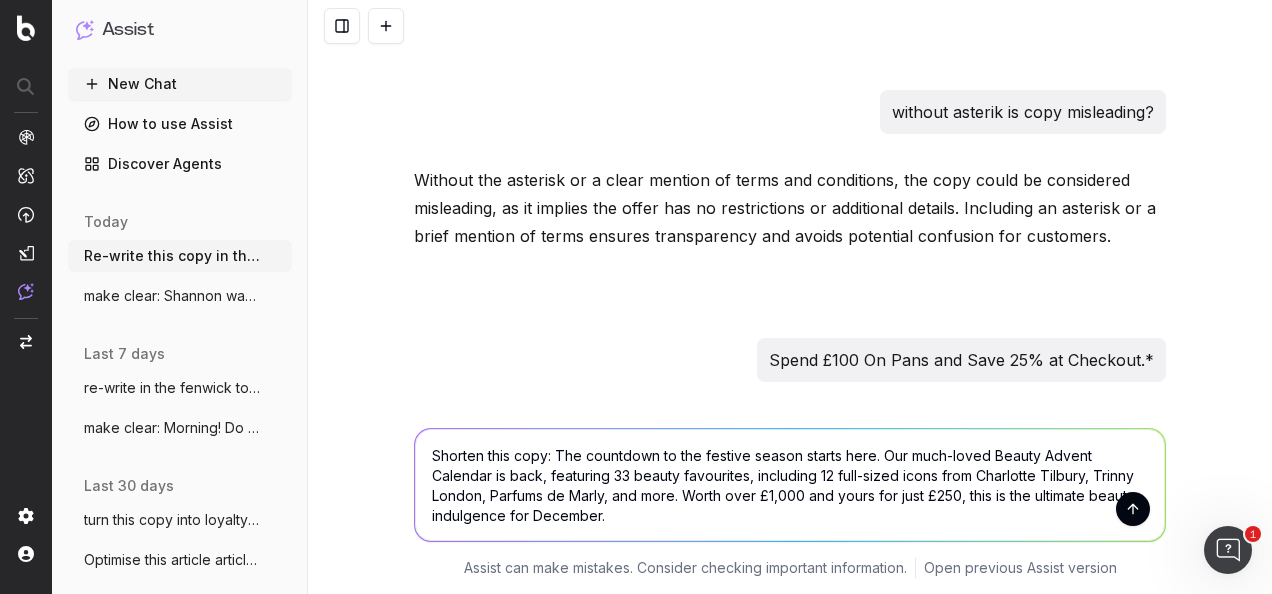 click on "Shorten this copy: The countdown to the festive season starts here. Our much-loved Beauty Advent Calendar is back, featuring 33 beauty favourites, including 12 full-sized icons from Charlotte Tilbury, Trinny London, Parfums de Marly, and more. Worth over £1,000 and yours for just £250, this is the ultimate beauty indulgence for December." at bounding box center (790, 485) 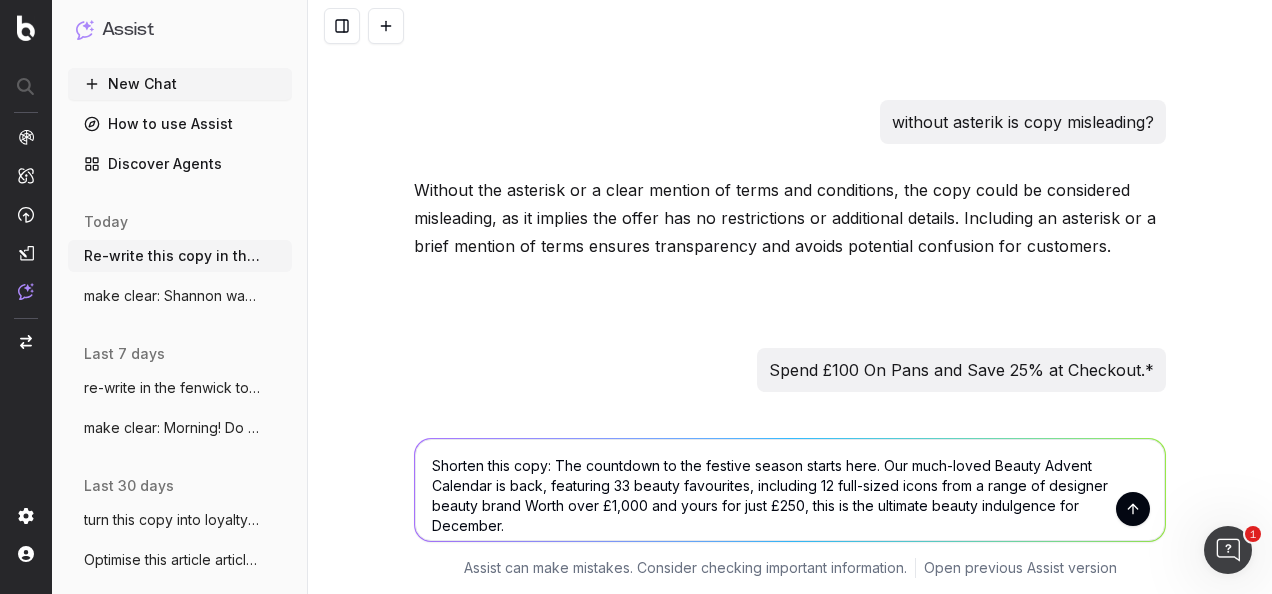 scroll, scrollTop: 29472, scrollLeft: 0, axis: vertical 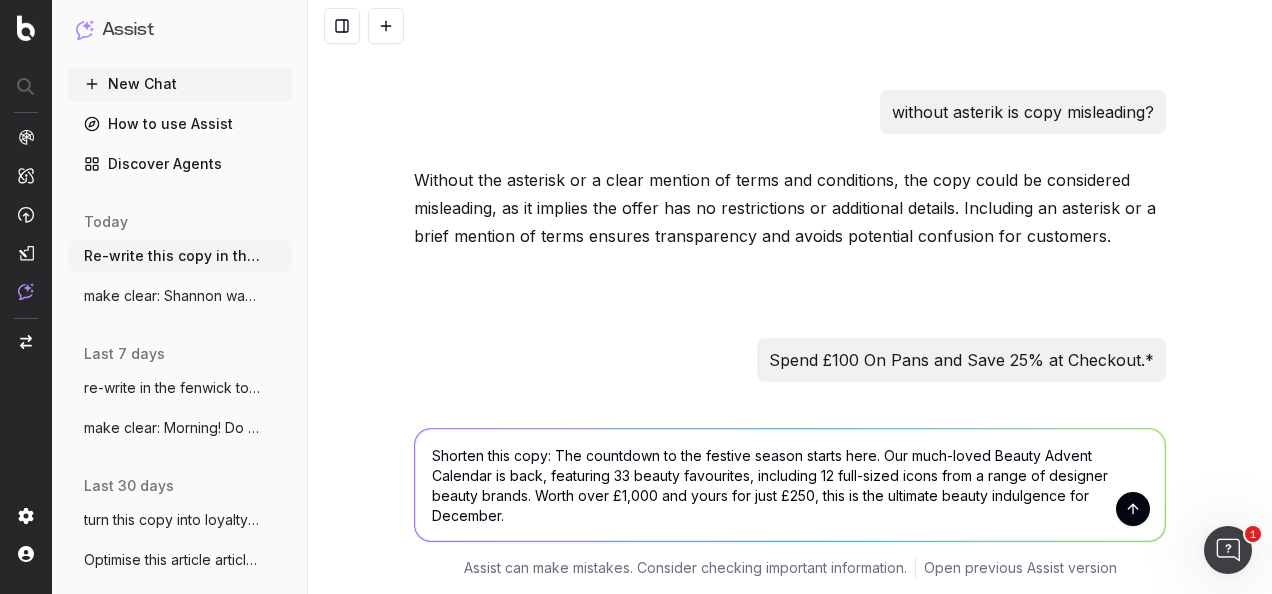drag, startPoint x: 986, startPoint y: 496, endPoint x: 1062, endPoint y: 496, distance: 76 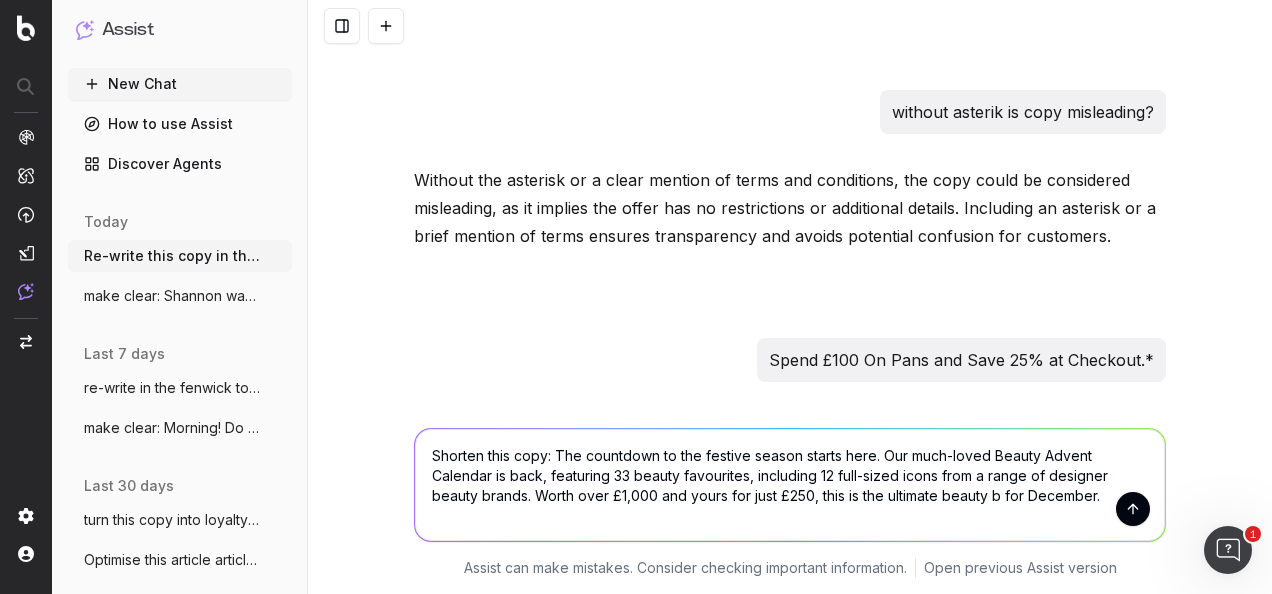 scroll, scrollTop: 29462, scrollLeft: 0, axis: vertical 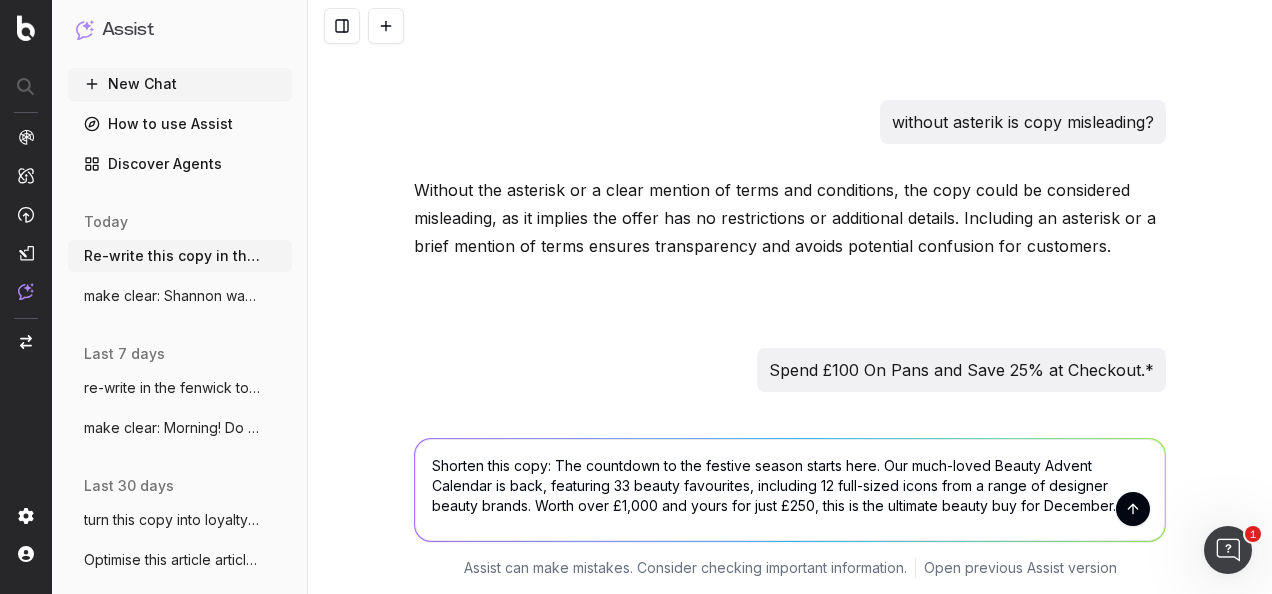drag, startPoint x: 1021, startPoint y: 505, endPoint x: 1100, endPoint y: 502, distance: 79.05694 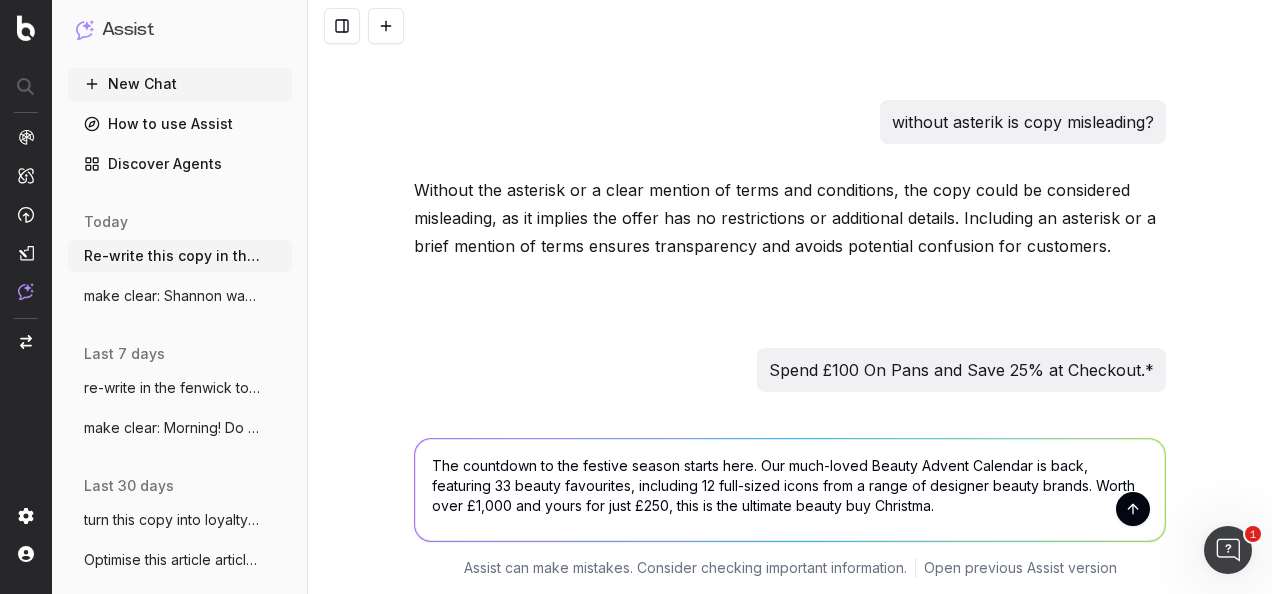 type on "Shorten this copy: The countdown to the festive season starts here. Our much-loved Beauty Advent Calendar is back, featuring 33 beauty favourites, including 12 full-sized icons from a range of designer beauty brands. Worth over £1,000 and yours for just £250, this is the ultimate beauty buy Christmas." 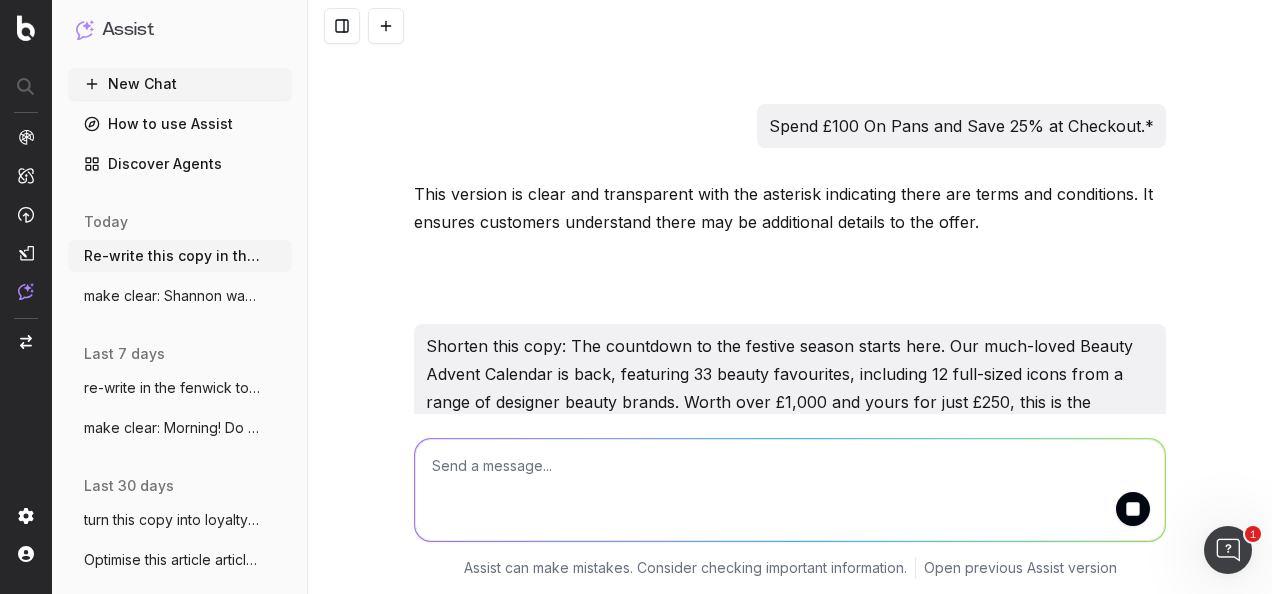 scroll, scrollTop: 29794, scrollLeft: 0, axis: vertical 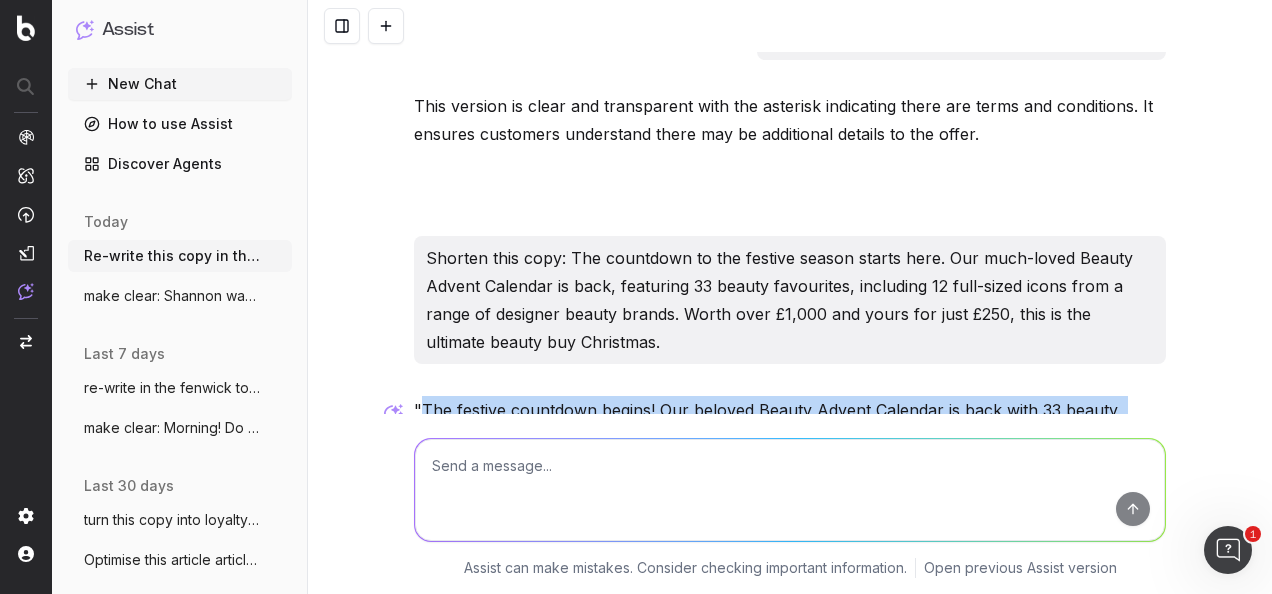 drag, startPoint x: 496, startPoint y: 316, endPoint x: 417, endPoint y: 252, distance: 101.671036 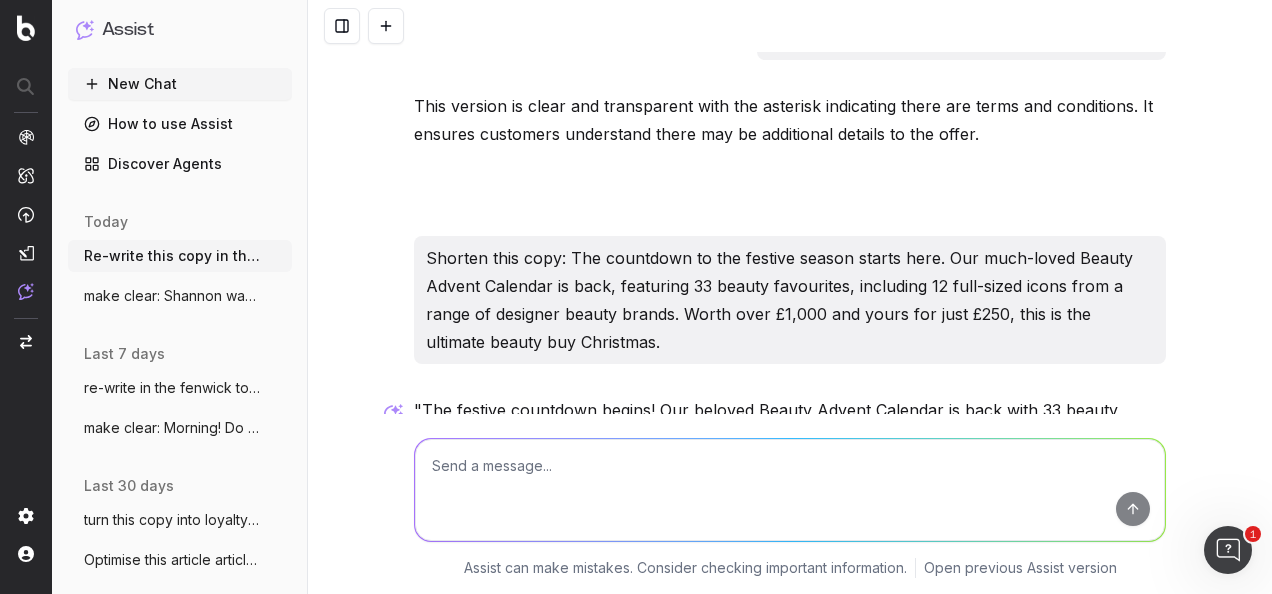 click at bounding box center [790, 490] 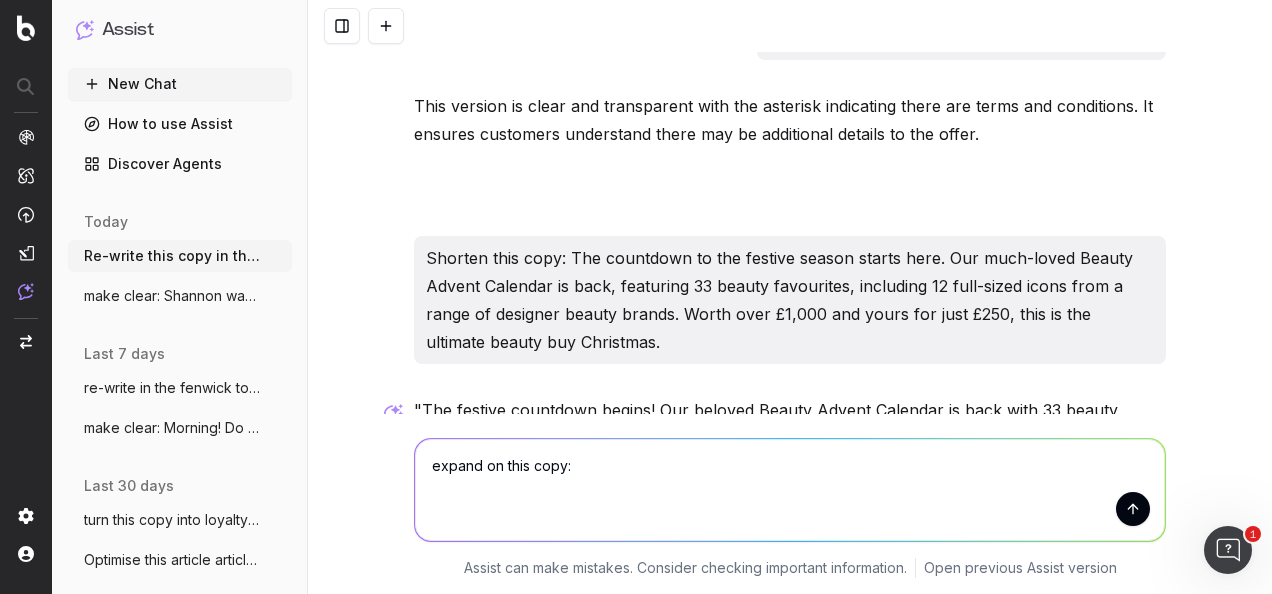 paste on "The festive countdown begins! Our beloved Beauty Advent Calendar is back with 33 beauty favourites, including 12 full-sized icons. Worth over £1,000, yours for £250—the ultimate Christmas beauty buy." 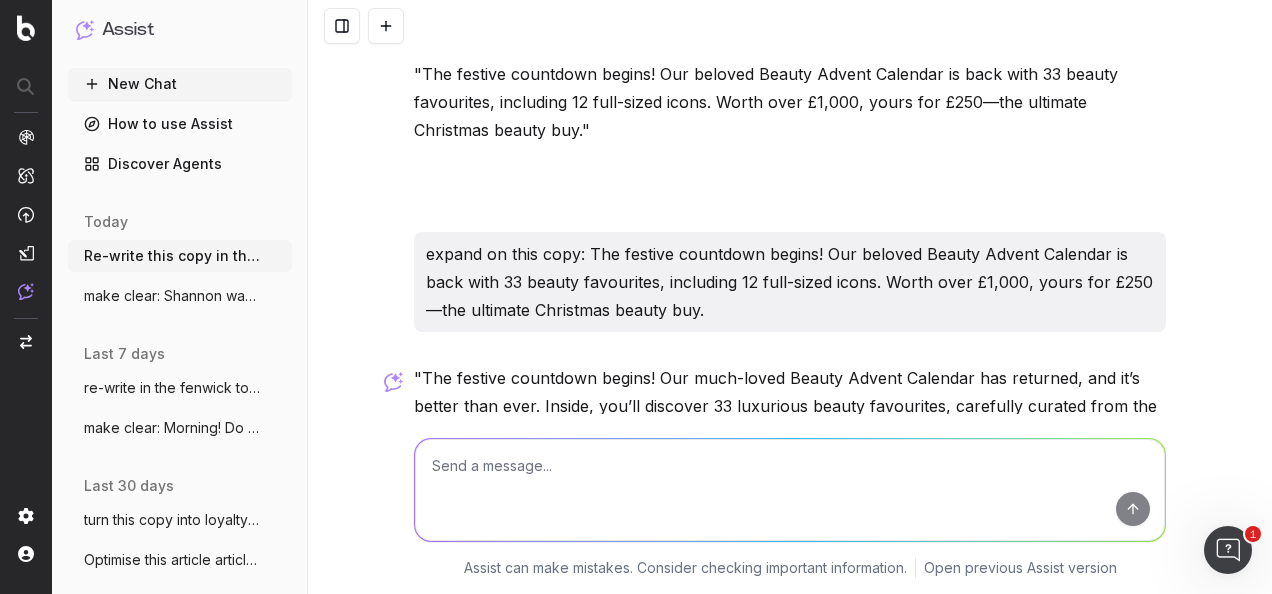 scroll, scrollTop: 30230, scrollLeft: 0, axis: vertical 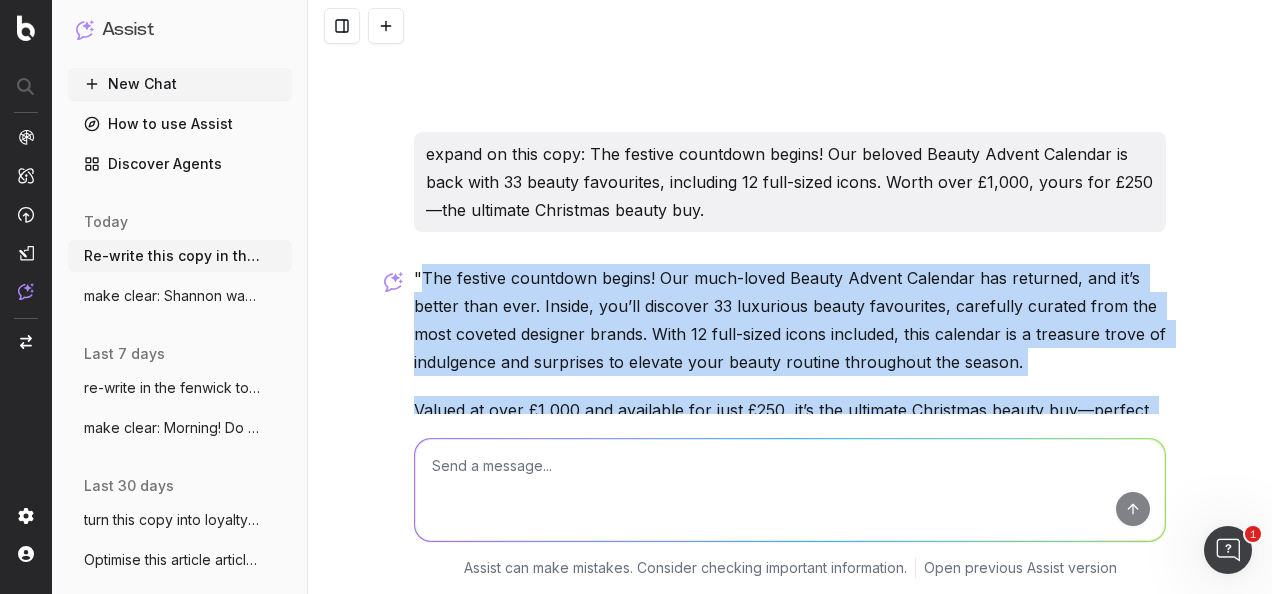 drag, startPoint x: 567, startPoint y: 312, endPoint x: 415, endPoint y: 123, distance: 242.53865 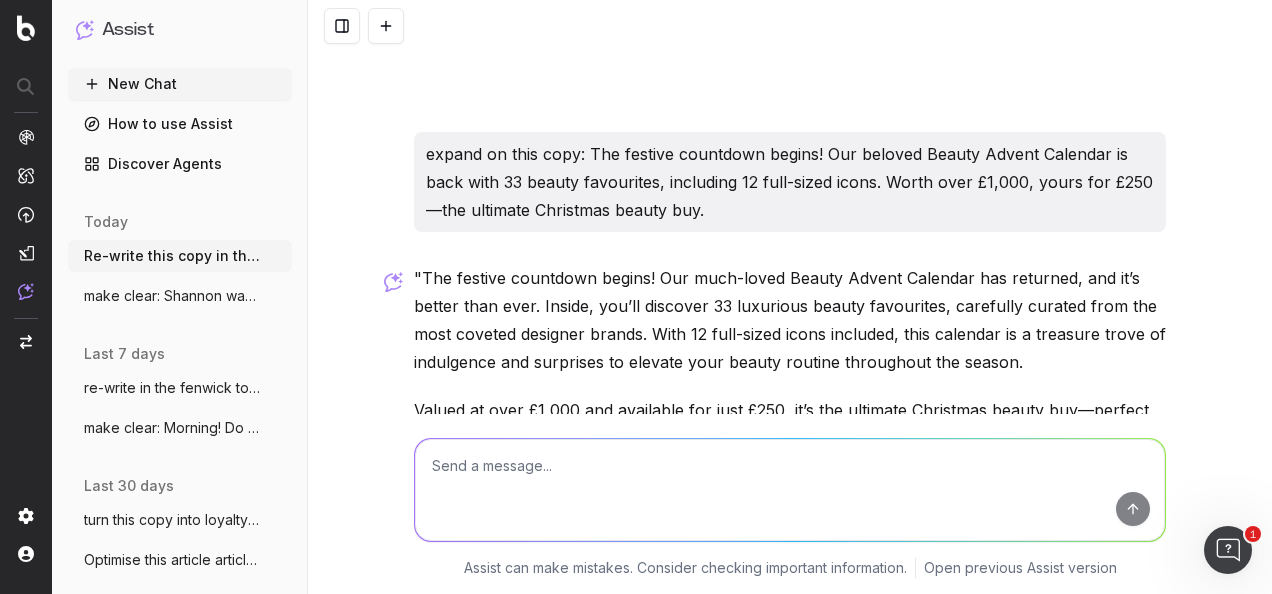 click at bounding box center [790, 490] 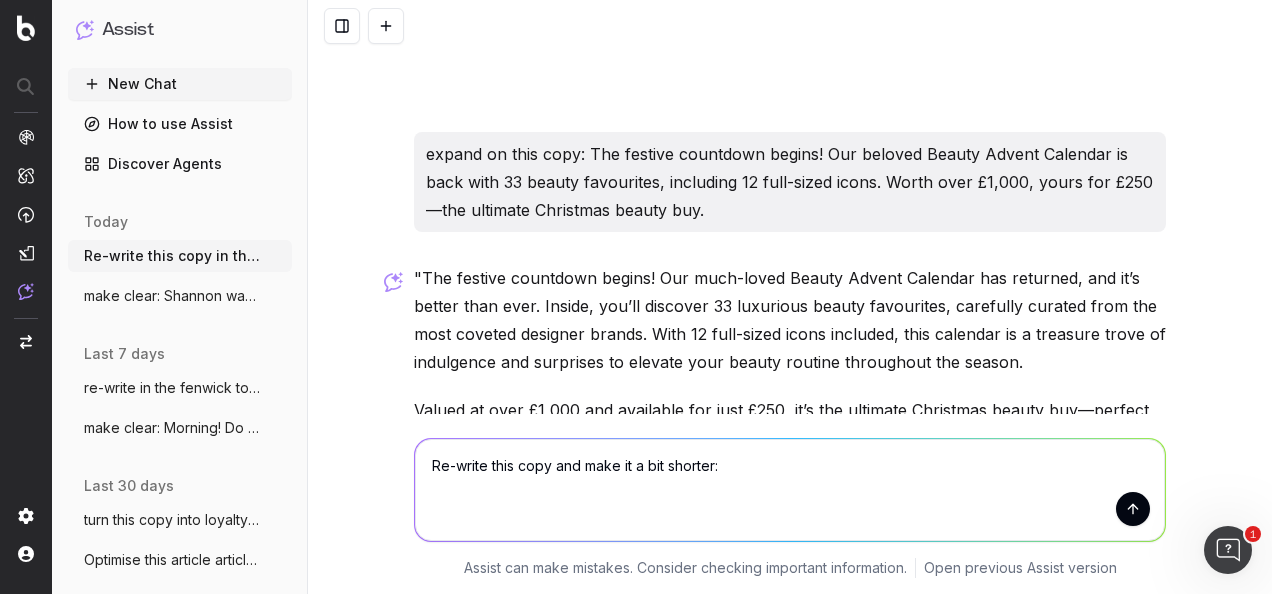 paste on "Your Daily Rituals, Elevated
This year’s calendar includes standout skincare and wellness from Shiseido, Rodial, The Organic Pharmacy, Olverum, Philip Kingsley, Sisley, and Germaine de Capuccini — along with luxurious hair and body treats from Rahua, Slip, and Neal’s Yard Remedies." 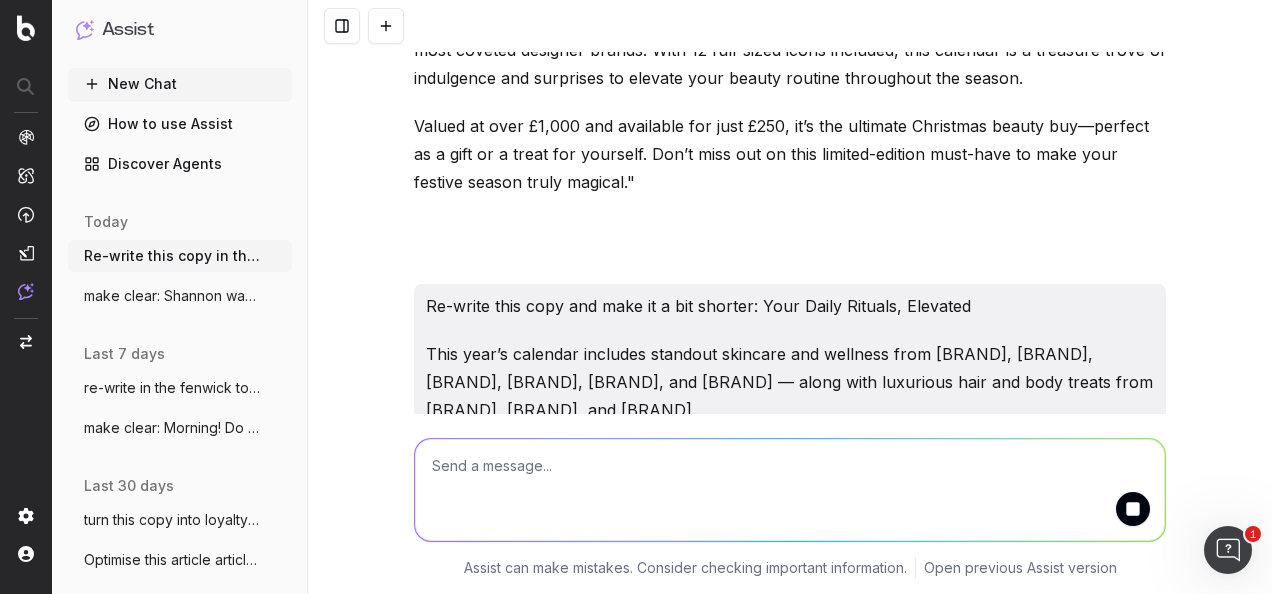 scroll, scrollTop: 30602, scrollLeft: 0, axis: vertical 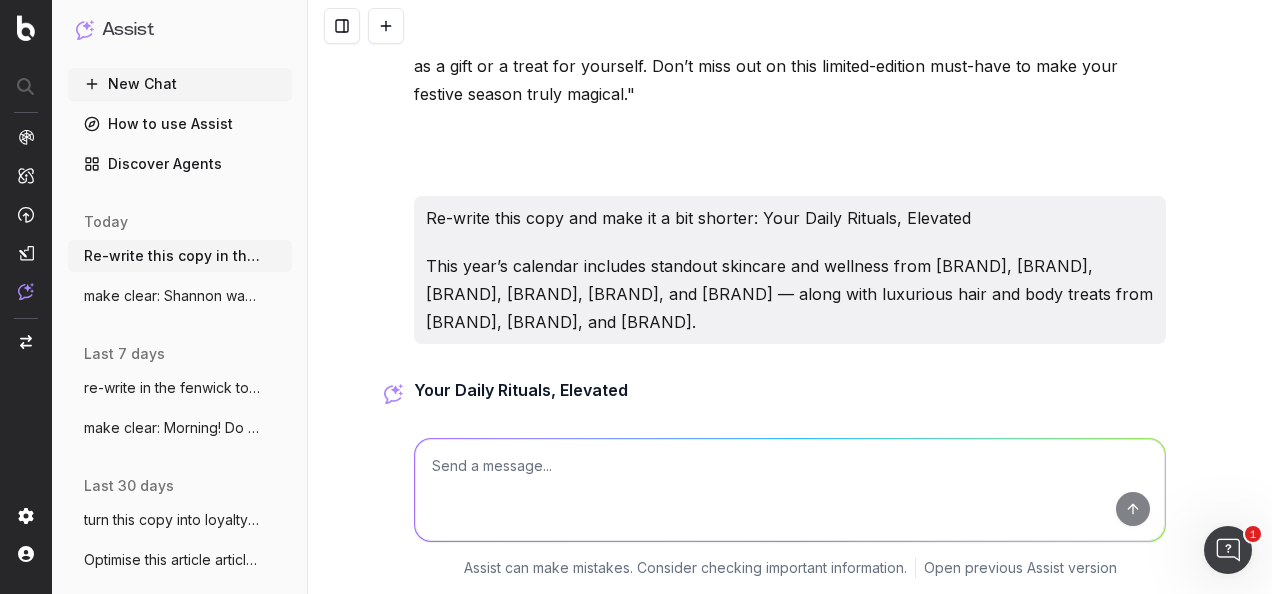 drag, startPoint x: 1122, startPoint y: 320, endPoint x: 409, endPoint y: 242, distance: 717.2538 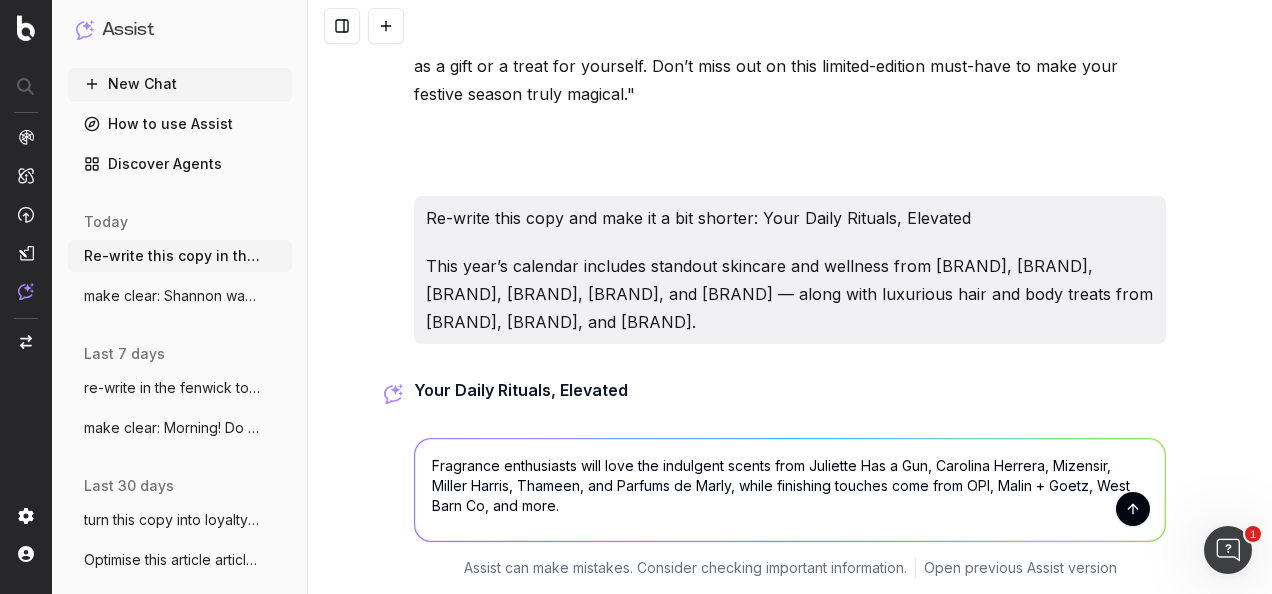 click on "Fragrance enthusiasts will love the indulgent scents from Juliette Has a Gun, Carolina Herrera, Mizensir, Miller Harris, Thameen, and Parfums de Marly, while finishing touches come from OPI, Malin + Goetz, West Barn Co, and more." at bounding box center [790, 490] 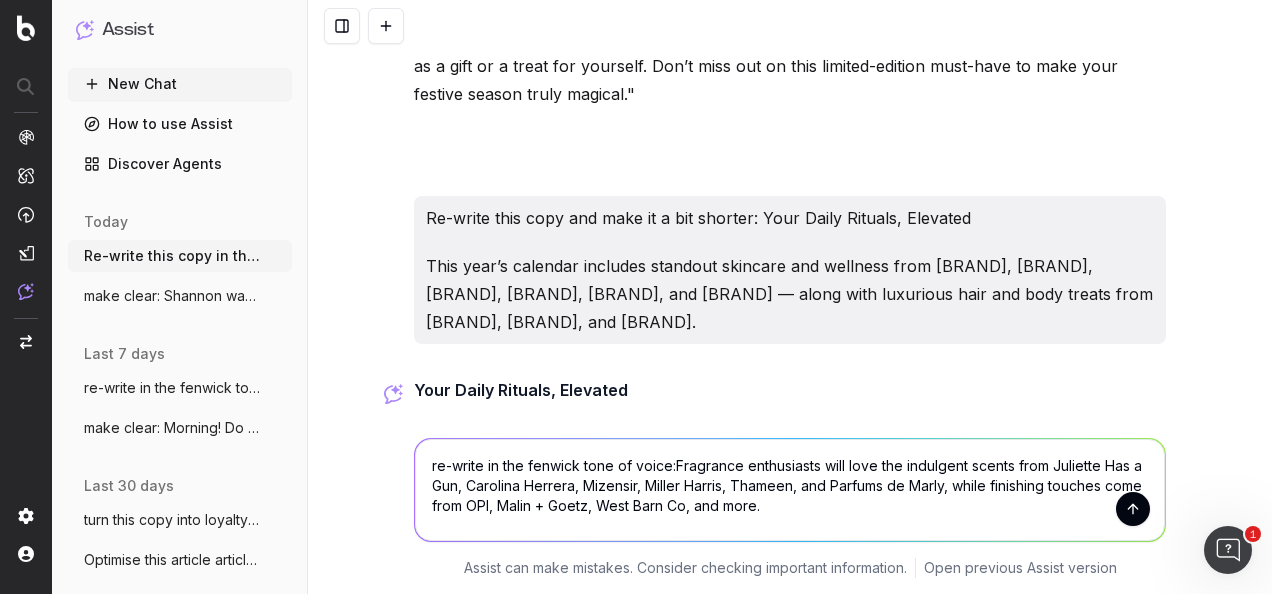 type on "Fragrance enthusiasts will love the indulgent scents from [BRAND], [BRAND], [BRAND], [BRAND], [BRAND], and [BRAND], while finishing touches come from [BRAND], [BRAND], [BRAND], and more." 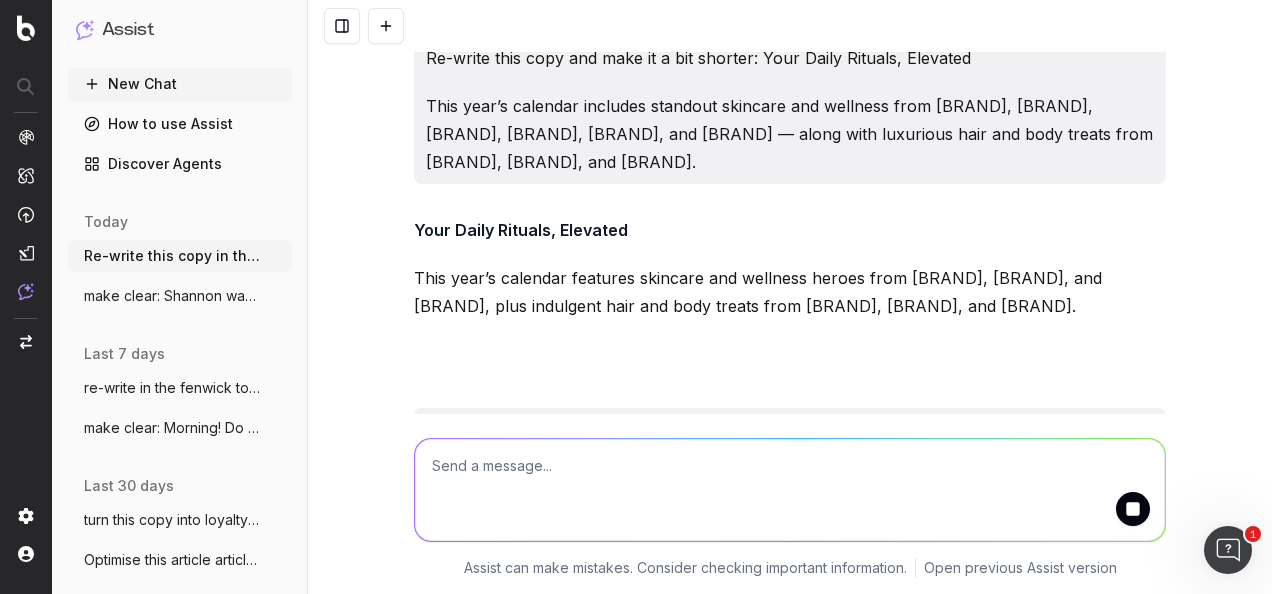 scroll, scrollTop: 30906, scrollLeft: 0, axis: vertical 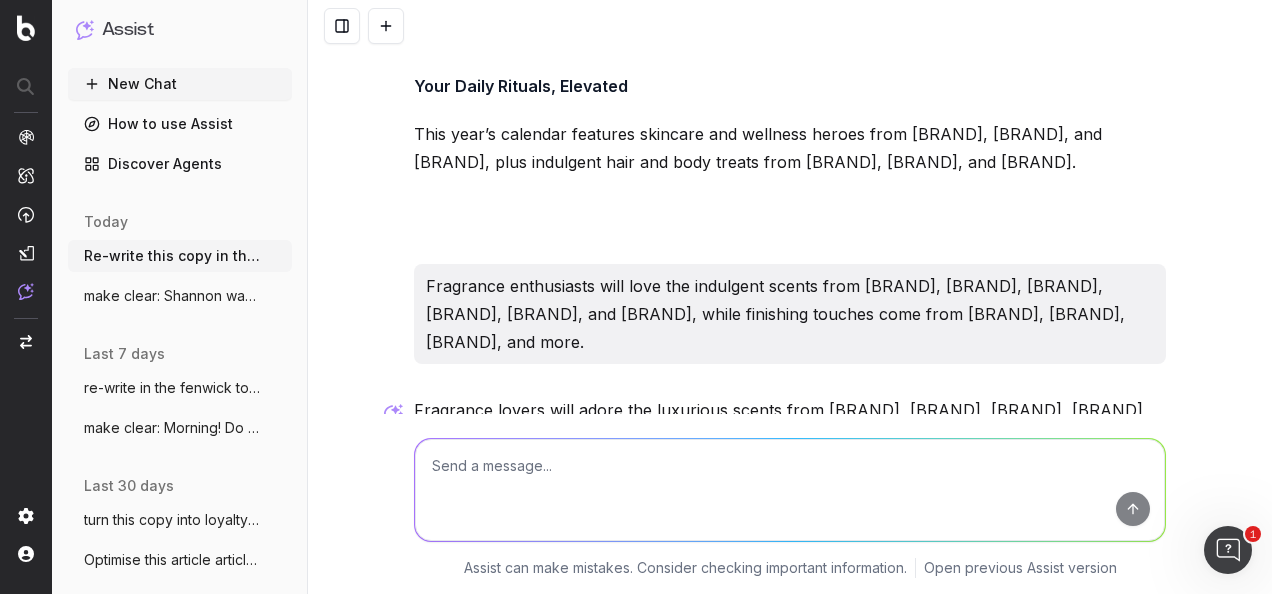 drag, startPoint x: 502, startPoint y: 269, endPoint x: 409, endPoint y: 251, distance: 94.72592 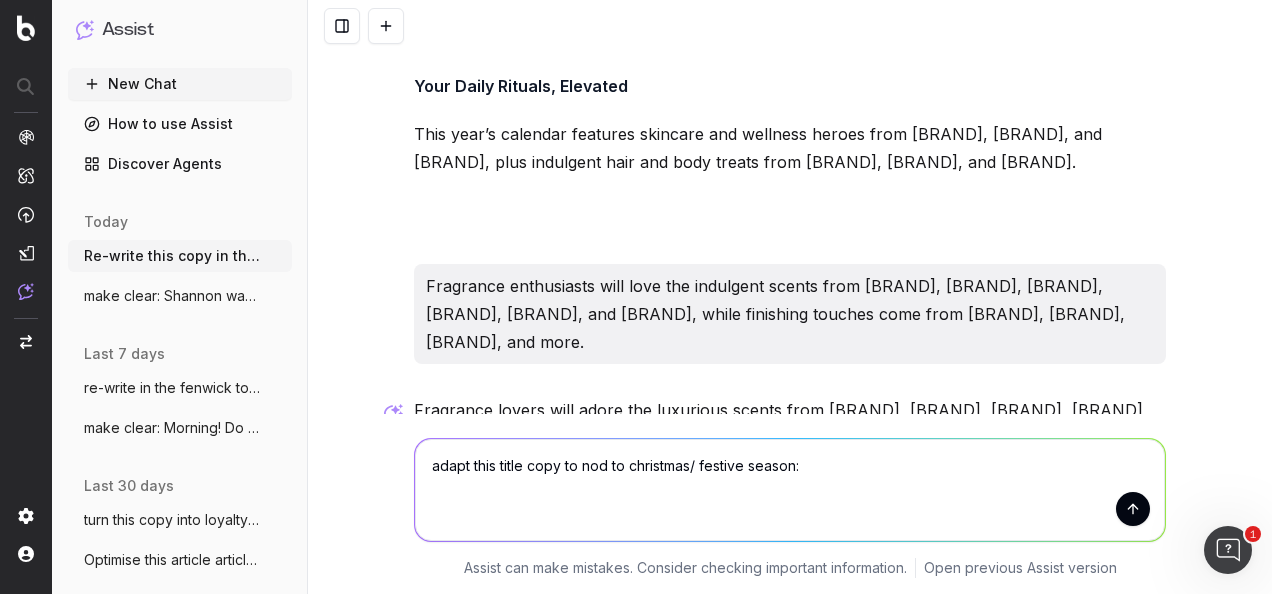 paste on "Title: The Best of Beauty" 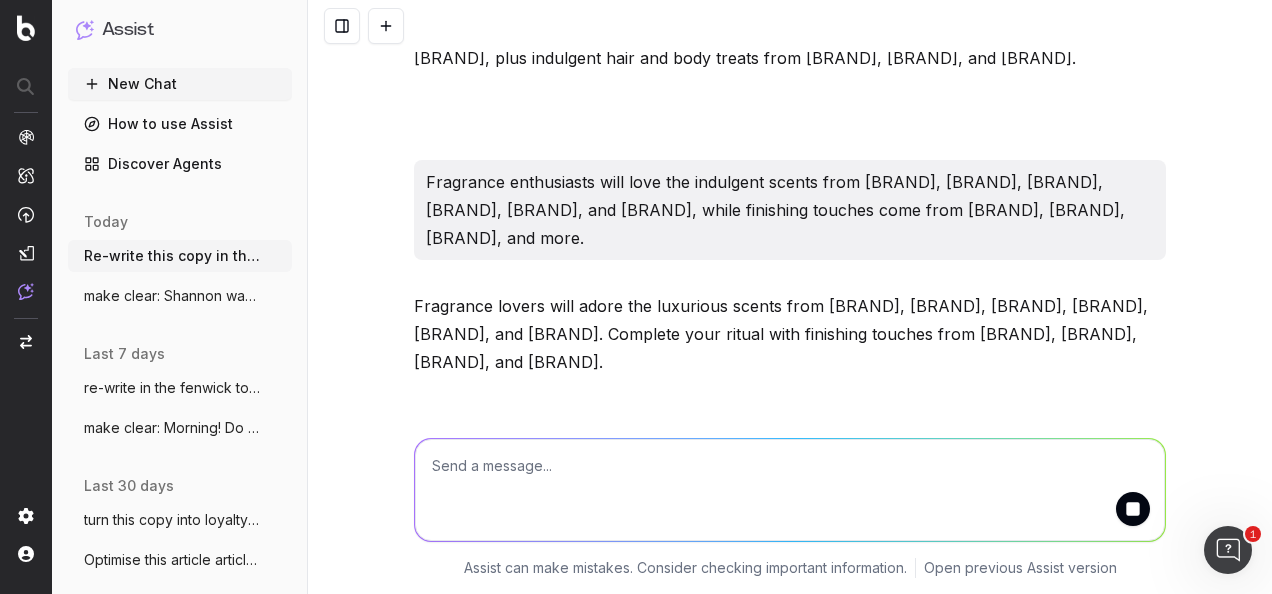 scroll, scrollTop: 31098, scrollLeft: 0, axis: vertical 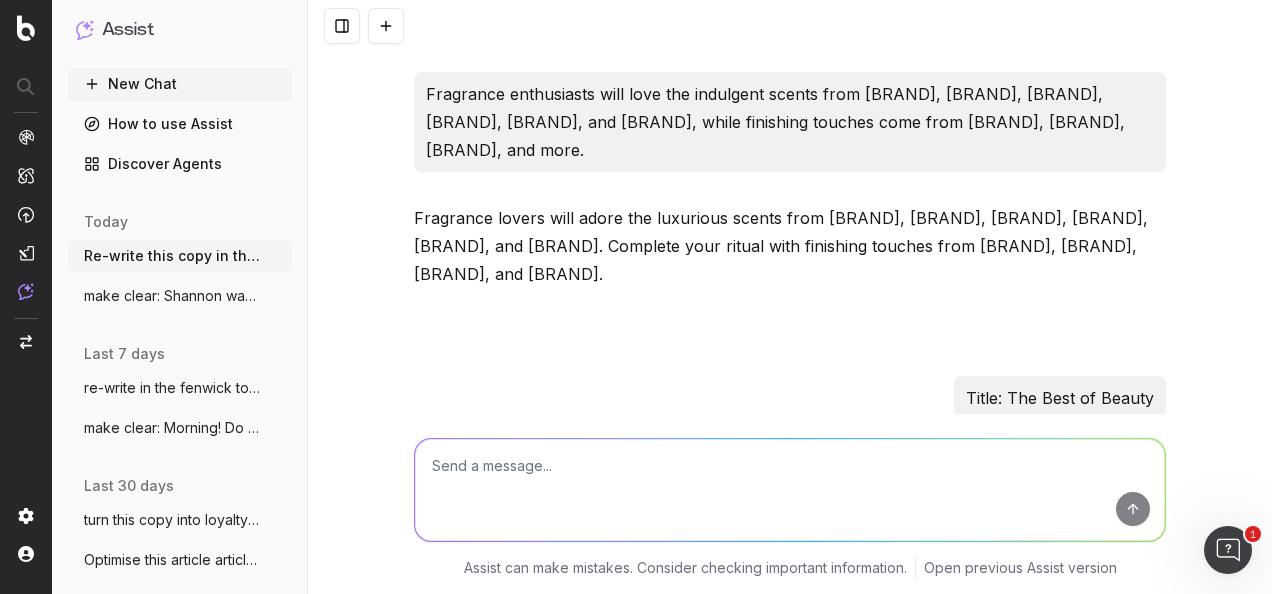 drag, startPoint x: 709, startPoint y: 315, endPoint x: 416, endPoint y: 311, distance: 293.0273 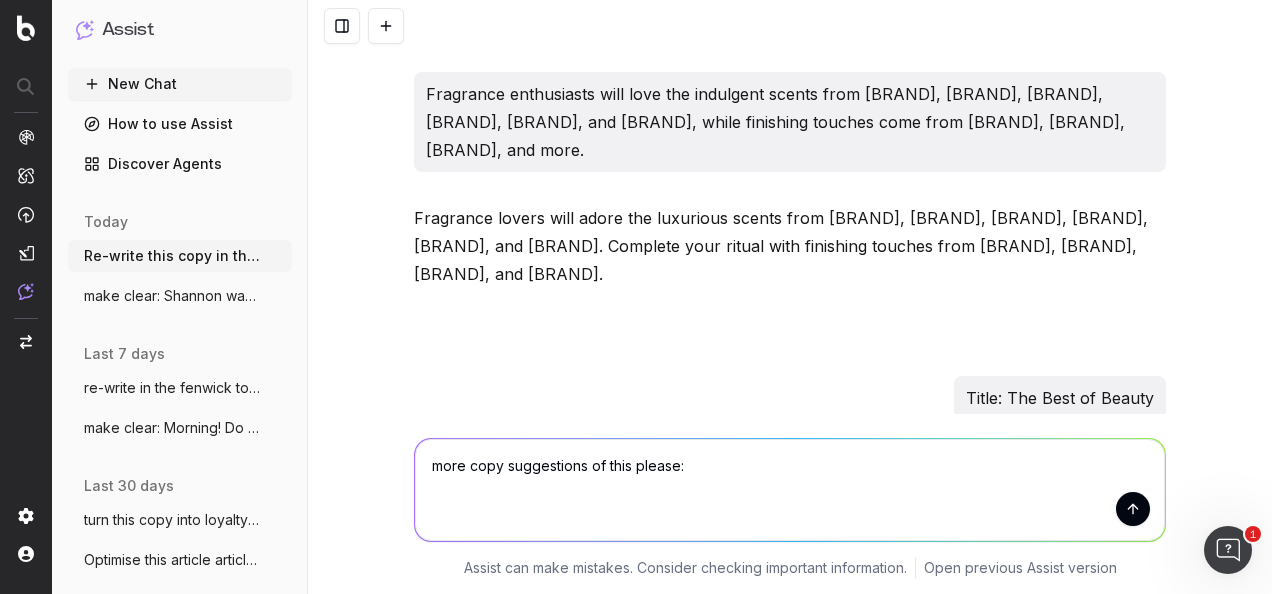 paste on "The Best of Beauty This Festive Season" 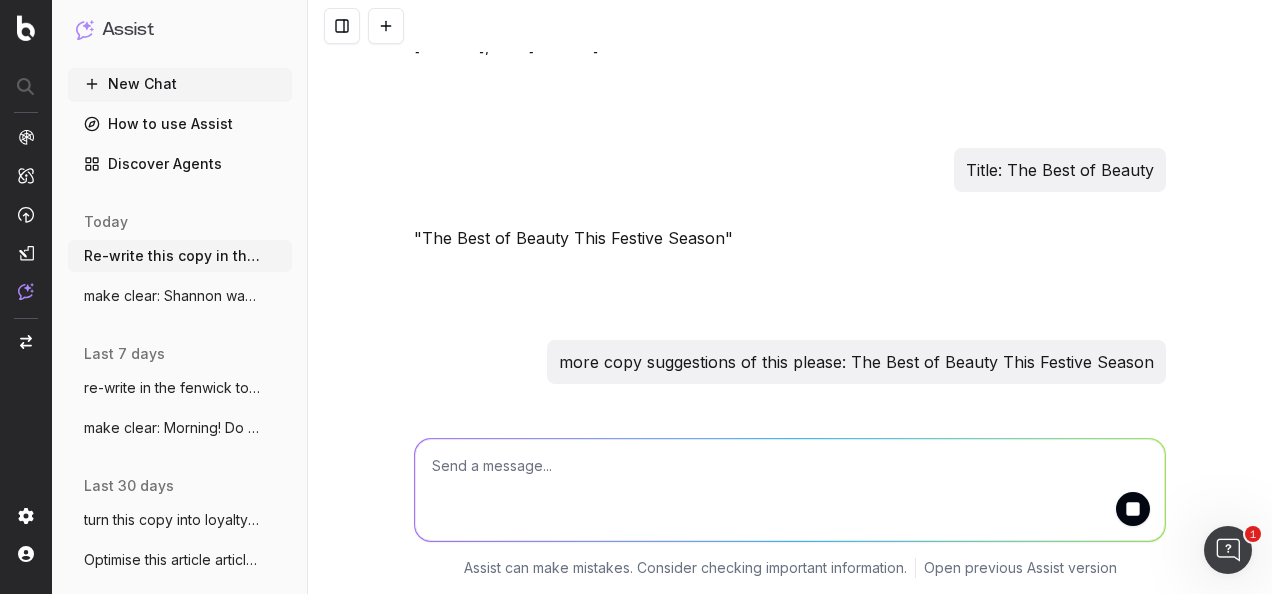 scroll, scrollTop: 31354, scrollLeft: 0, axis: vertical 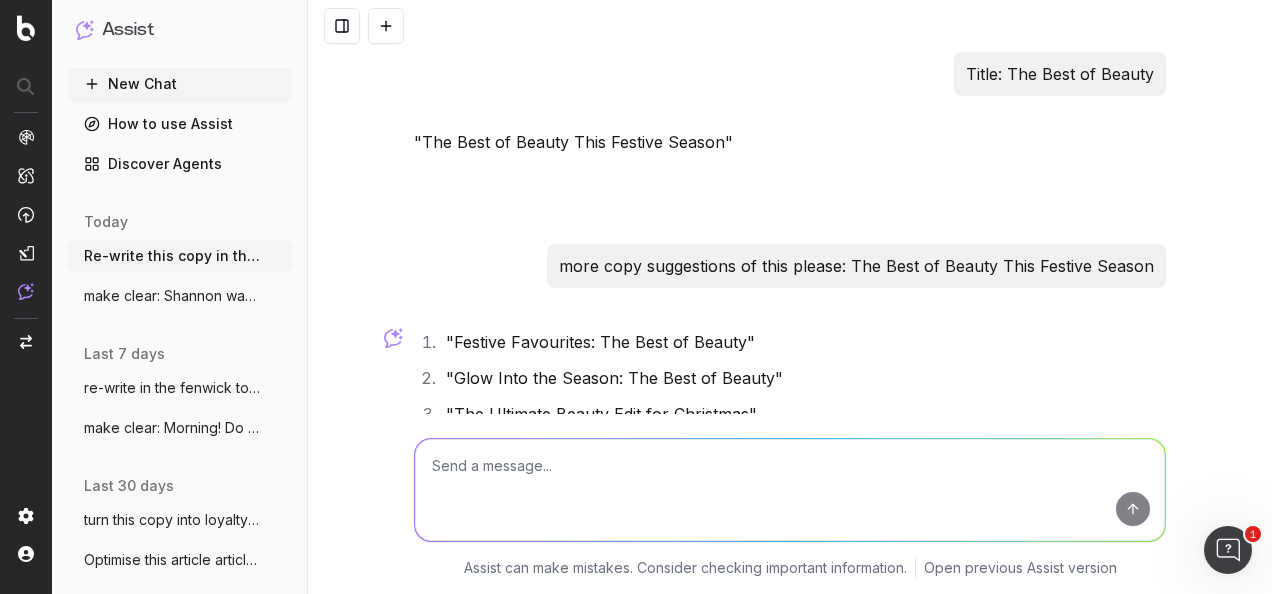 click at bounding box center [790, 490] 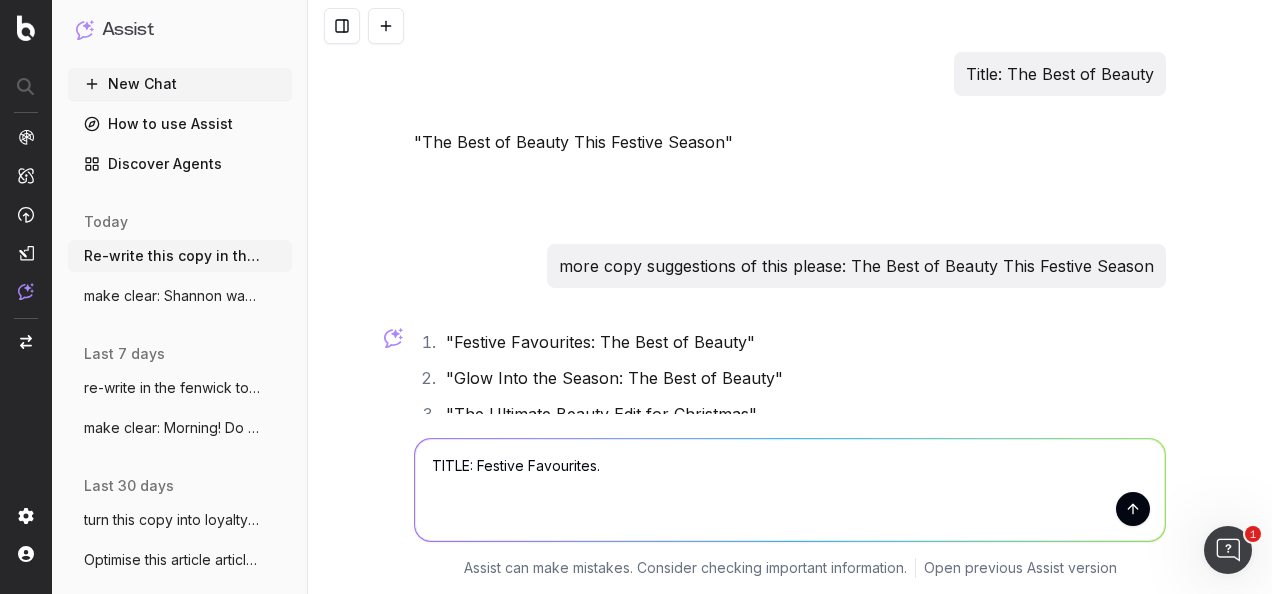 drag, startPoint x: 428, startPoint y: 462, endPoint x: 450, endPoint y: 464, distance: 22.090721 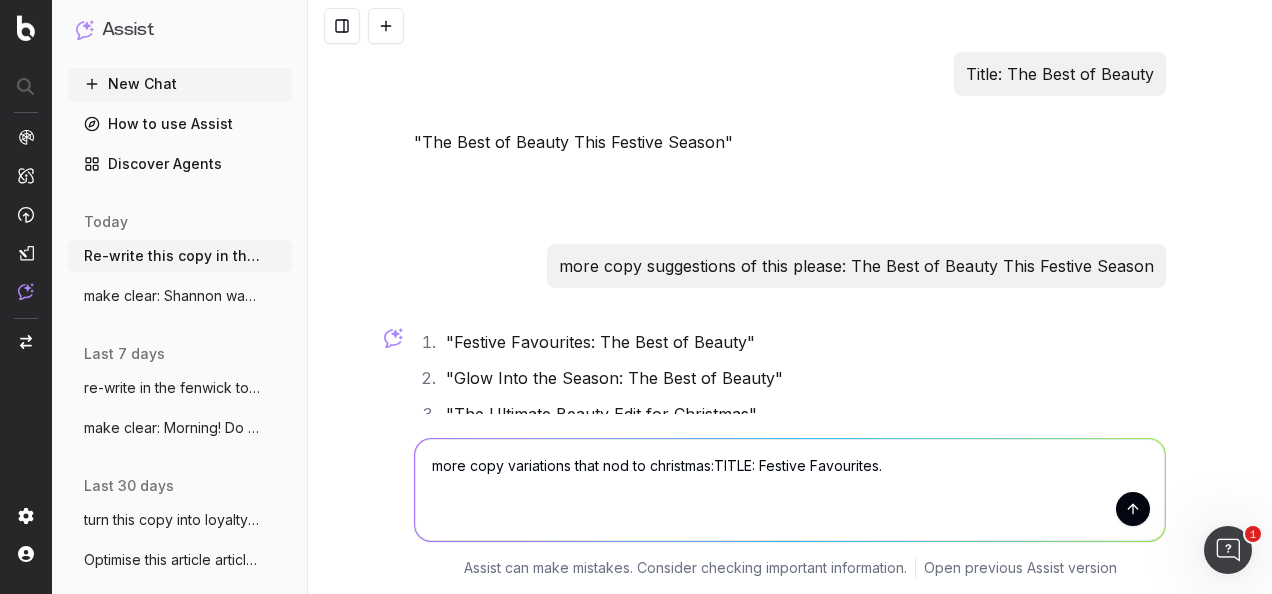 type on "more copy variations that nod to christmas: TITLE: Festive Favourites." 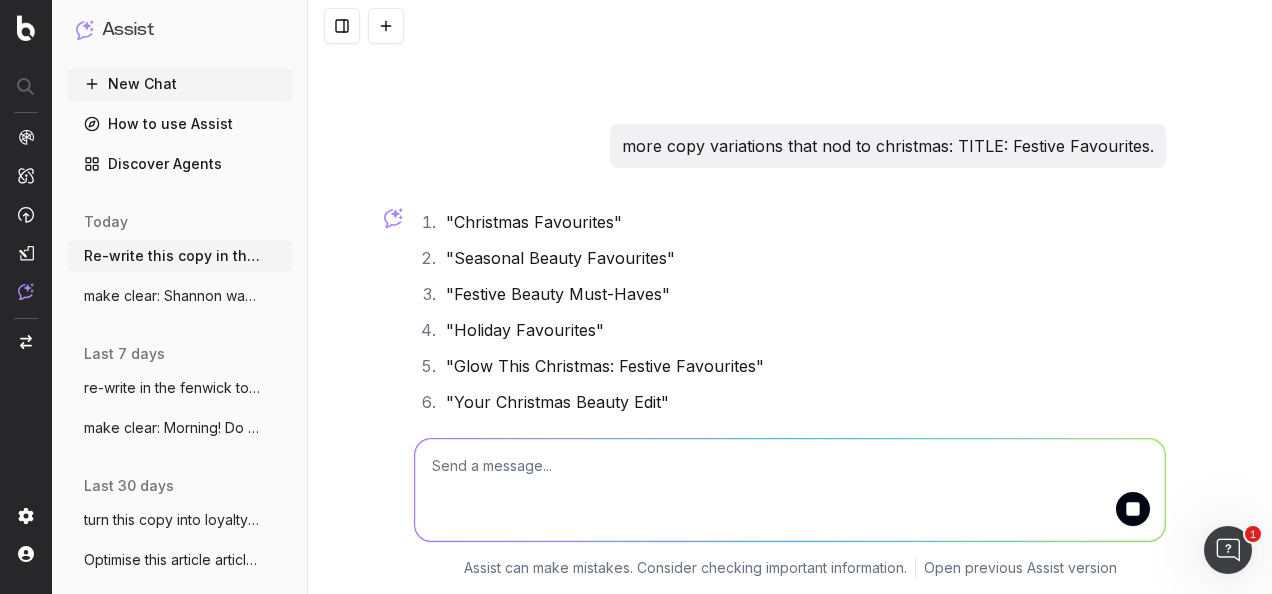 scroll, scrollTop: 32154, scrollLeft: 0, axis: vertical 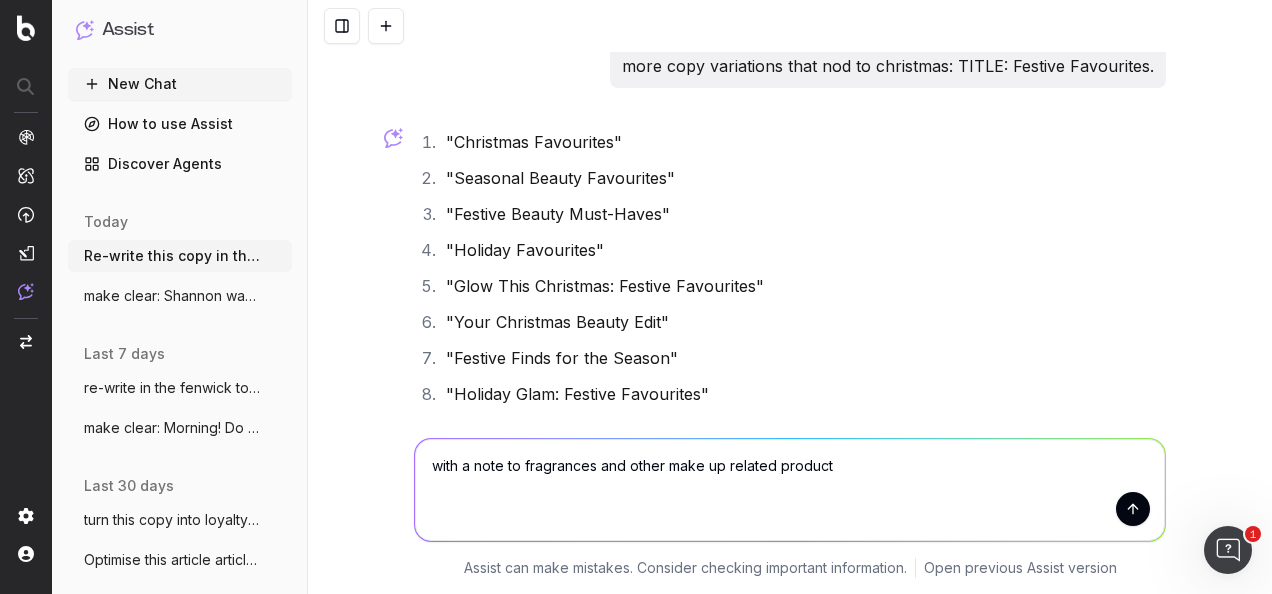 type on "with a note to fragrances and other make up related products" 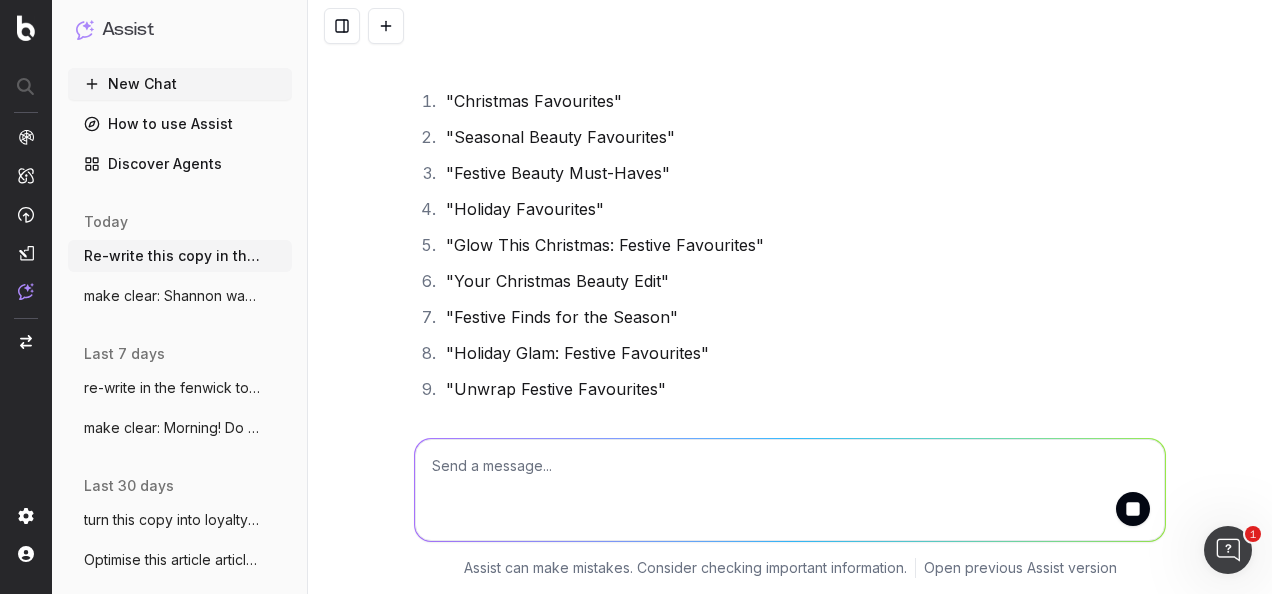 scroll, scrollTop: 32166, scrollLeft: 0, axis: vertical 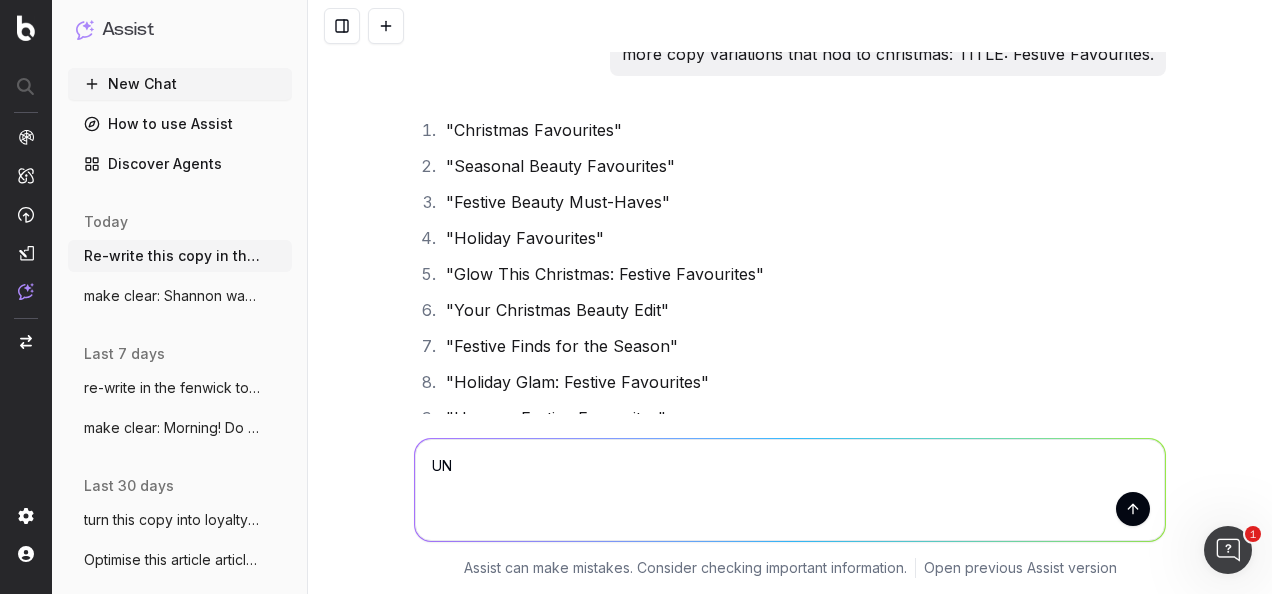 type on "U" 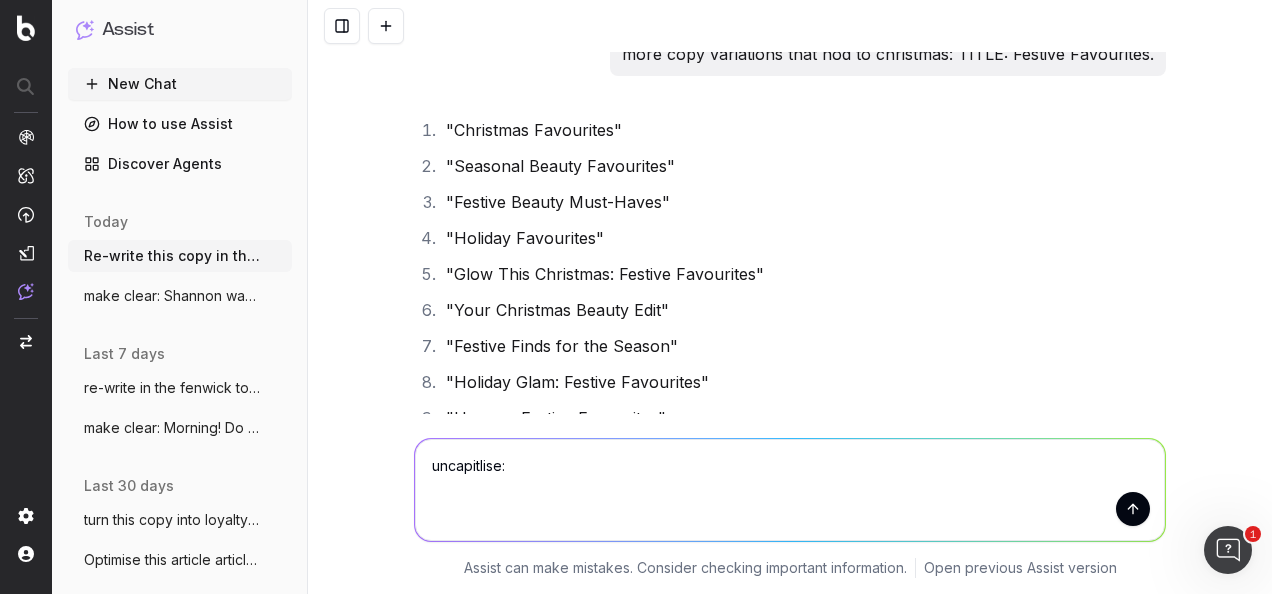 paste on "FESTIVE FINDS FOR THE SEASON" 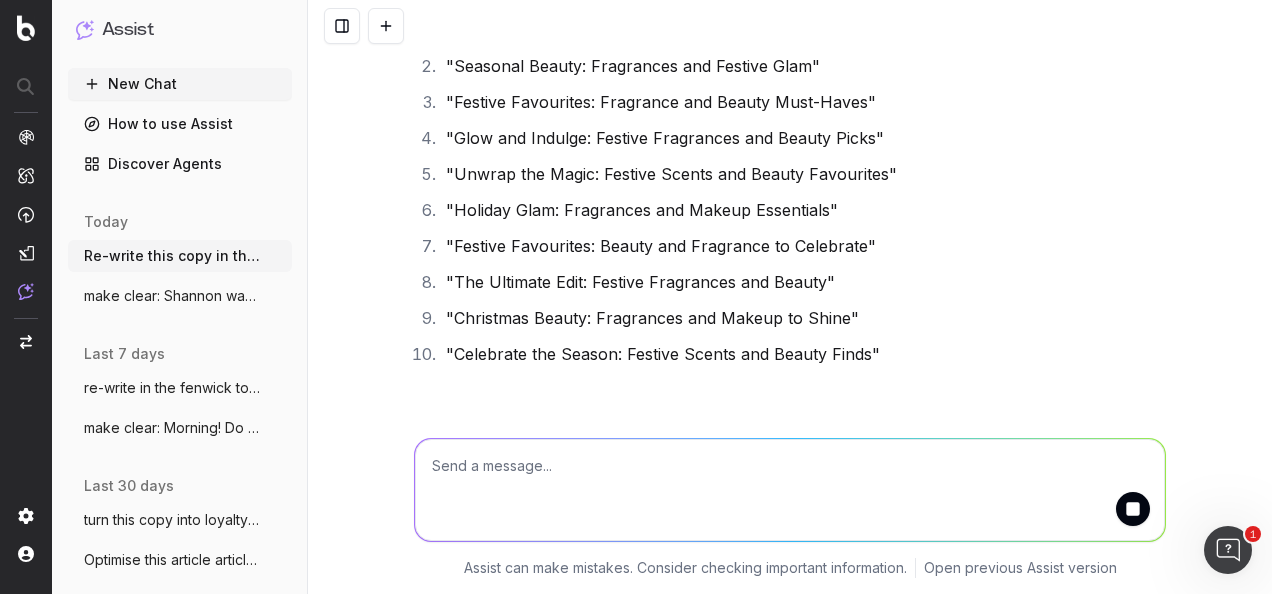 scroll, scrollTop: 32886, scrollLeft: 0, axis: vertical 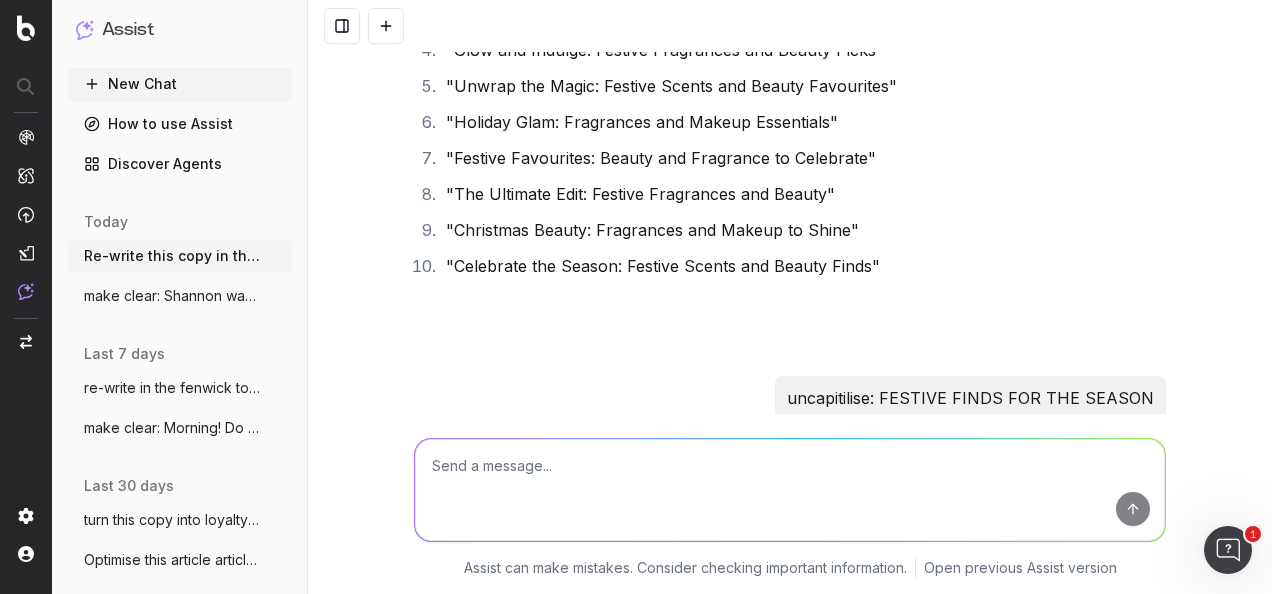 drag, startPoint x: 640, startPoint y: 312, endPoint x: 407, endPoint y: 308, distance: 233.03433 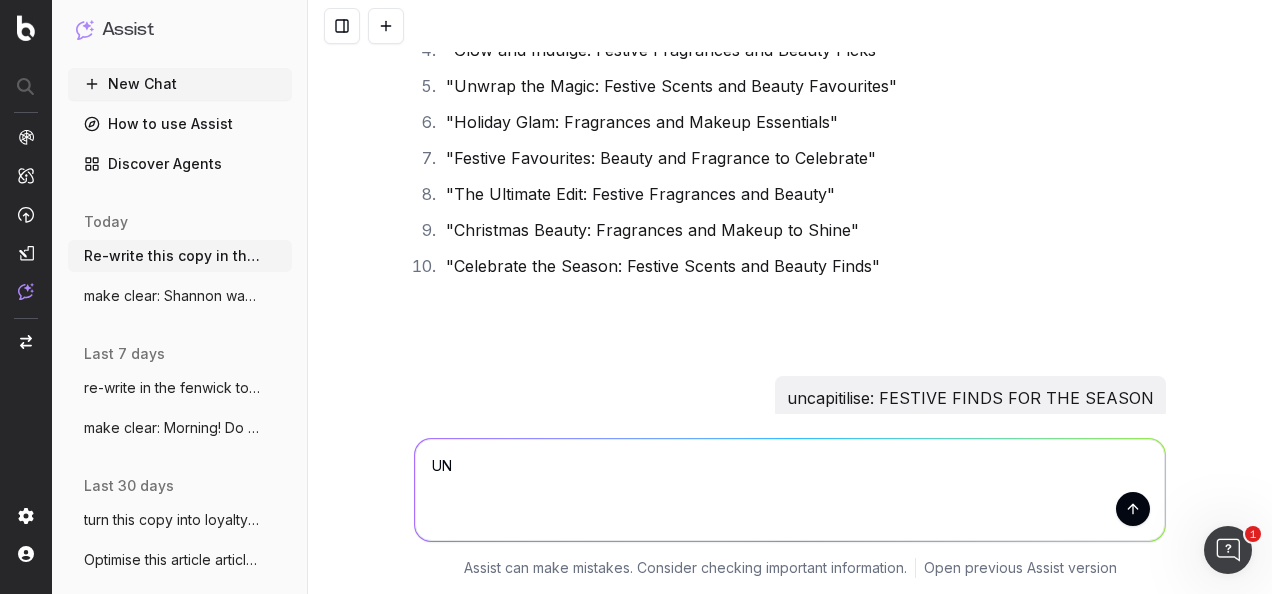 type on "U" 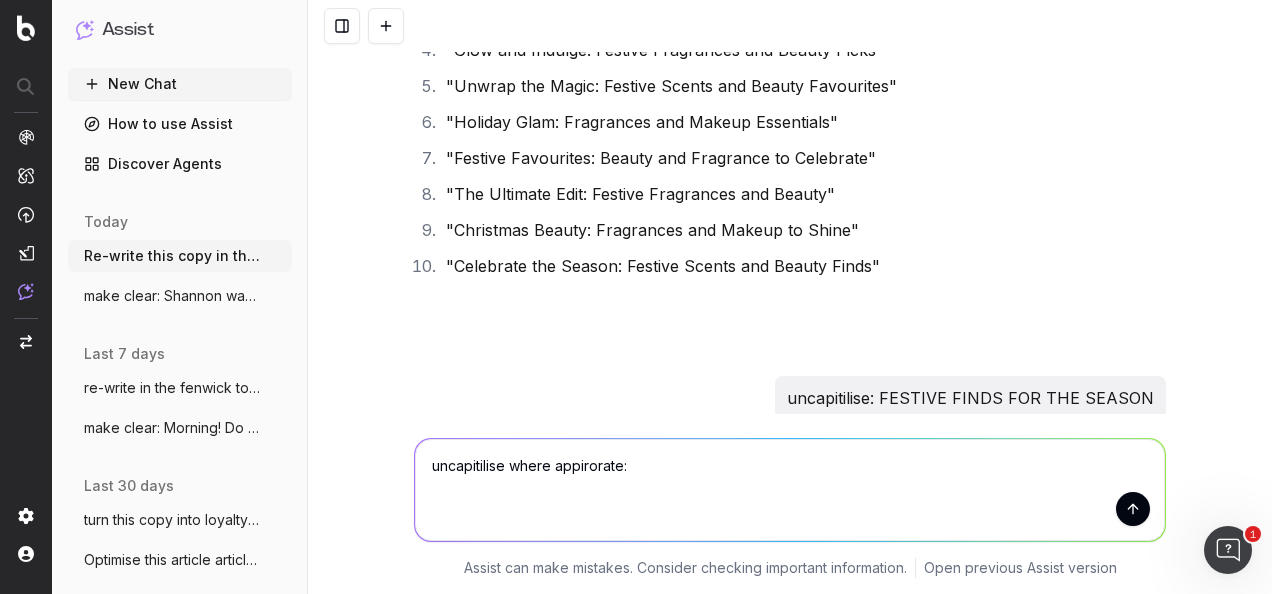 paste on "JOIN THE WAITLIST FOR THE BEAUTY ADVENT CALENDAR" 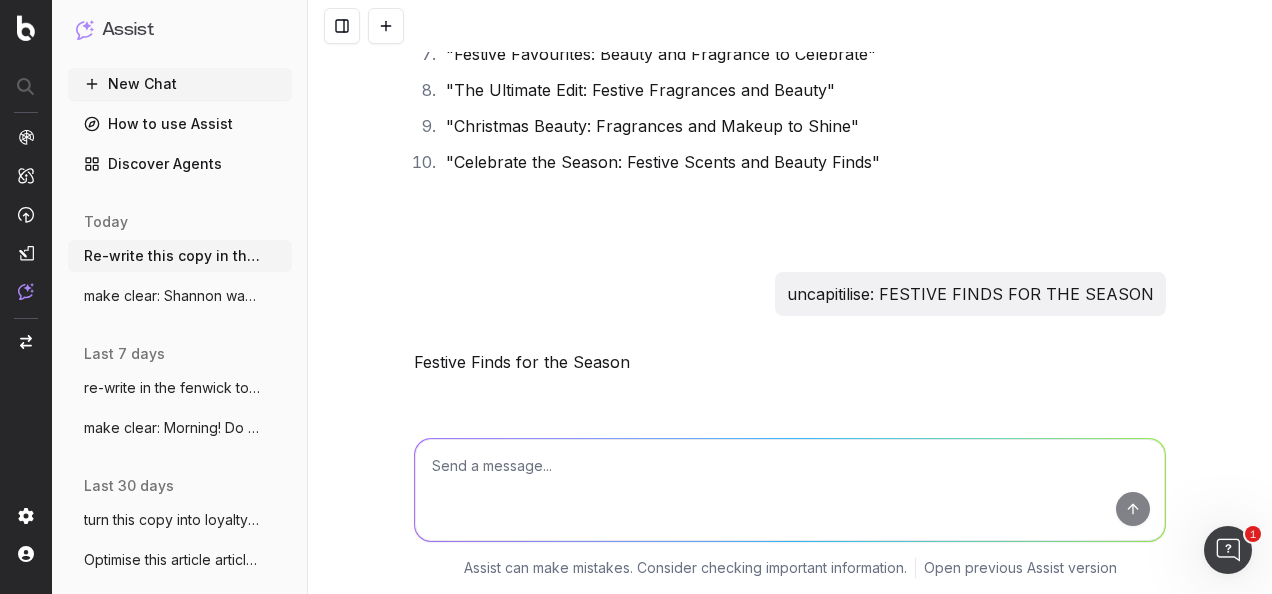 scroll, scrollTop: 33078, scrollLeft: 0, axis: vertical 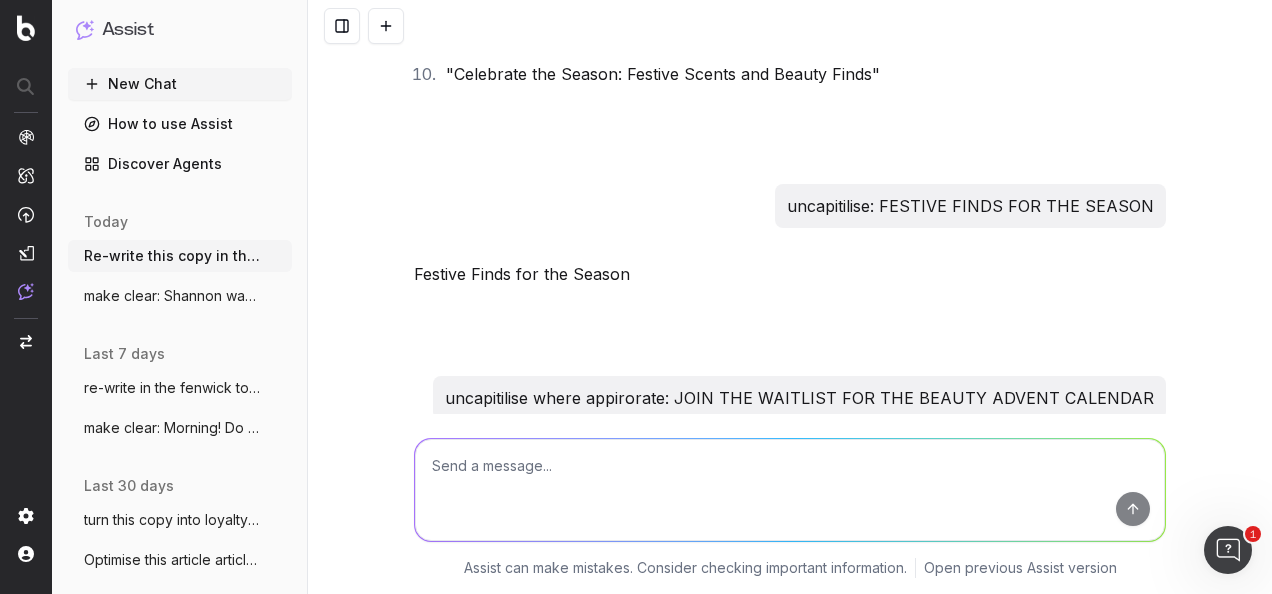 drag, startPoint x: 416, startPoint y: 326, endPoint x: 403, endPoint y: 313, distance: 18.384777 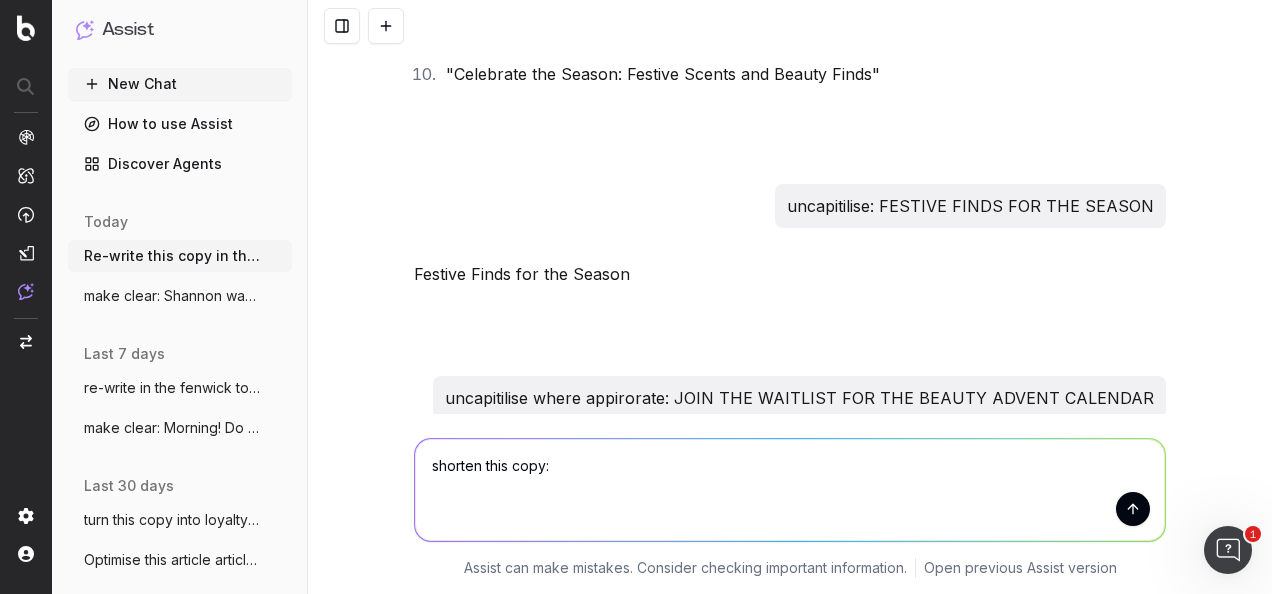 paste on "Join the waitlist for the Fenwick Beauty Advent Calendar" 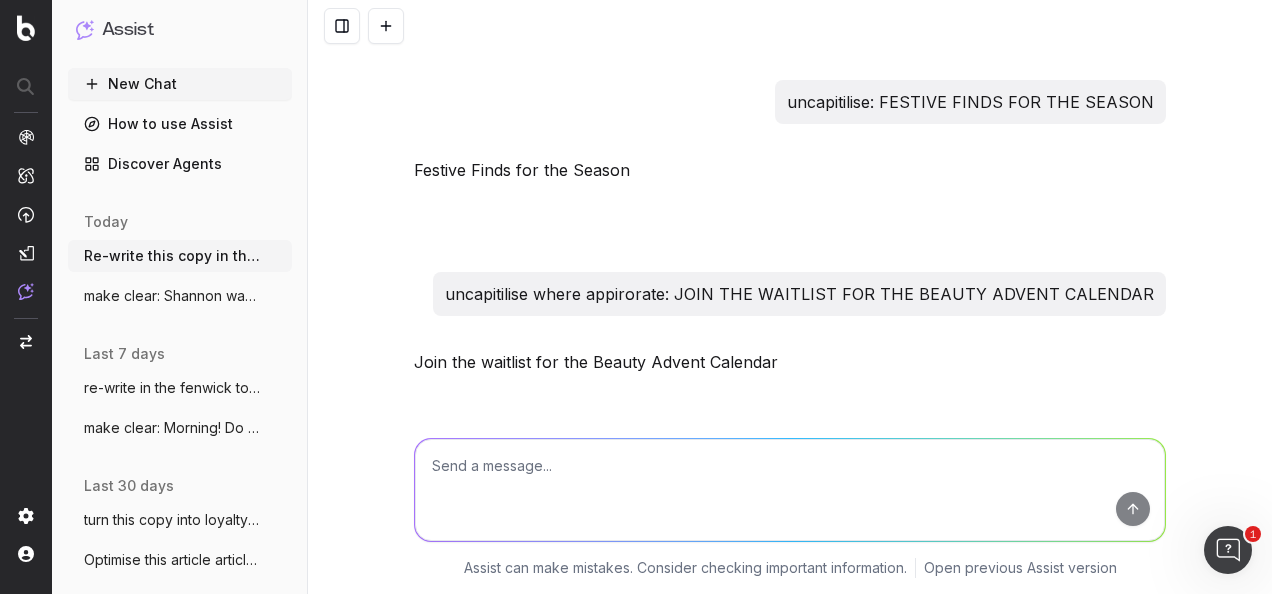 scroll, scrollTop: 33270, scrollLeft: 0, axis: vertical 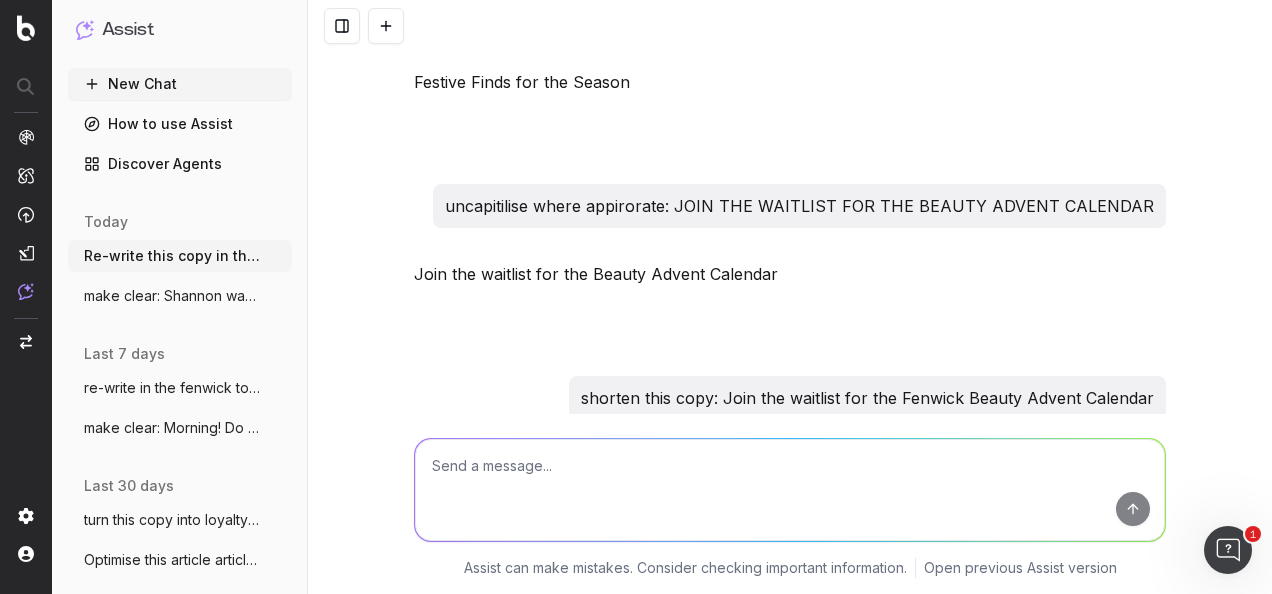 drag, startPoint x: 780, startPoint y: 313, endPoint x: 410, endPoint y: 312, distance: 370.00134 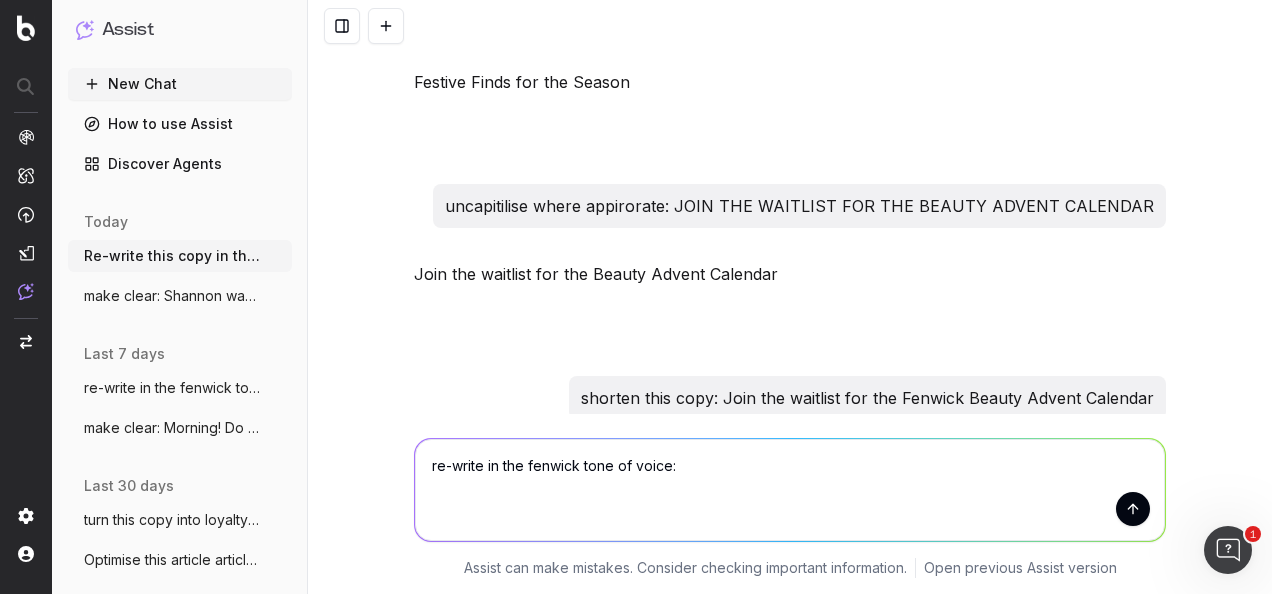 paste on "Subject Line: Join the Beauty Advent Calendar Waitlist.
Preheader: Worth over £1,000 – yours for just £50." 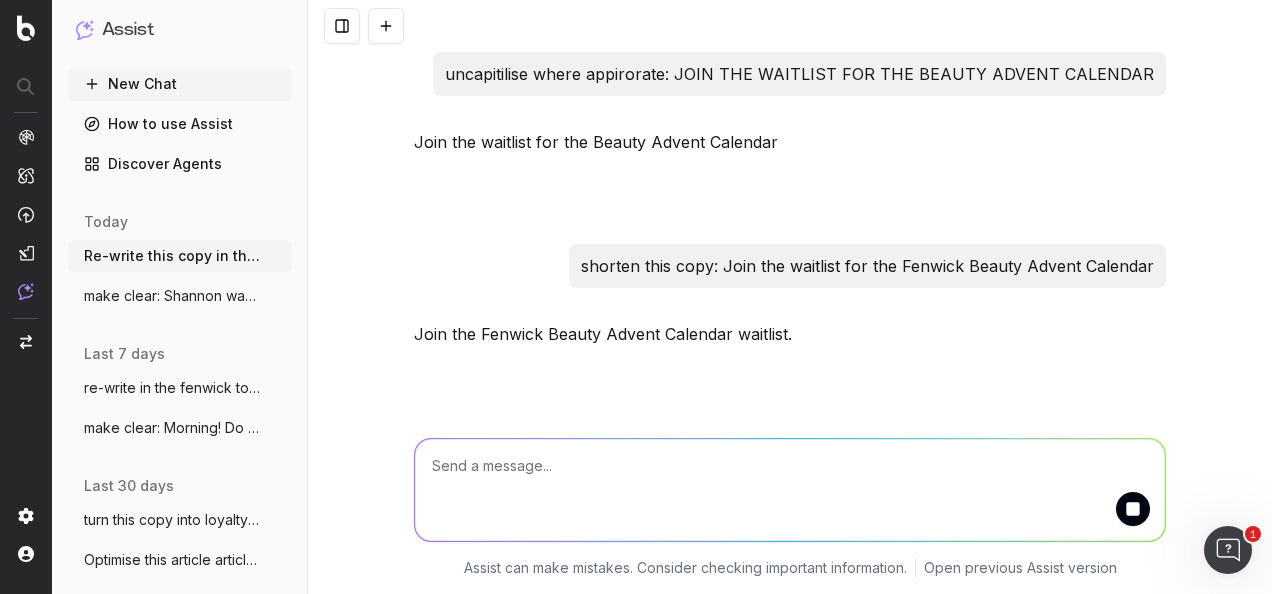 scroll, scrollTop: 33594, scrollLeft: 0, axis: vertical 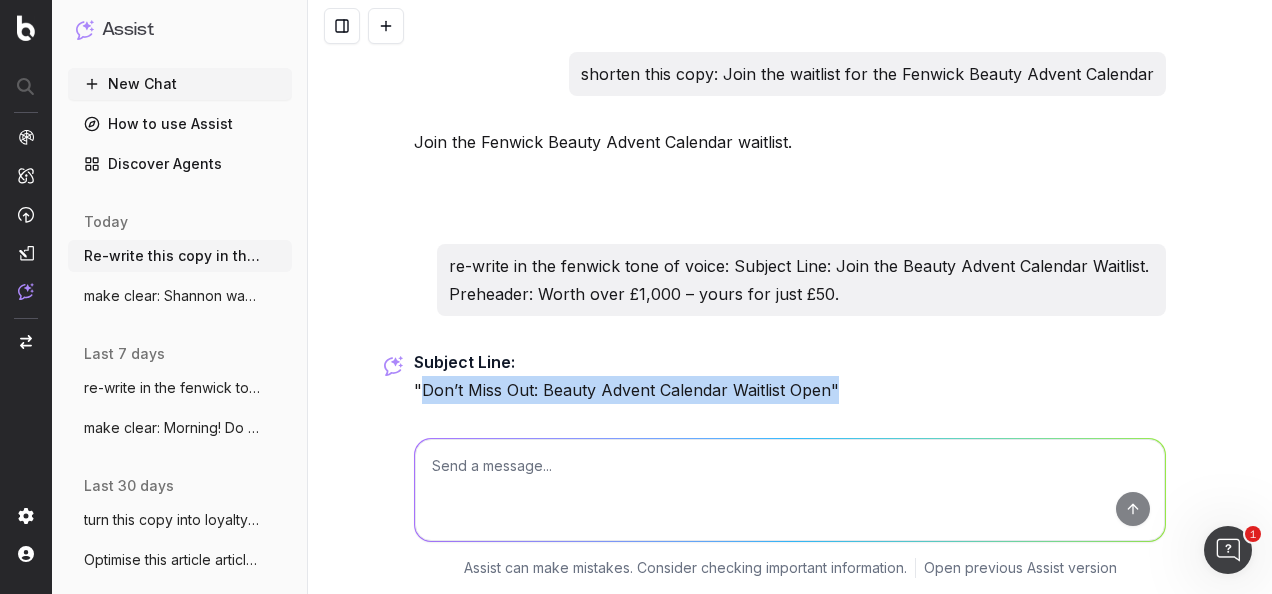 drag, startPoint x: 826, startPoint y: 238, endPoint x: 418, endPoint y: 232, distance: 408.04413 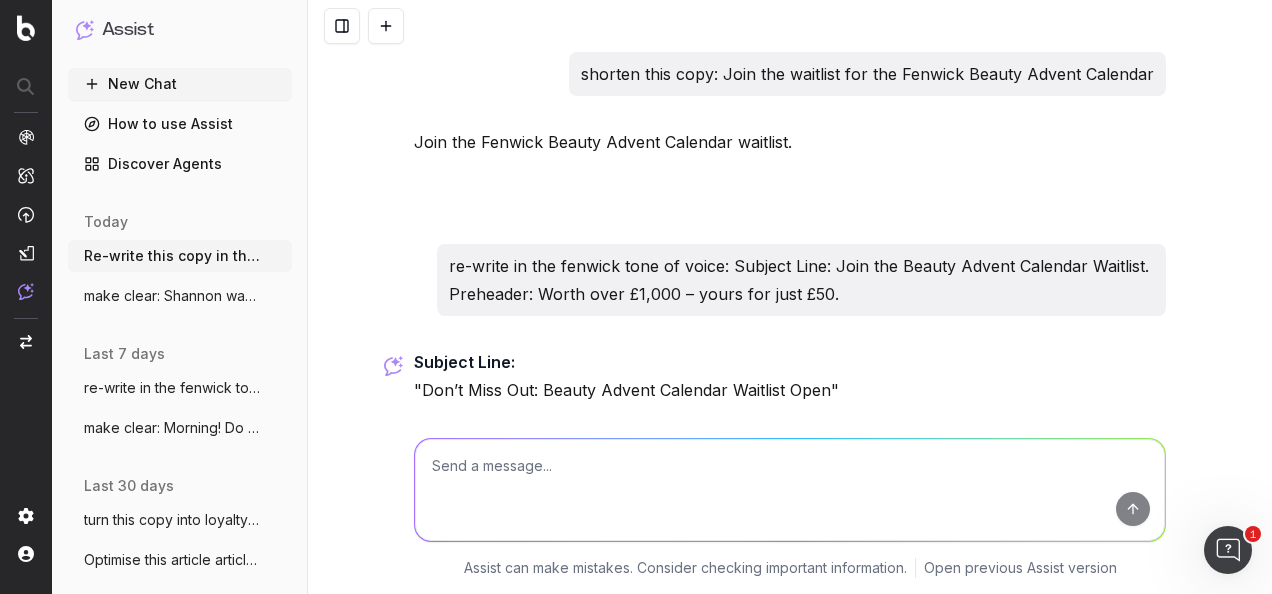 click at bounding box center [790, 490] 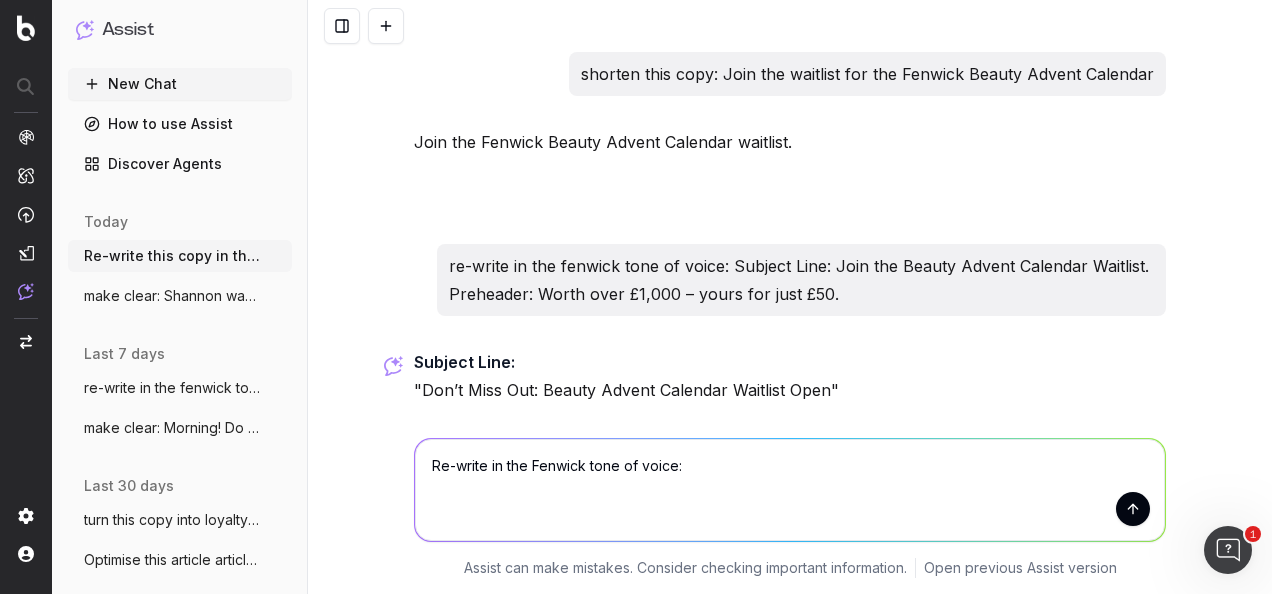 paste on "The festive countdown begins! Our much-loved Beauty Advent Calendar has returned, and it’s better than ever. Inside, you’ll discover 33 luxurious beauty favourites, carefully curated from the most coveted designer brands. With 12 full-sized icons included, this calendar is a treasure trove of indulgence and surprises to elevate your beauty routine throughout the season.
Valued at over £1,000 and available for just £250, it’s the ultimate Christmas beauty buy—perfect as a gift or a treat for yourself. Don’t miss out on this limited-edition must-have to make your festive season truly magical." 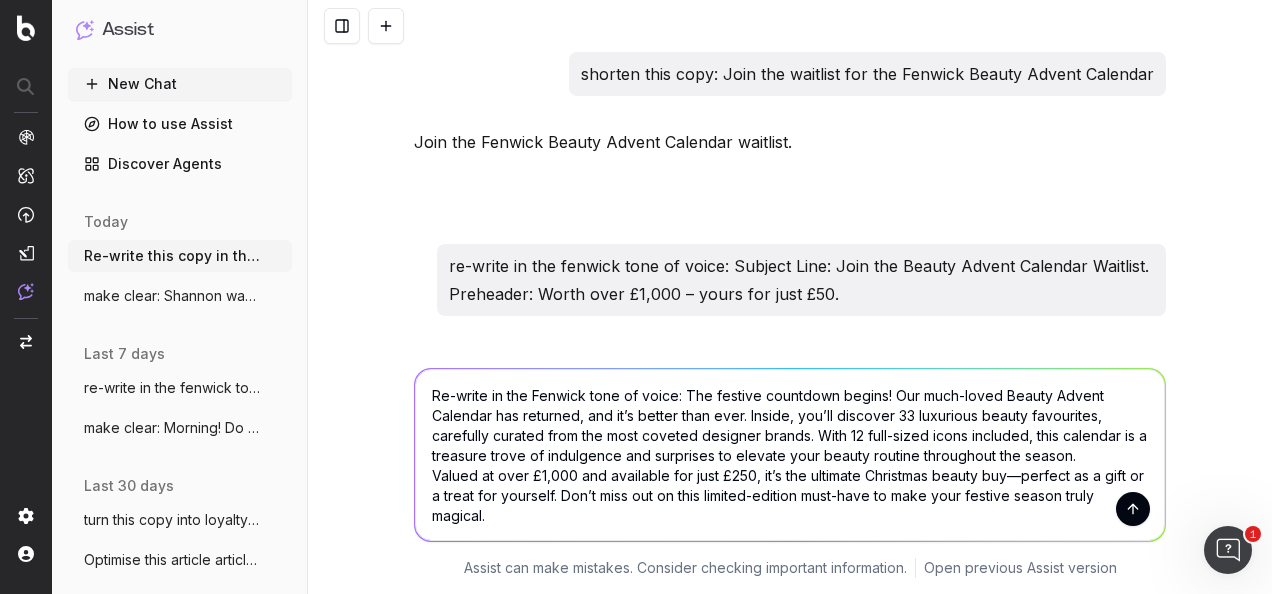 scroll, scrollTop: 33664, scrollLeft: 0, axis: vertical 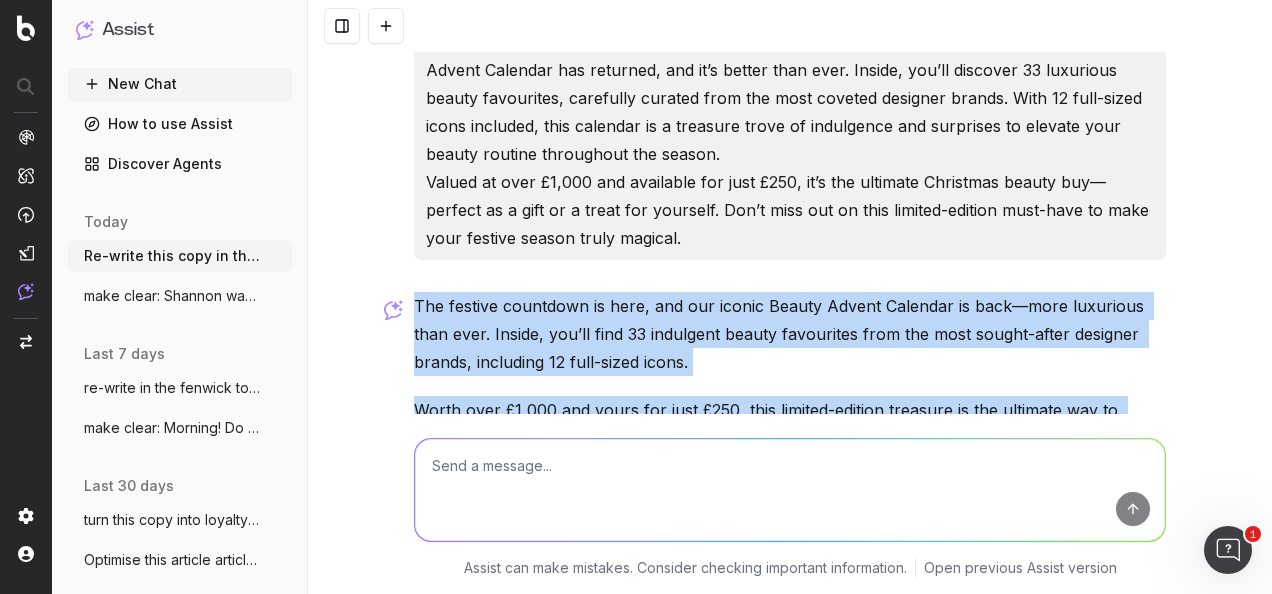drag, startPoint x: 917, startPoint y: 304, endPoint x: 408, endPoint y: 151, distance: 531.49786 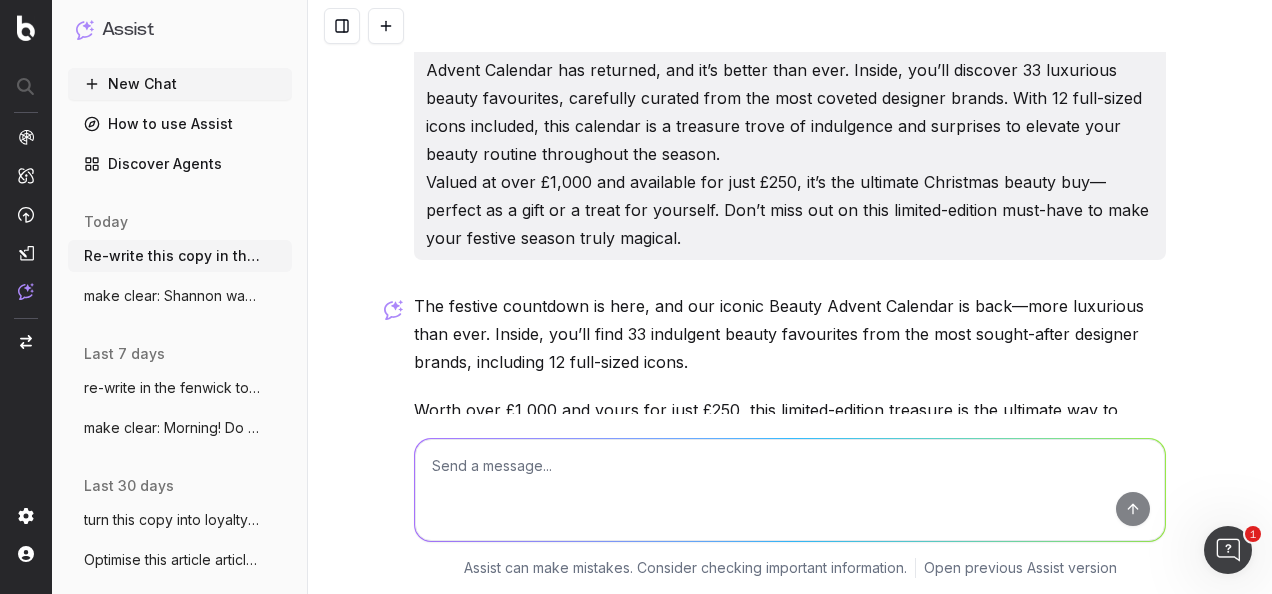 click at bounding box center [790, 490] 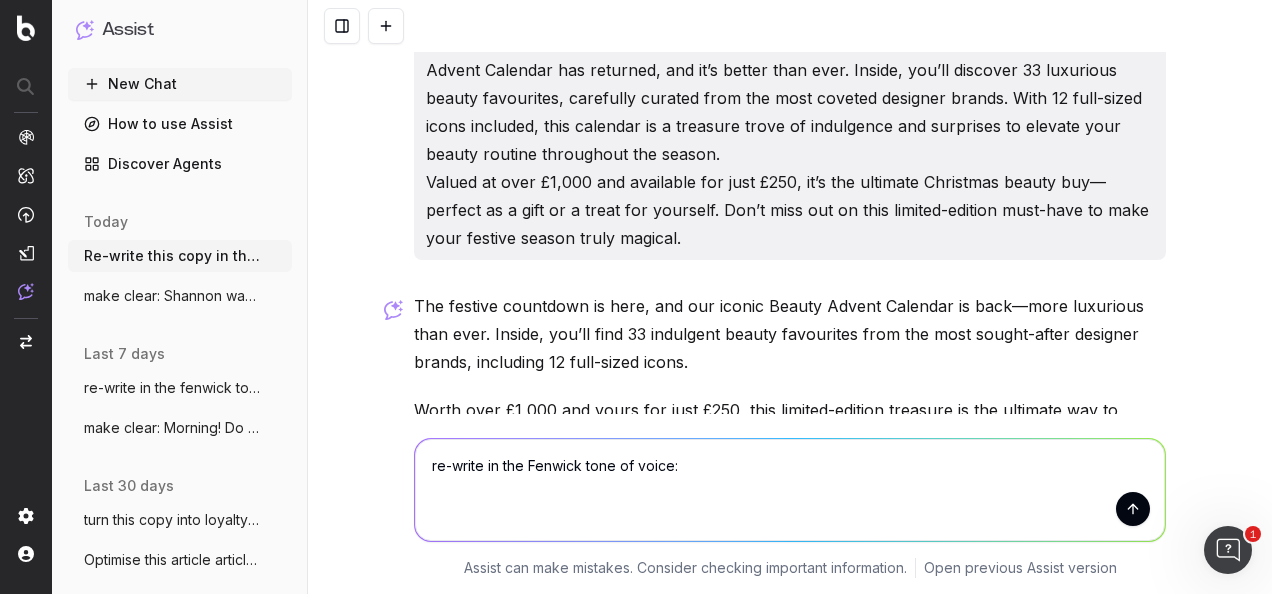 paste on "This year’s calendar features skincare and wellness heroes from [BRAND], [BRAND], and [BRAND], plus indulgent hair and body treats from [BRAND], [BRAND], and [BRAND]." 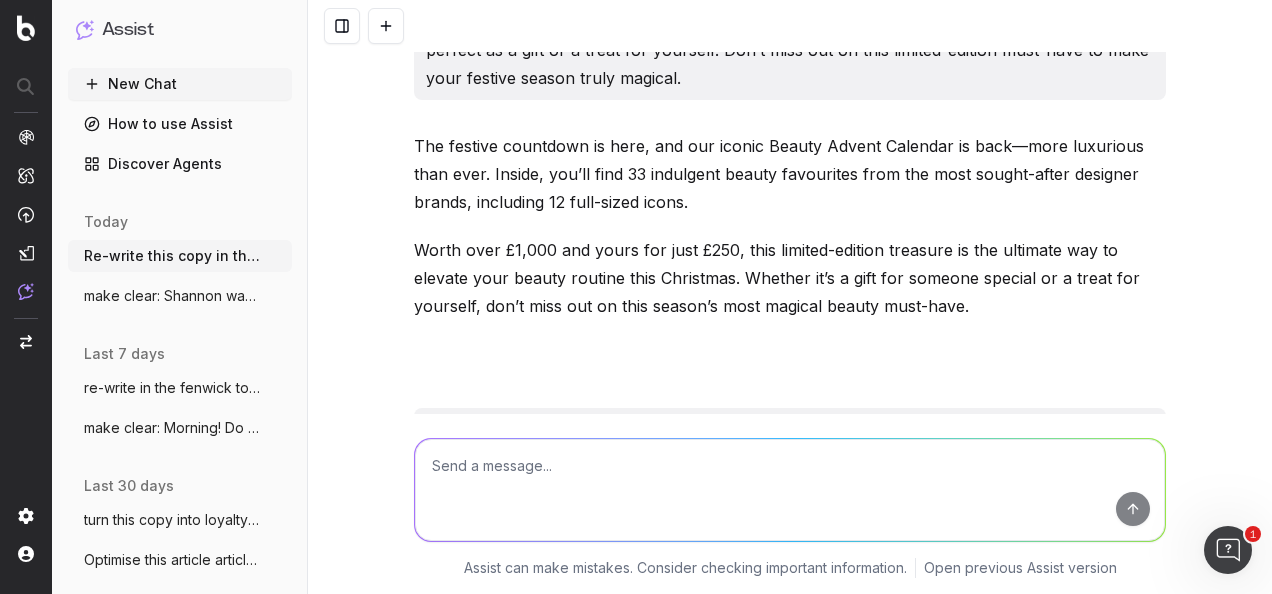 scroll, scrollTop: 34446, scrollLeft: 0, axis: vertical 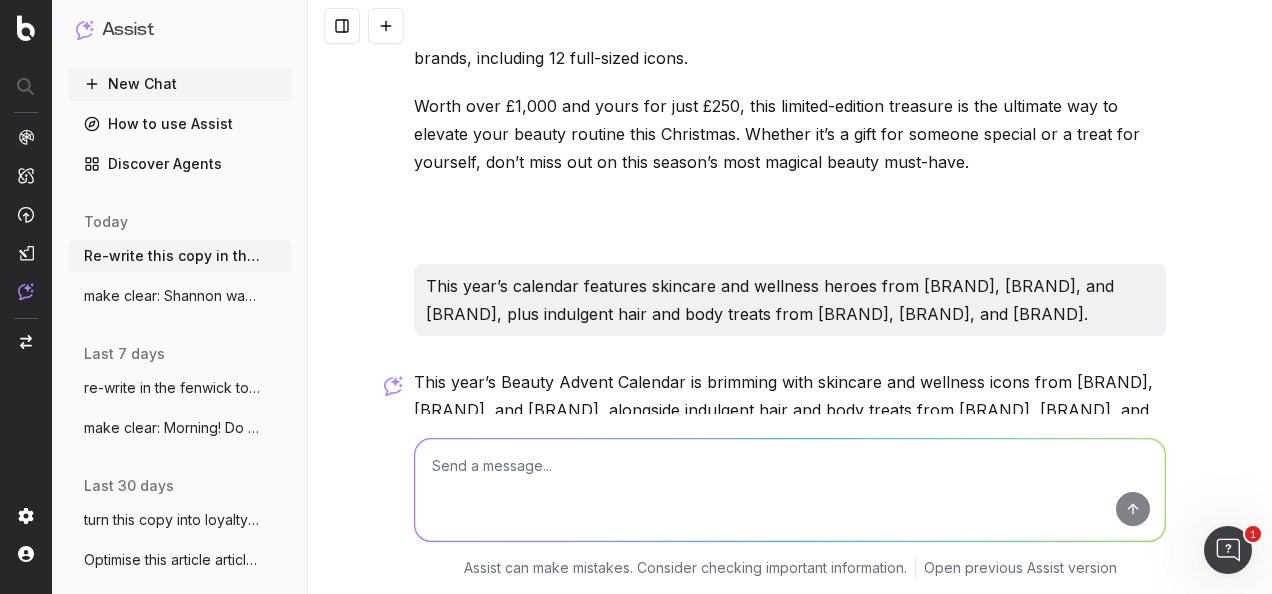 drag, startPoint x: 590, startPoint y: 316, endPoint x: 407, endPoint y: 251, distance: 194.20093 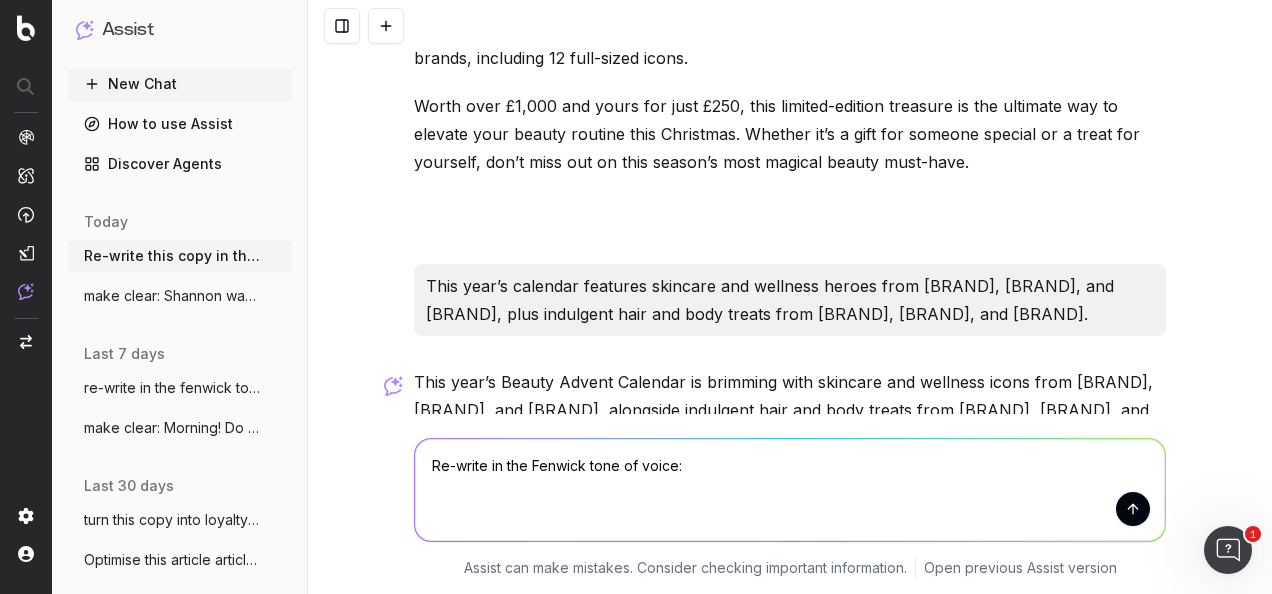 paste on "Fragrance lovers will adore the luxurious scents from [BRAND], [BRAND], [BRAND], [BRAND], [BRAND], and [BRAND]. Complete your ritual with finishing touches from [BRAND], [BRAND], [BRAND], and [BRAND]." 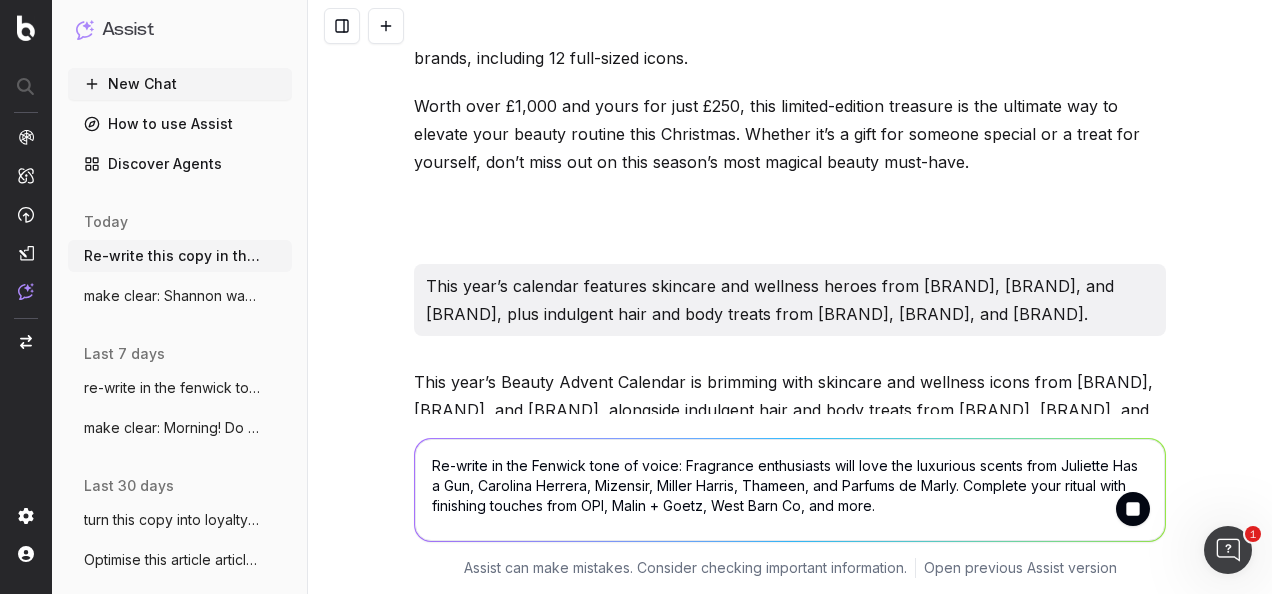 type 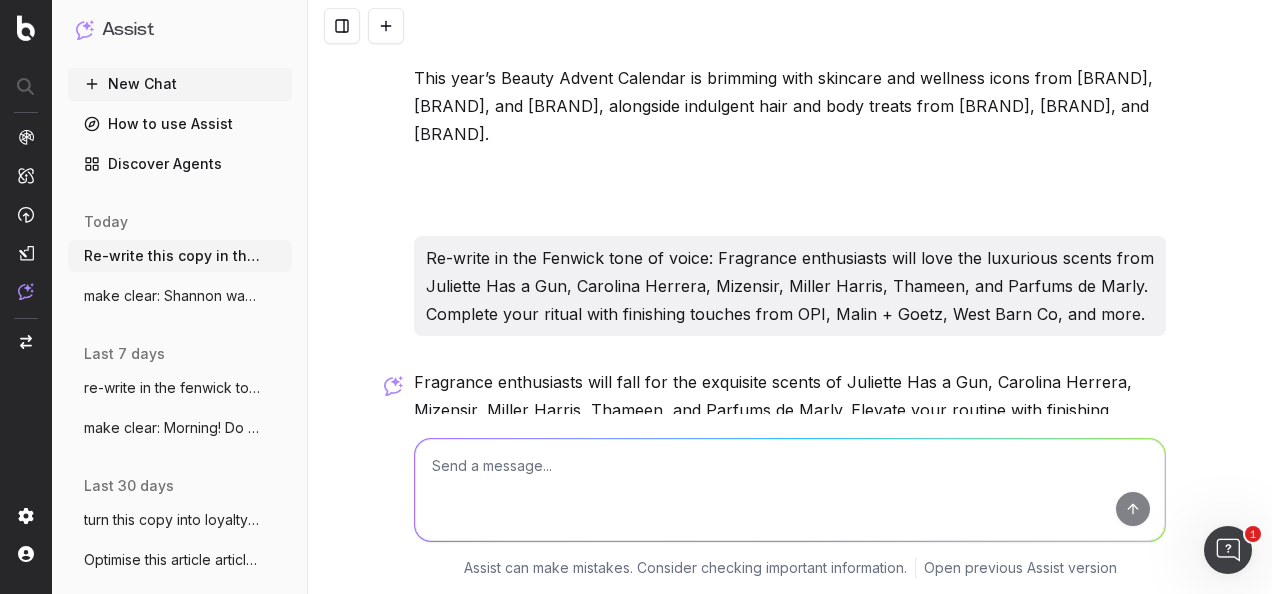 scroll, scrollTop: 34750, scrollLeft: 0, axis: vertical 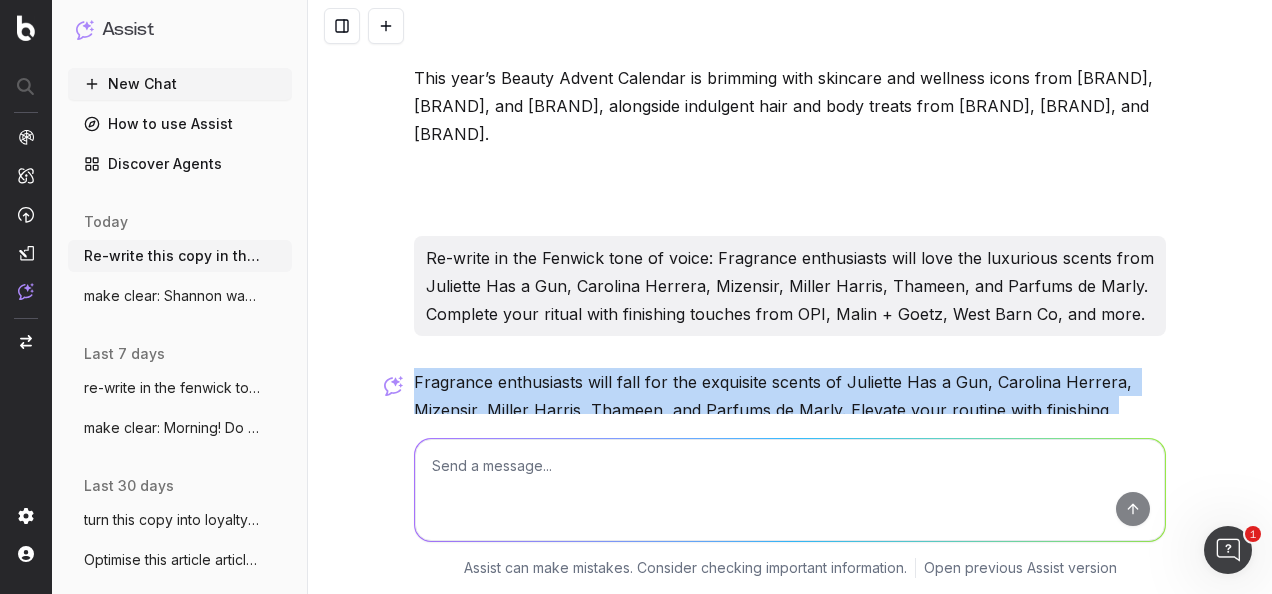 drag, startPoint x: 602, startPoint y: 297, endPoint x: 400, endPoint y: 248, distance: 207.85812 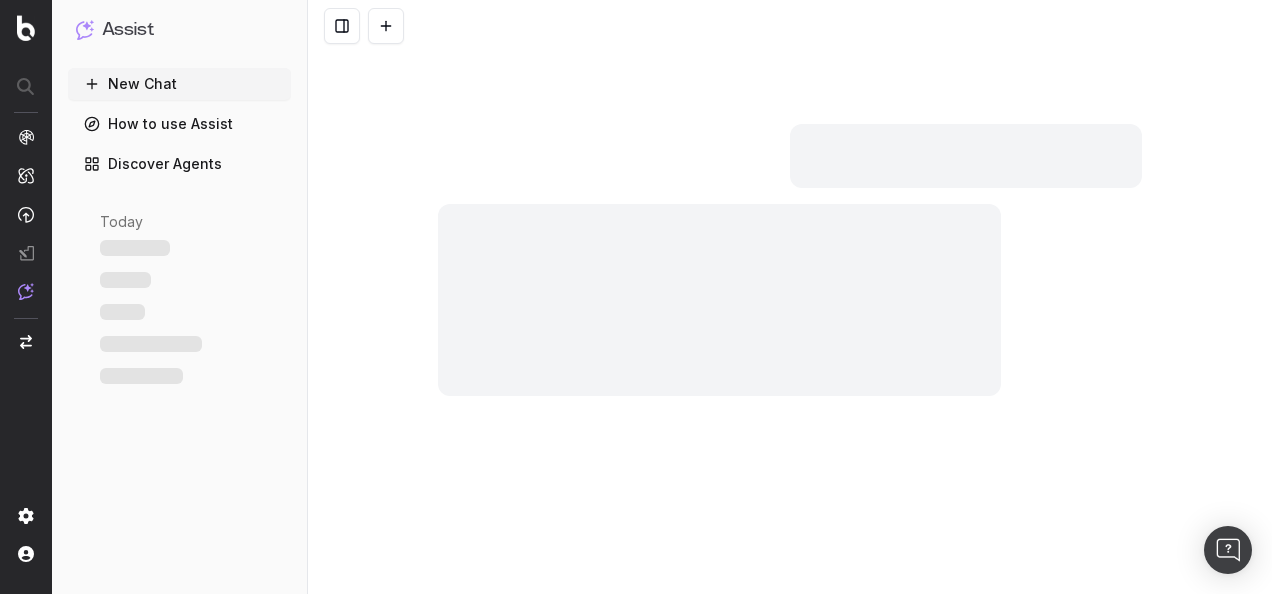 scroll, scrollTop: 0, scrollLeft: 0, axis: both 